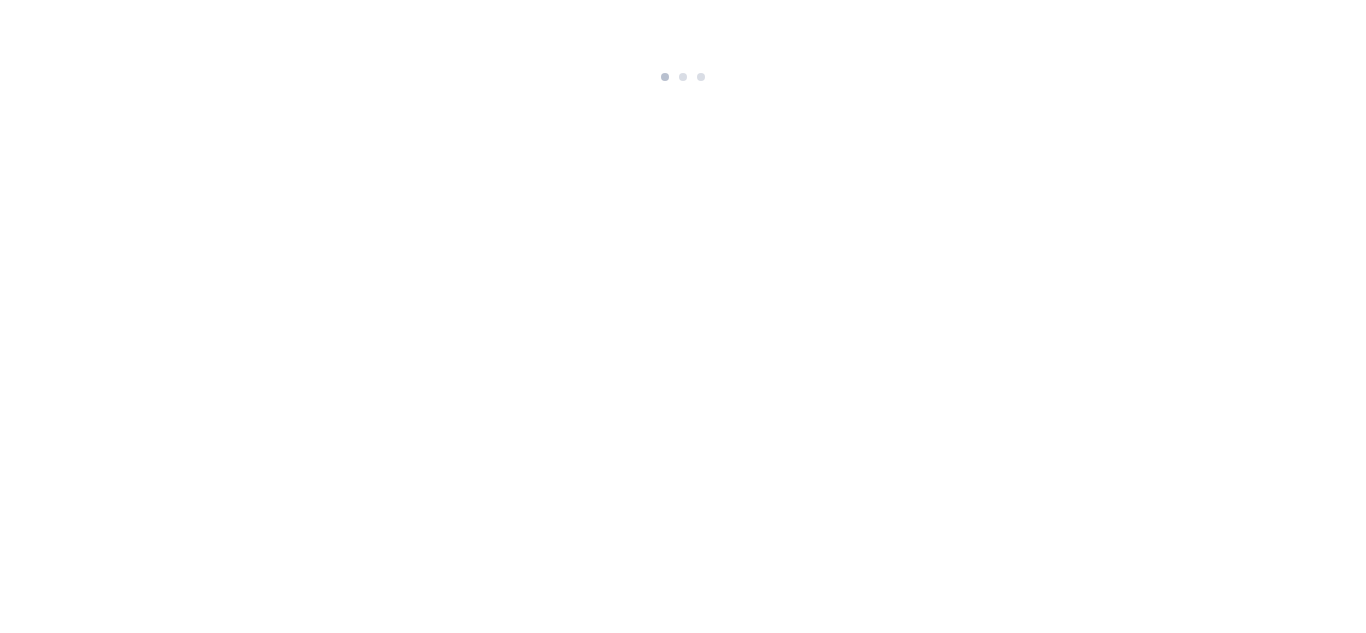 scroll, scrollTop: 0, scrollLeft: 0, axis: both 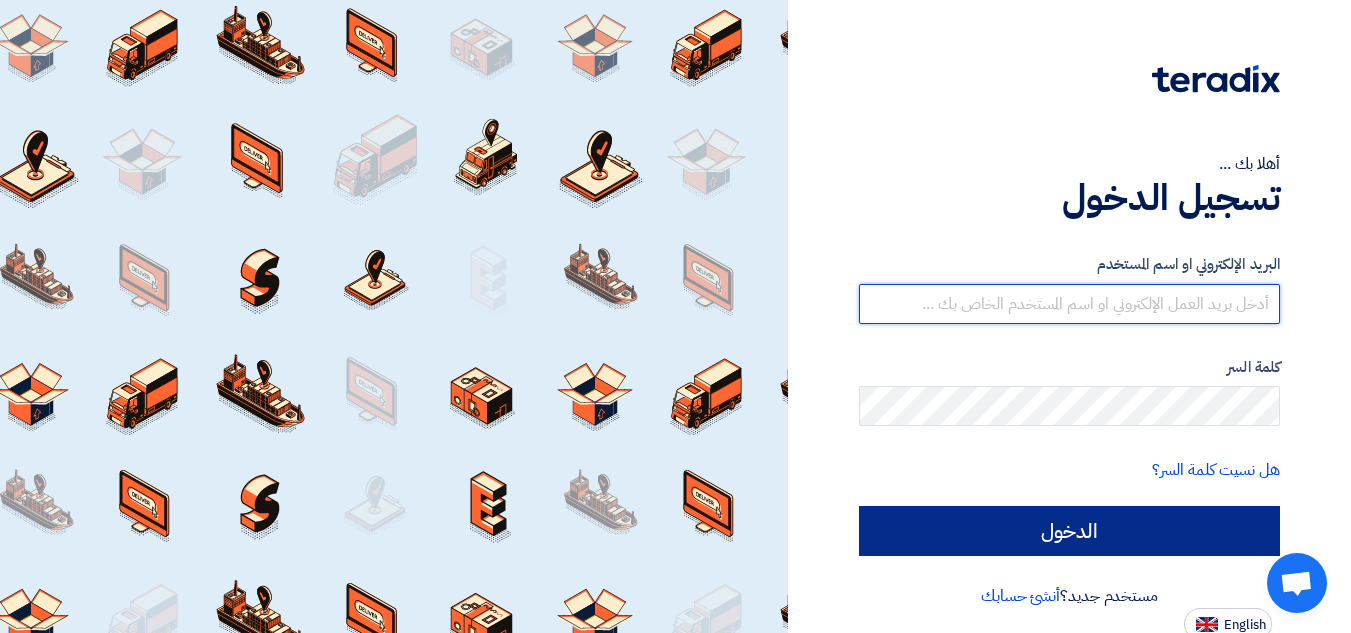 type on "[EMAIL]" 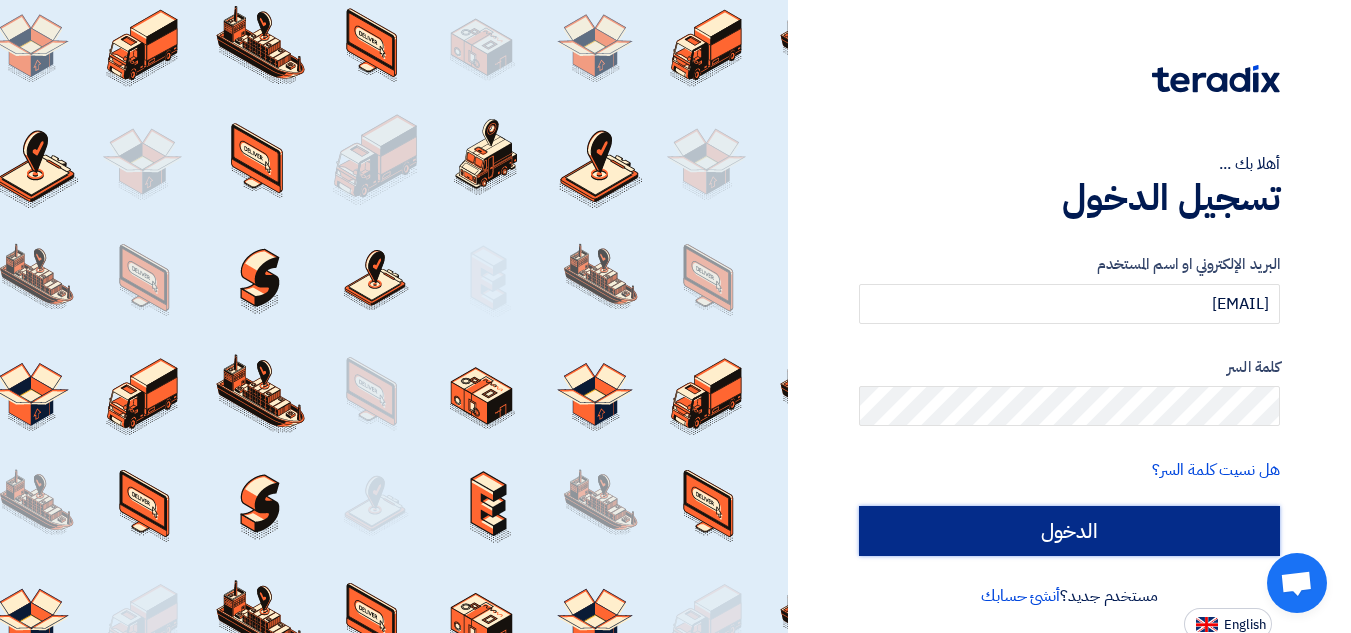 click on "الدخول" 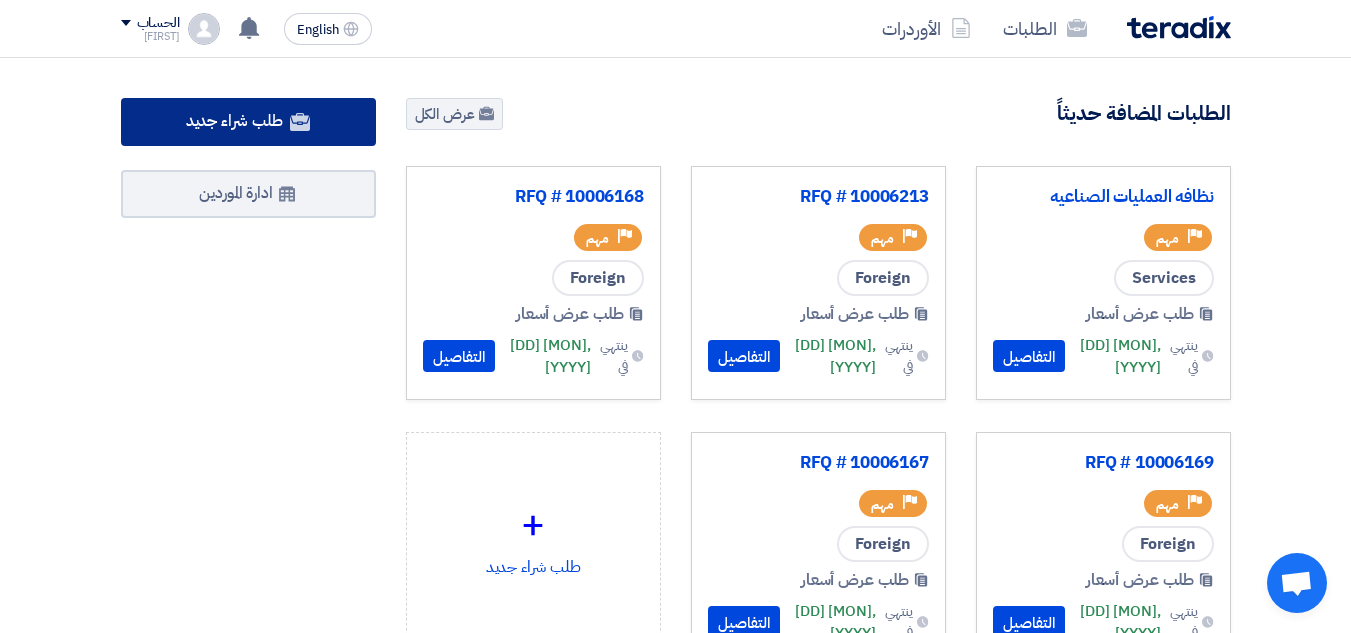 click on "طلب شراء جديد" 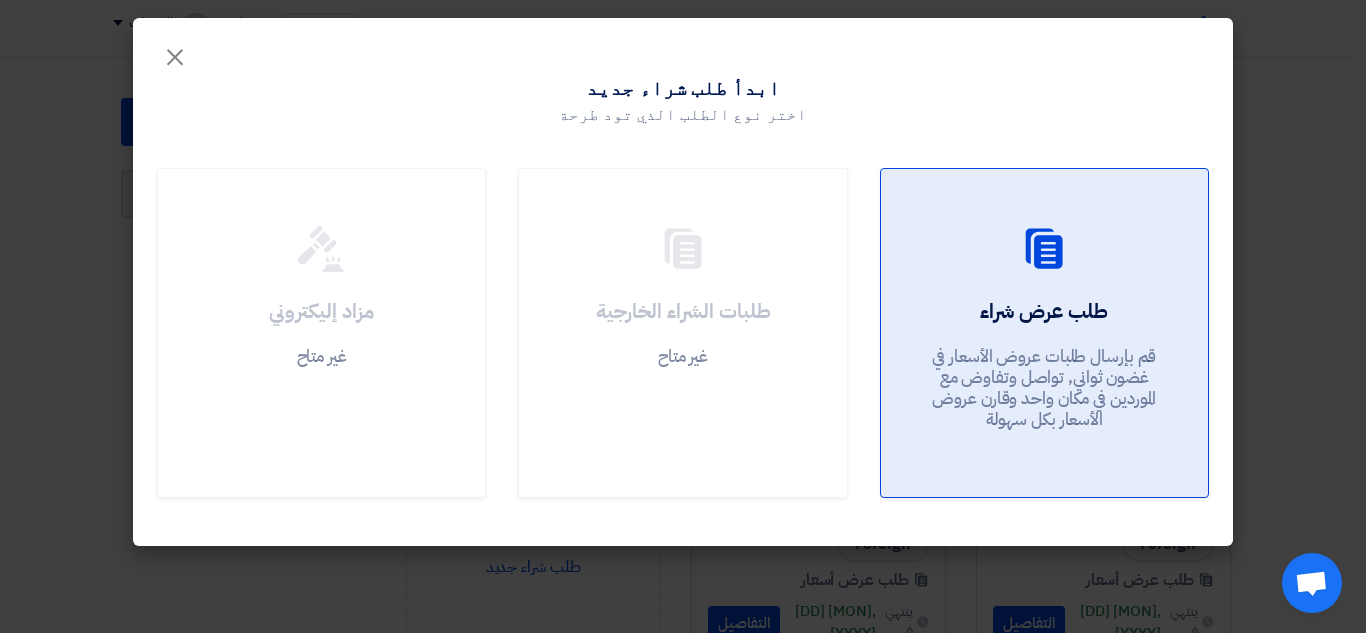 click on "طلب عرض شراء
قم بإرسال طلبات عروض الأسعار في غضون ثواني, تواصل وتفاوض مع الموردين في مكان واحد وقارن عروض الأسعار بكل سهولة" 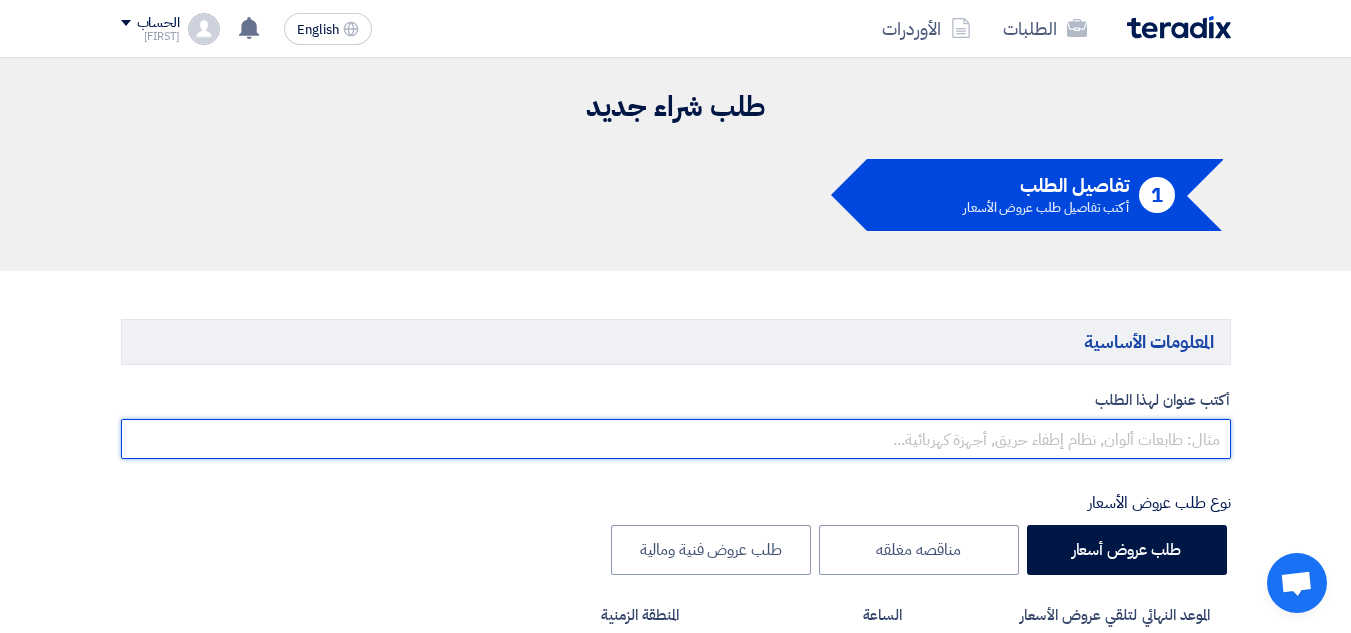 click at bounding box center [676, 439] 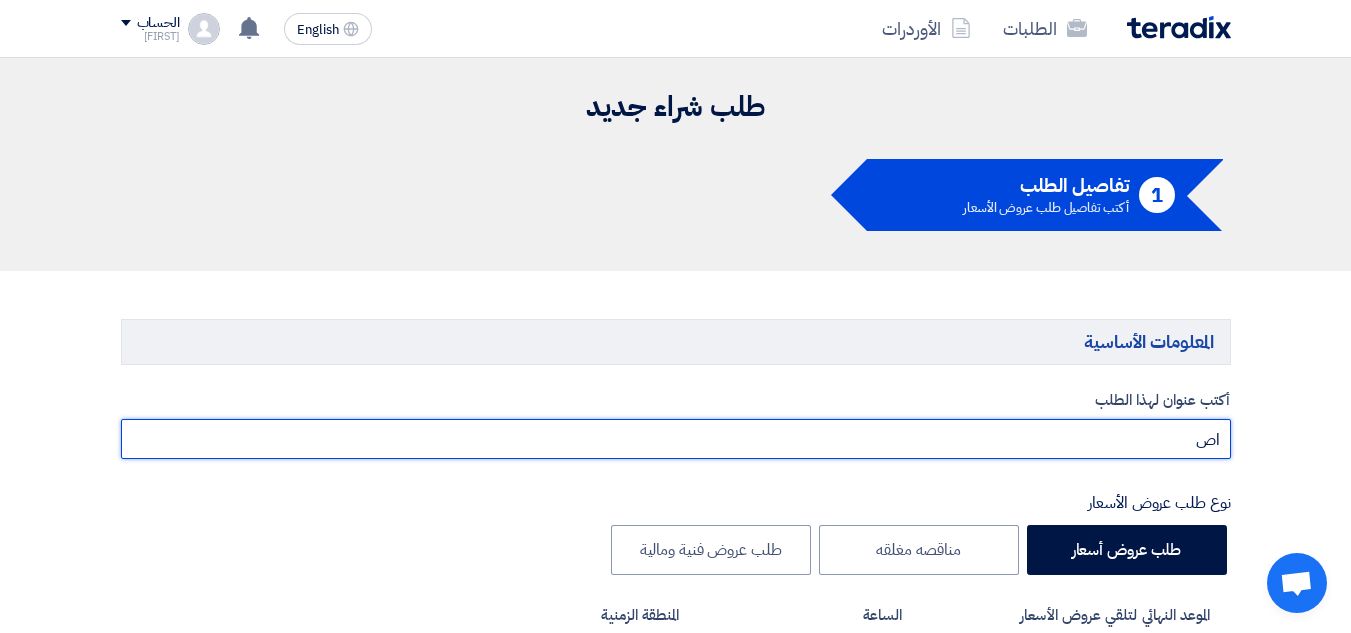 type on "ا" 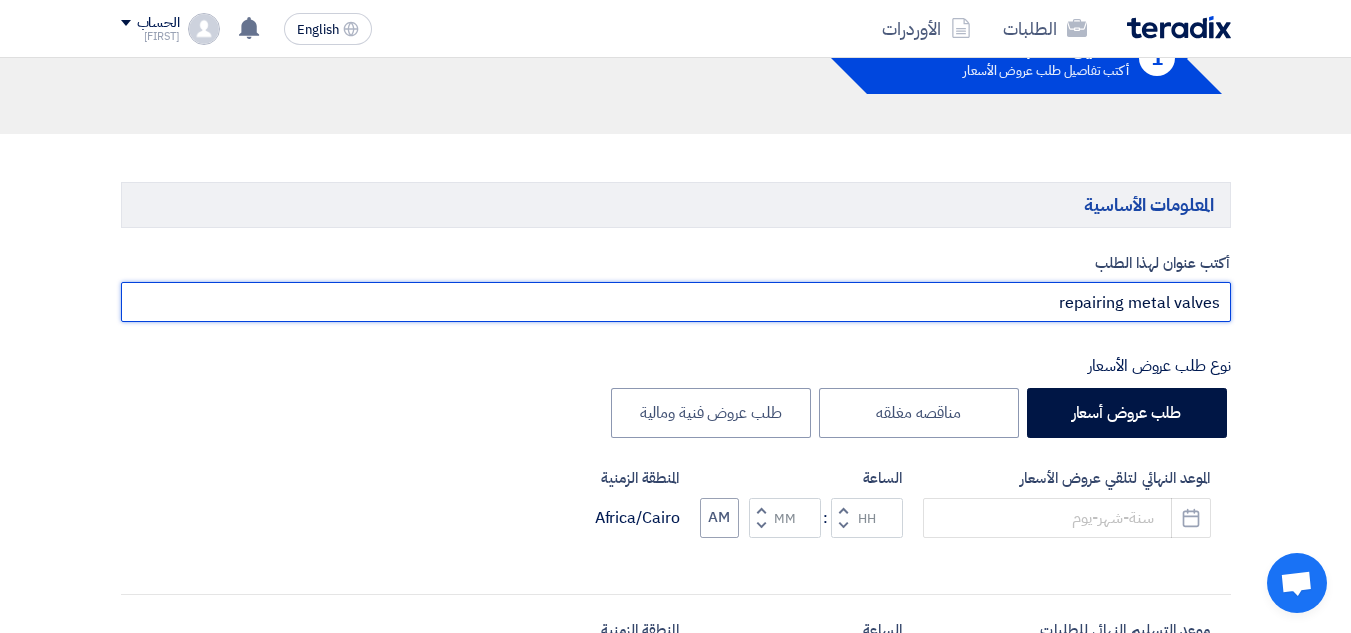 scroll, scrollTop: 200, scrollLeft: 0, axis: vertical 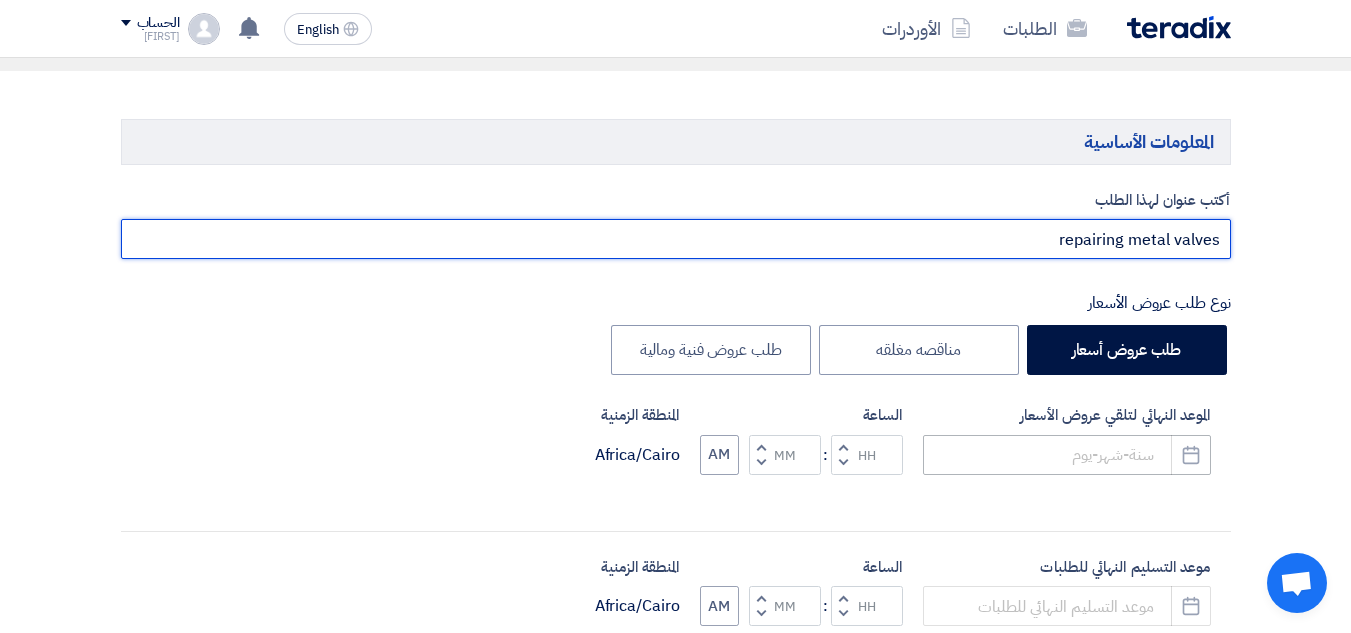 type on "repairing metal valves" 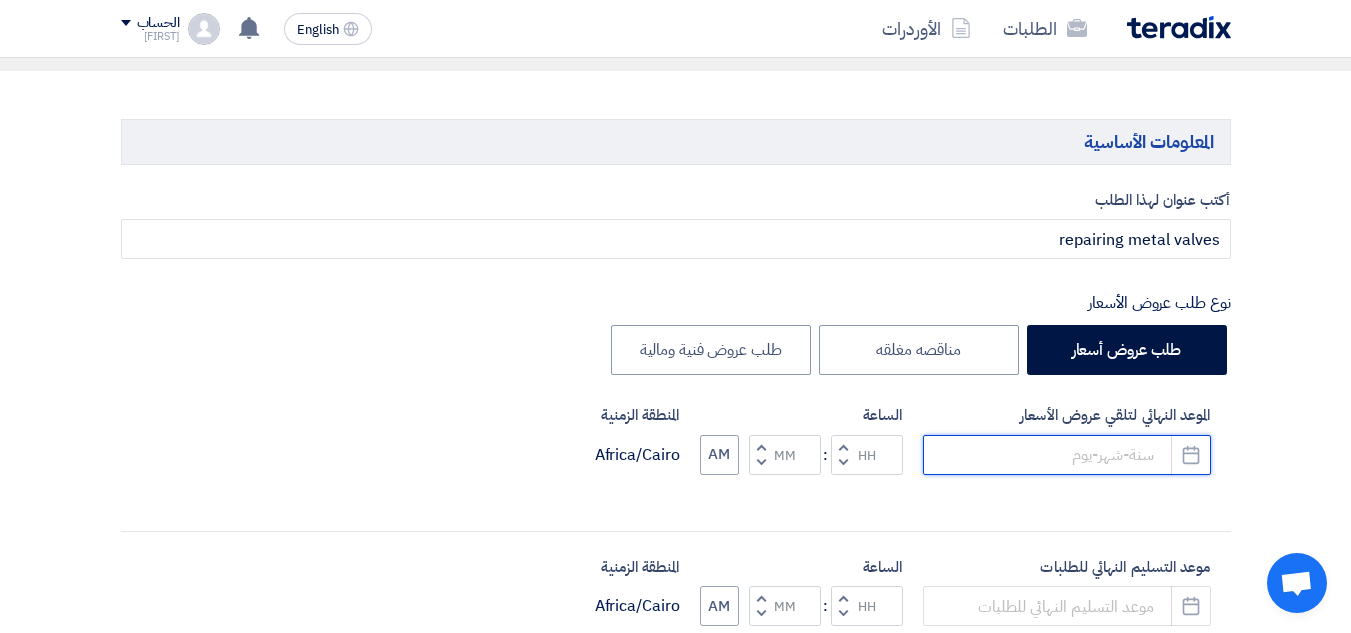 click 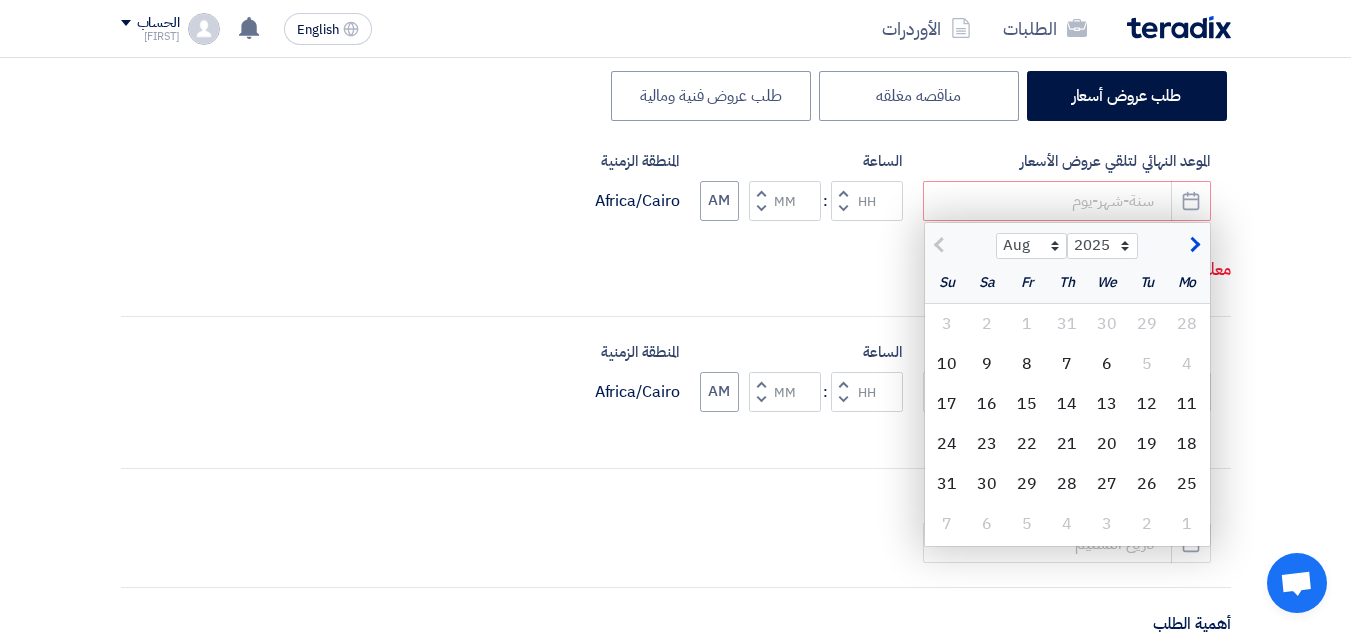 scroll, scrollTop: 500, scrollLeft: 0, axis: vertical 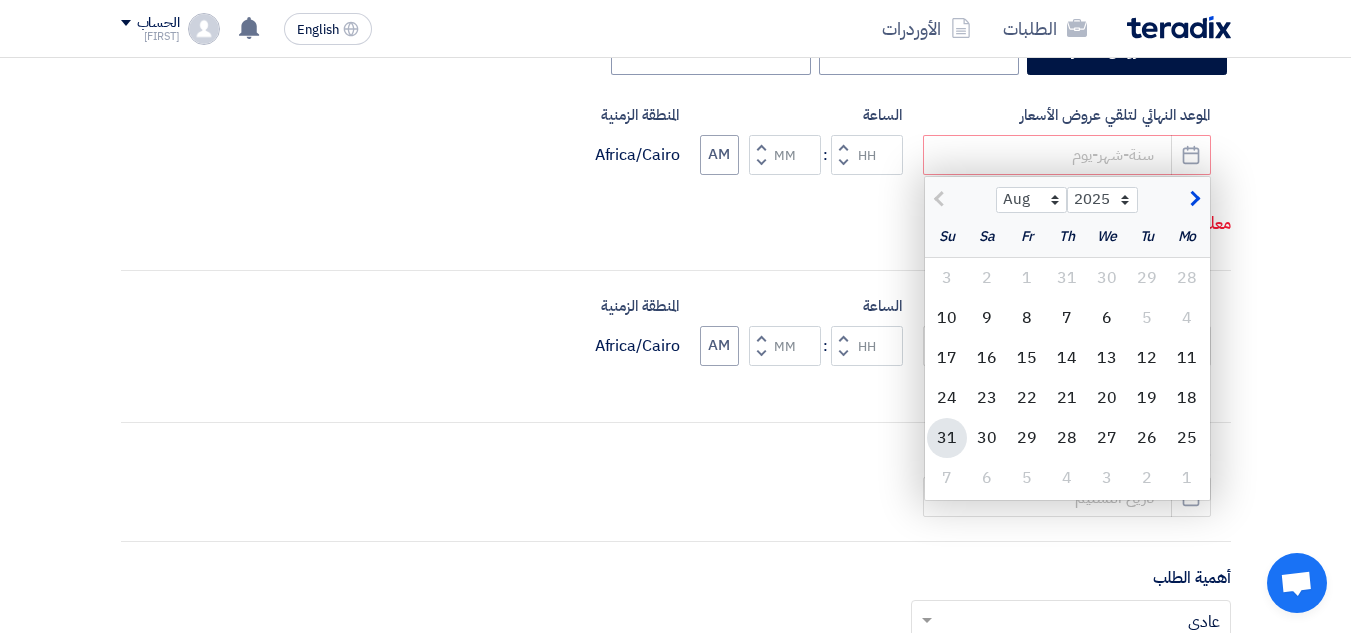 click on "31" 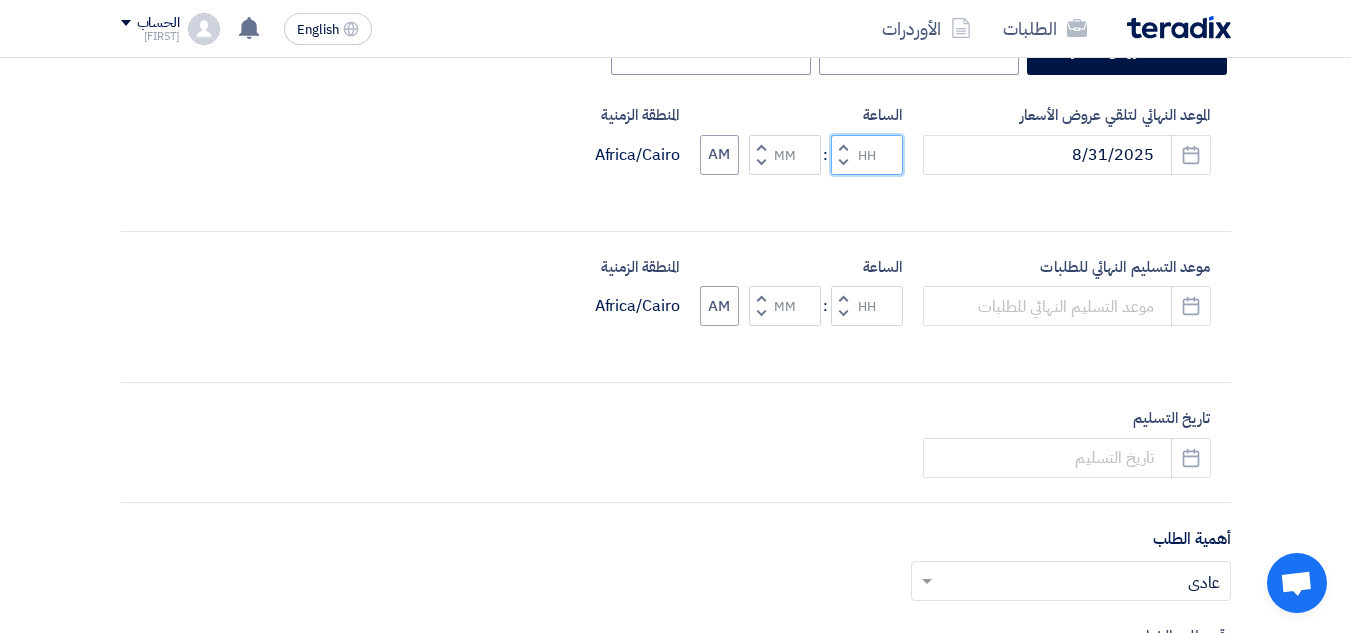 click 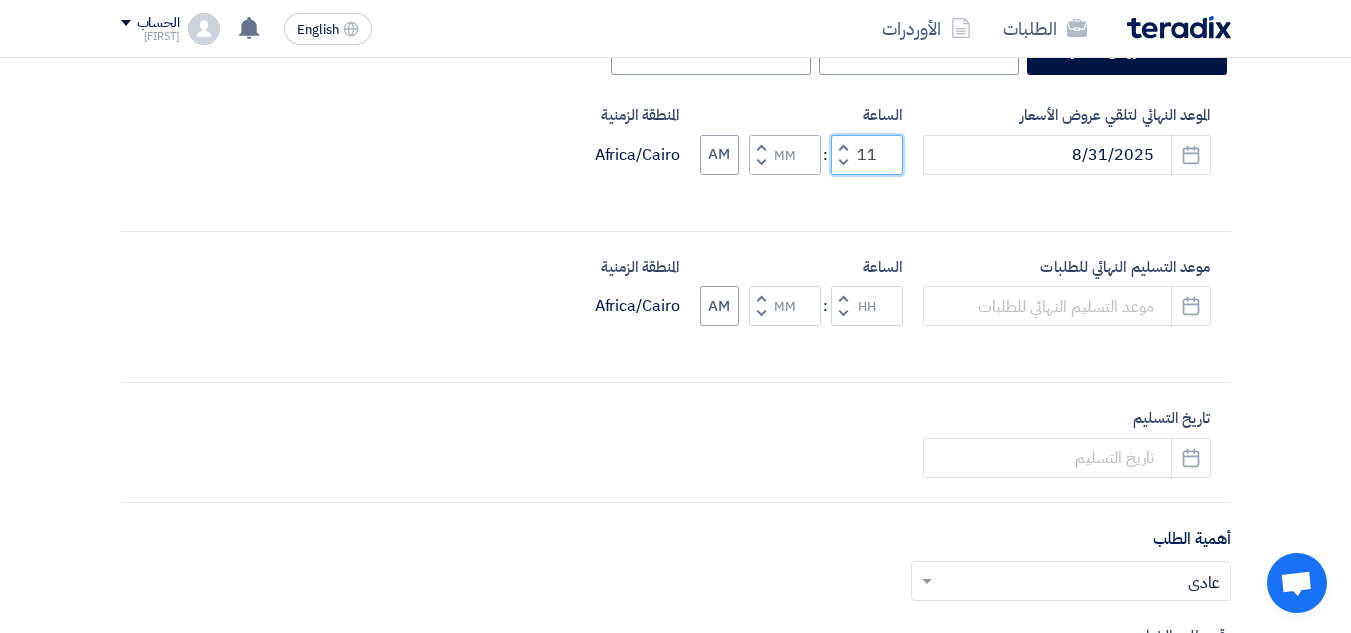 type on "11" 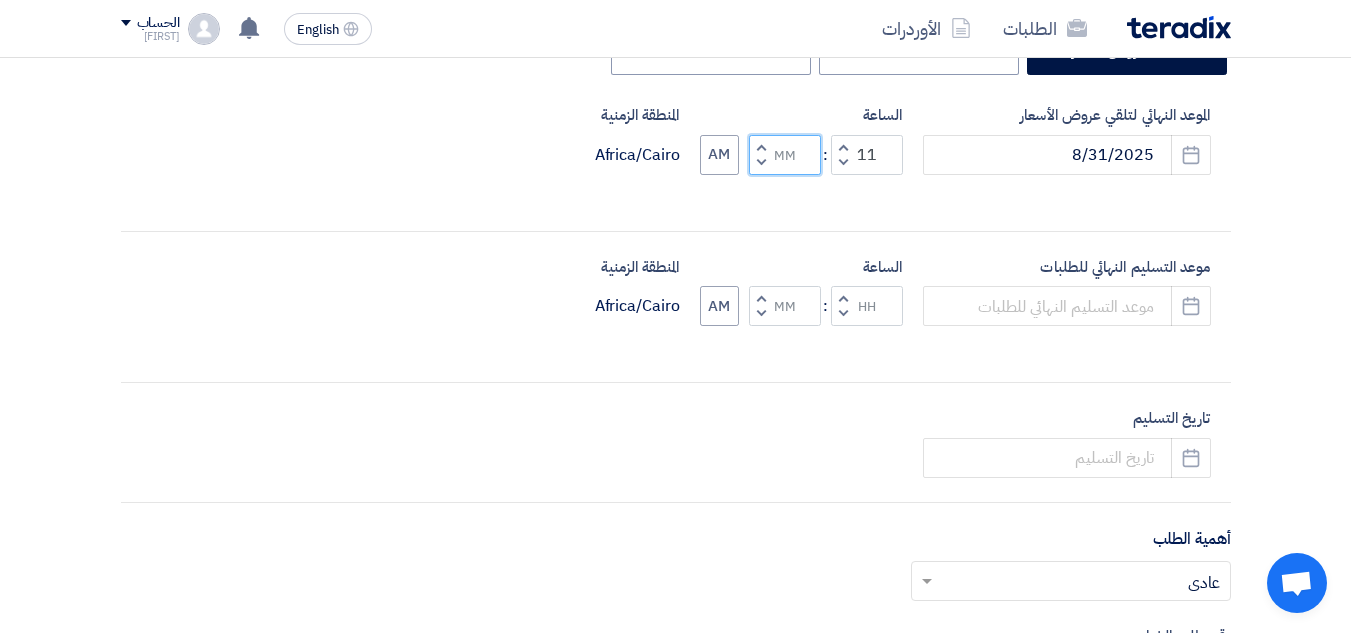 click 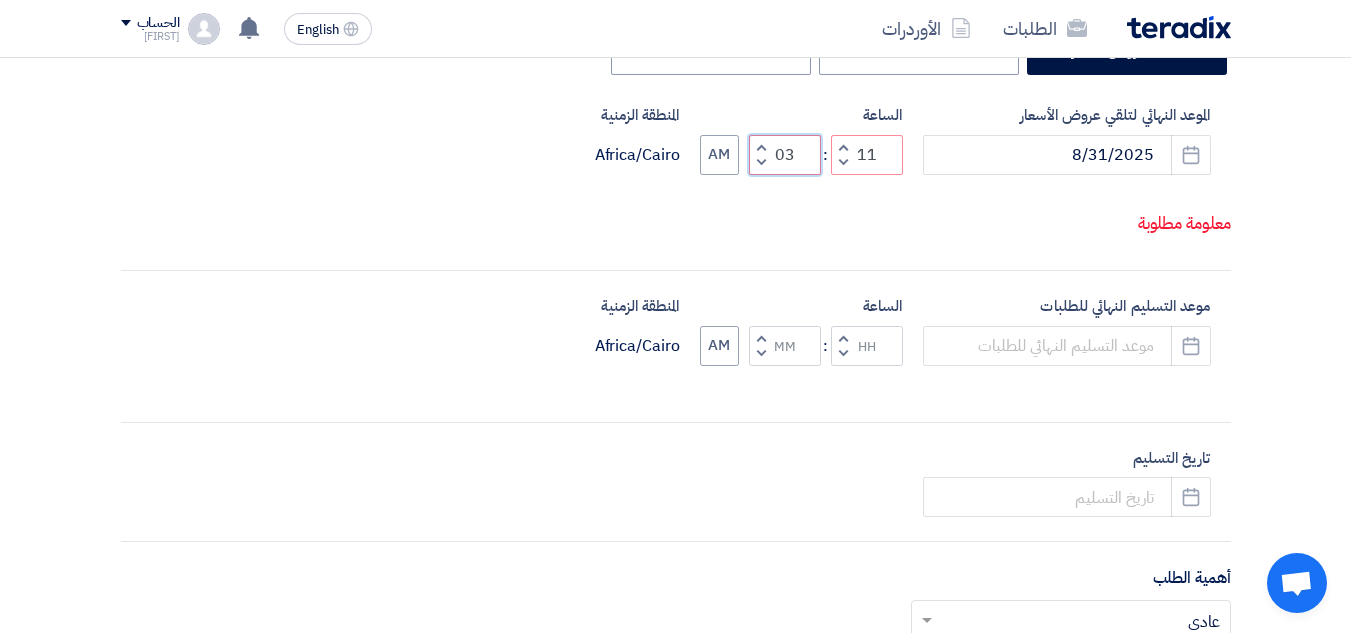 click on "03" 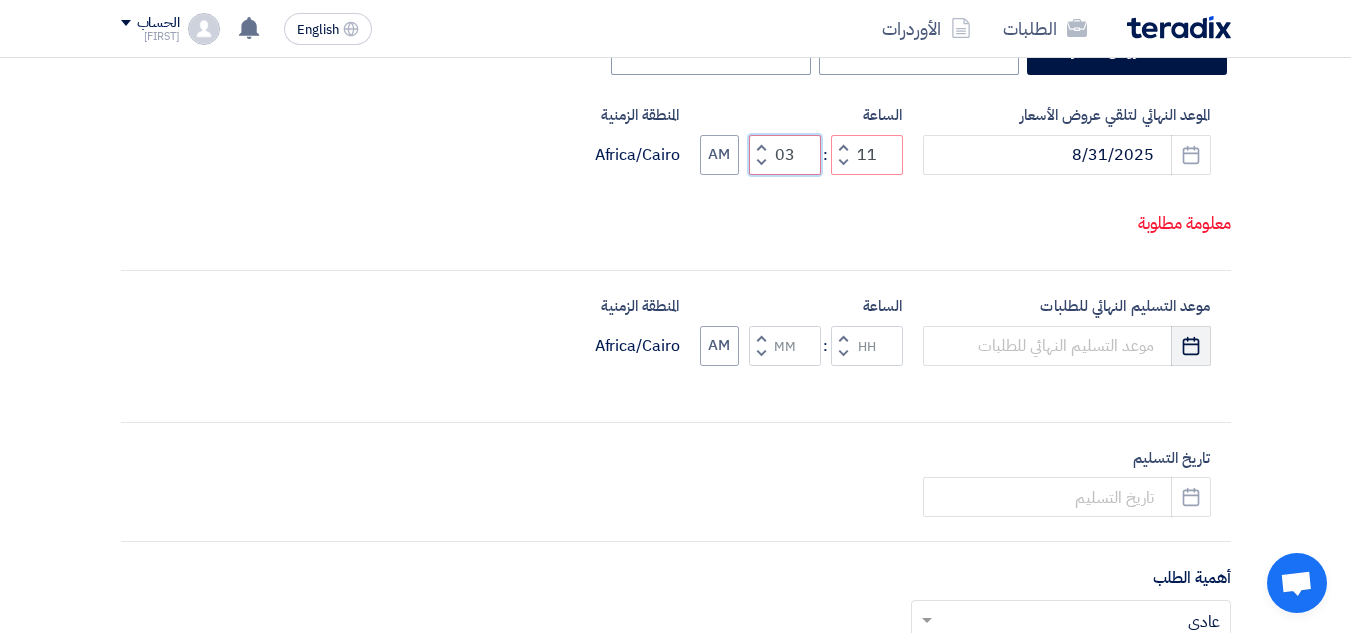 type on "03" 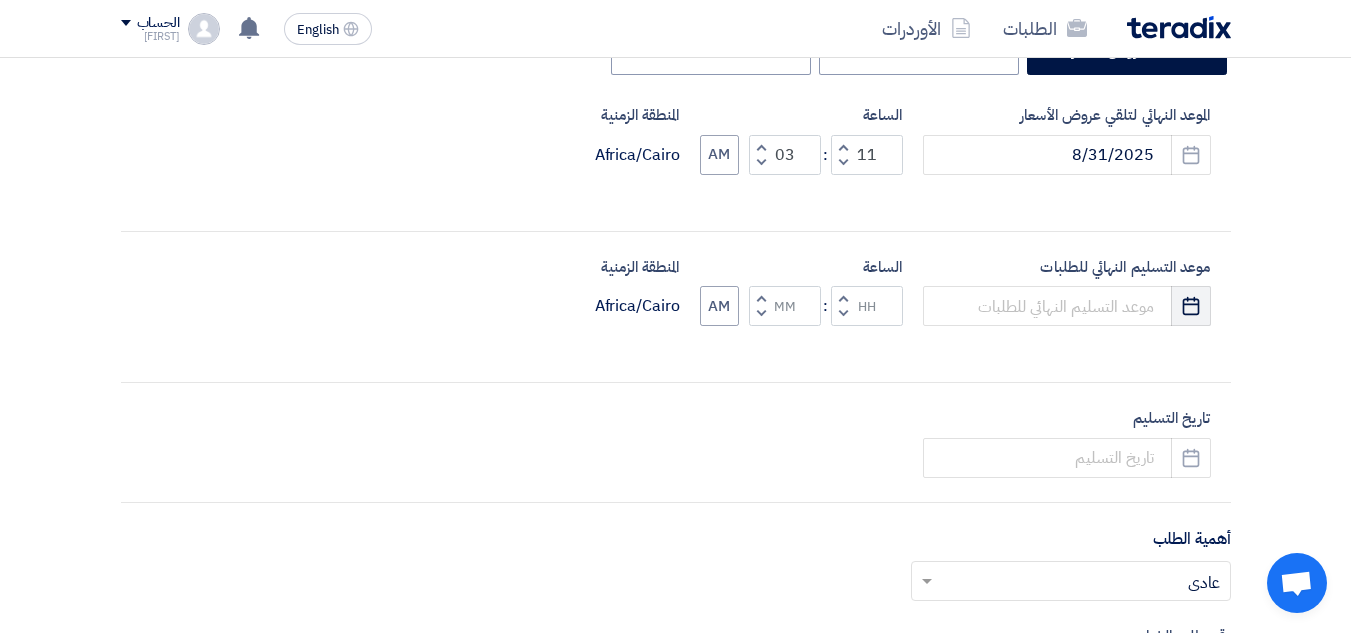 click on "موعد التسليم النهائي للطلبات
Pick a date
الساعة
Increment hours
Decrement hours
:
Increment minutes
Decrement minutes
AM
المنطقة الزمنية
Africa/Cairo" 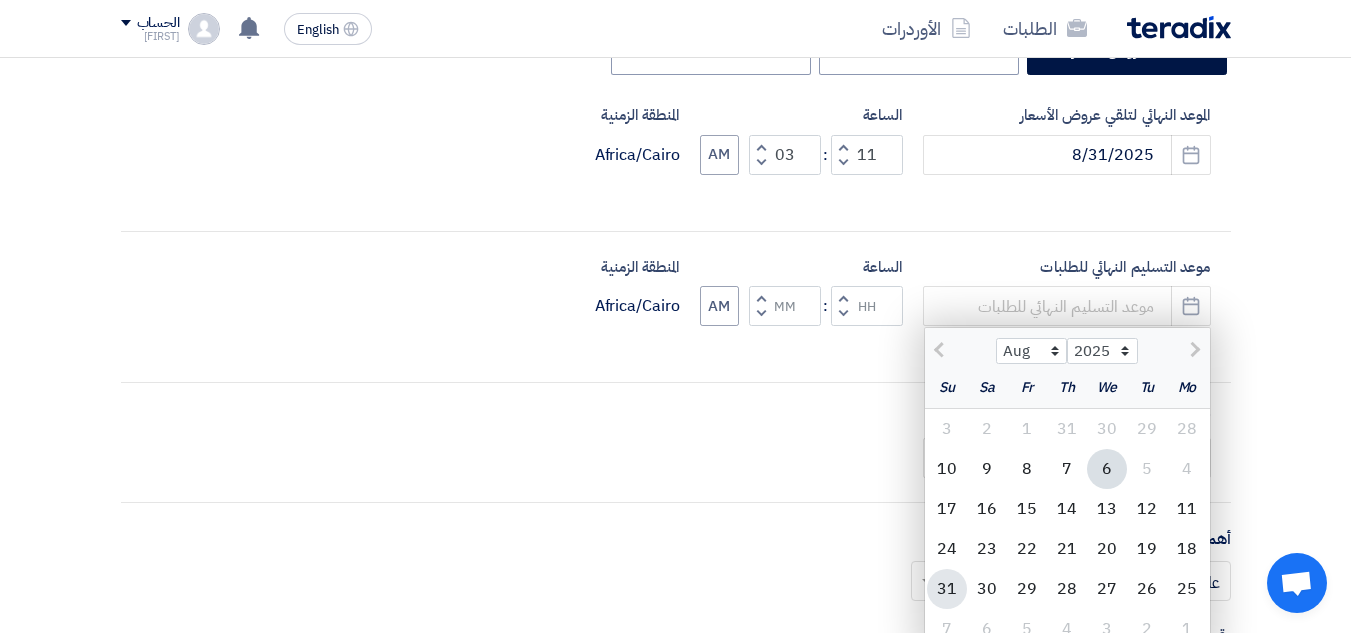 click on "31" 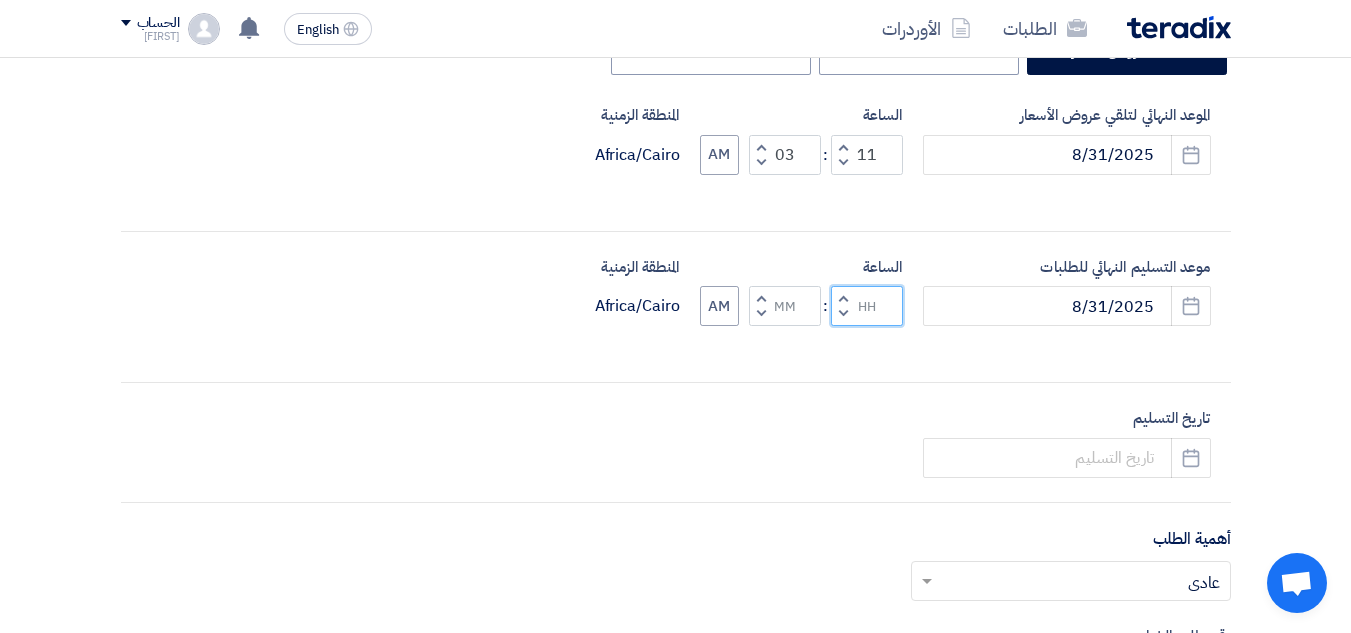 click 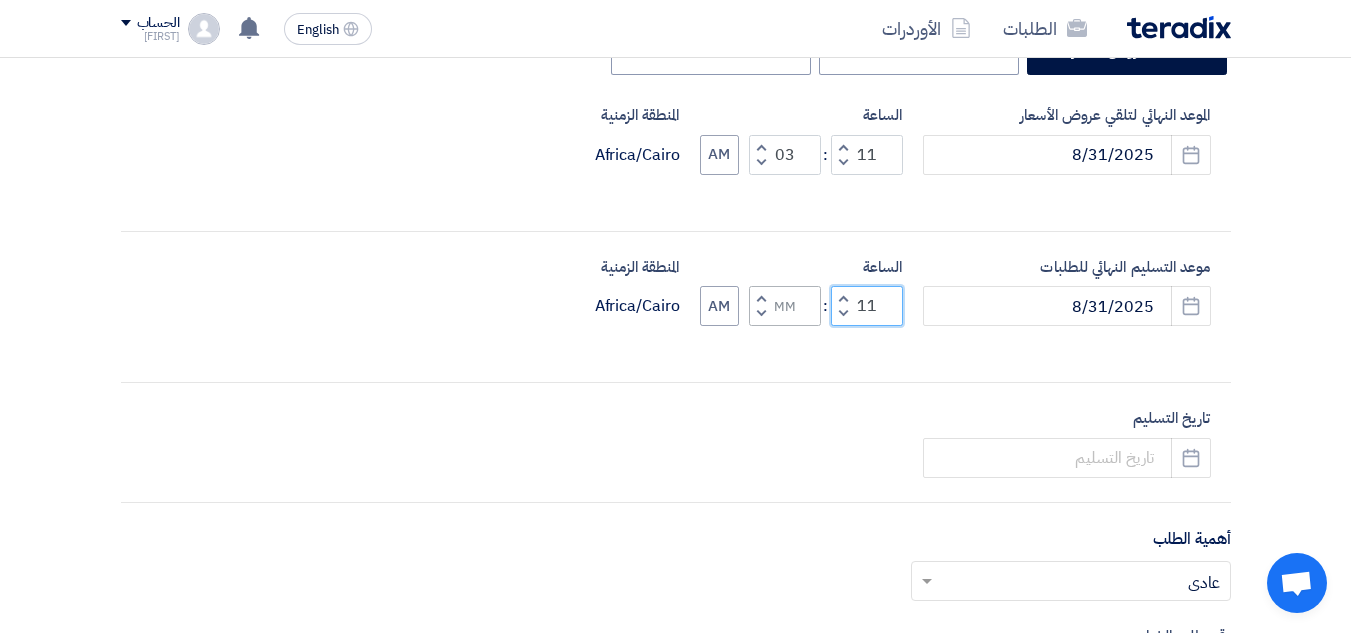 type on "11" 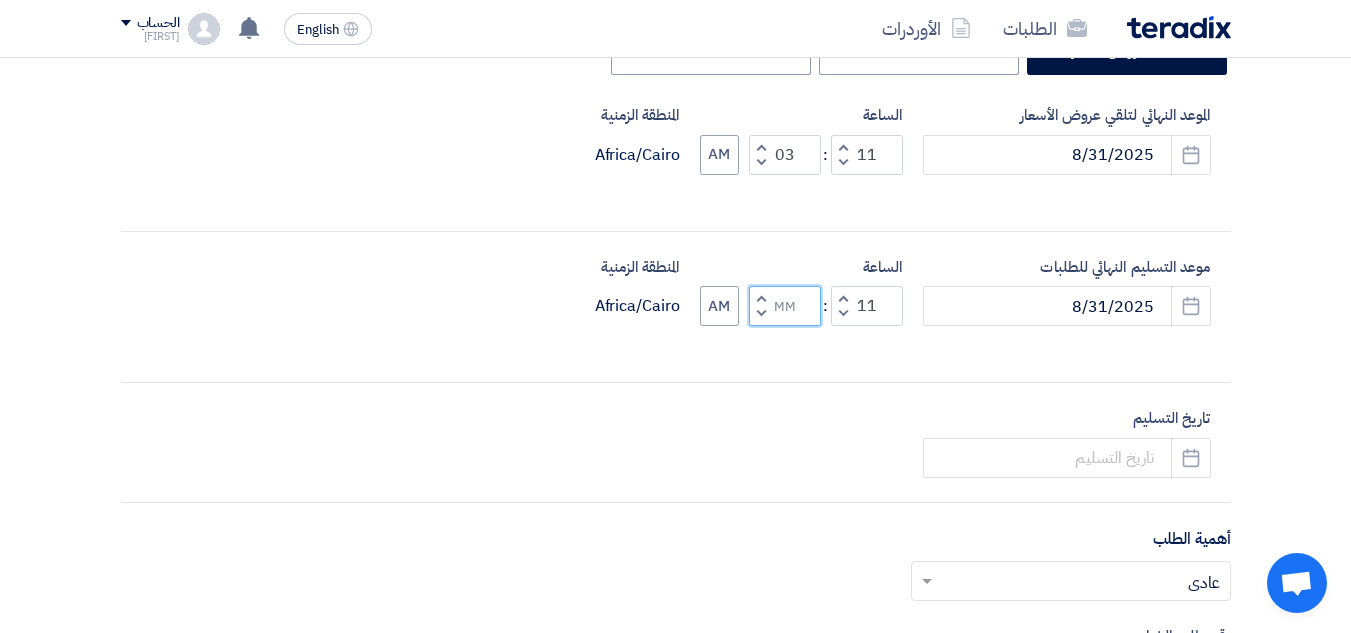 click 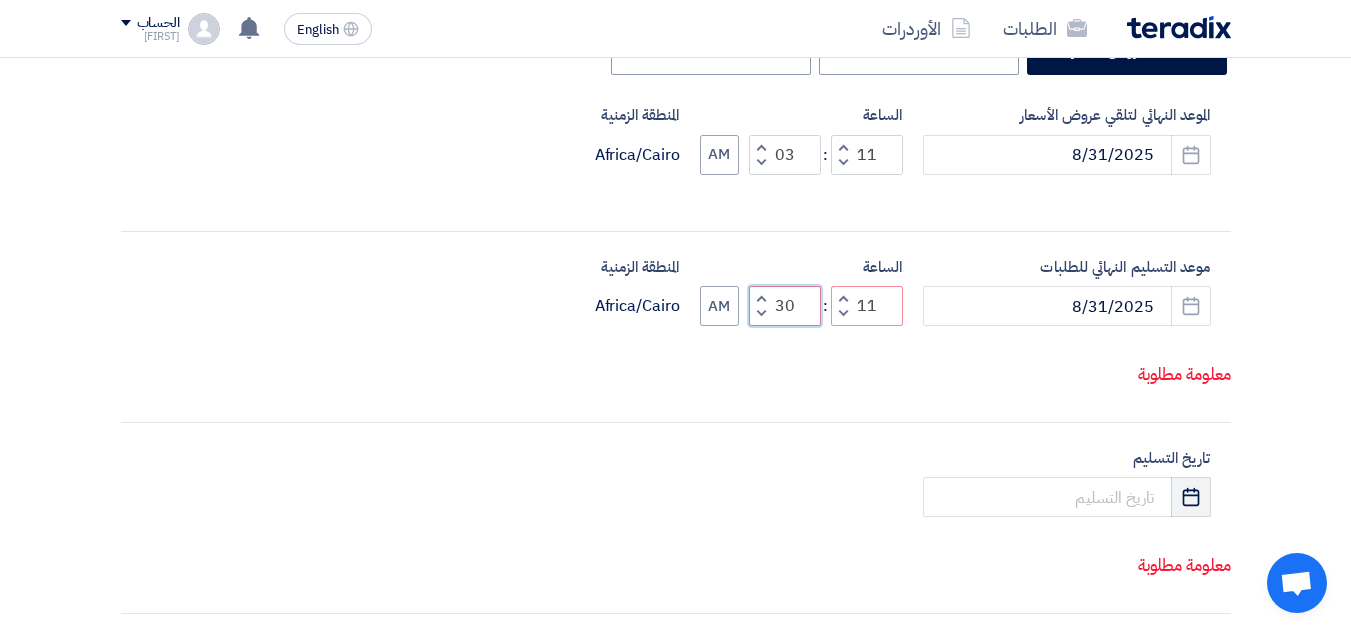 type on "30" 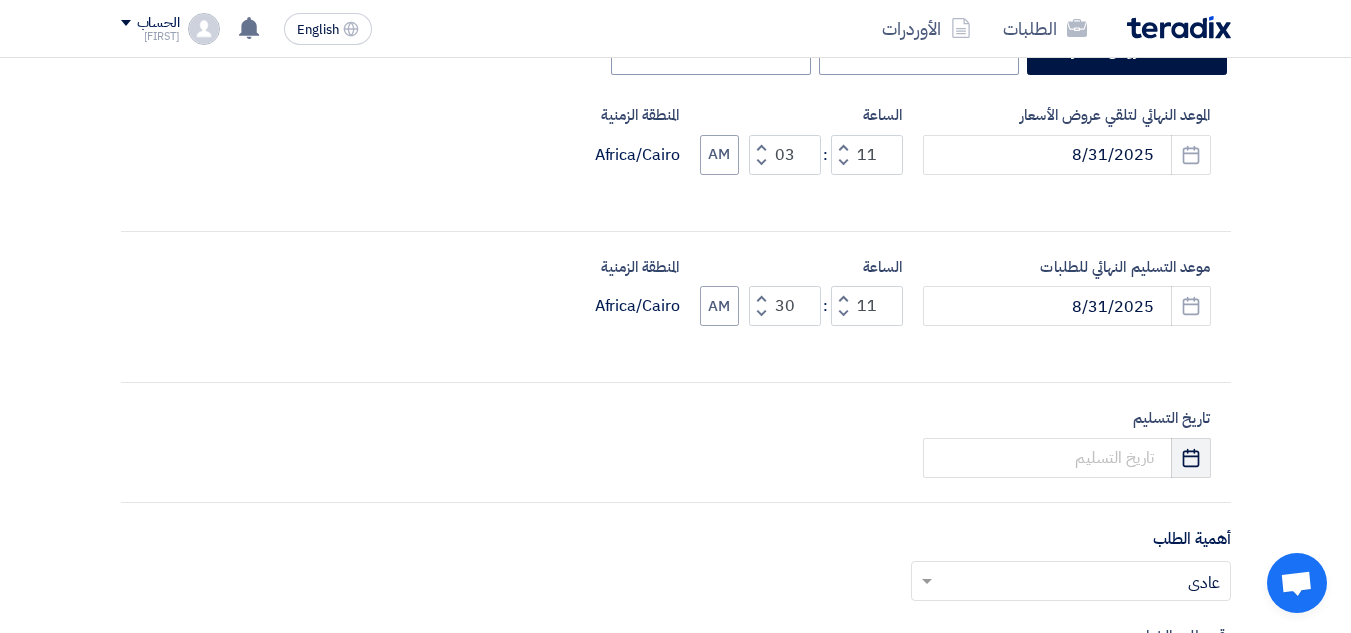 click on "أكتب عنوان لهذا الطلب
repairing metal valves
نوع طلب عروض الأسعار
طلب عروض أسعار
مناقصه مغلقه
طلب عروض فنية ومالية
الموعد النهائي لتلقي عروض الأسعار
8/31/2025
Pick a date
الساعة
Increment hours
11" 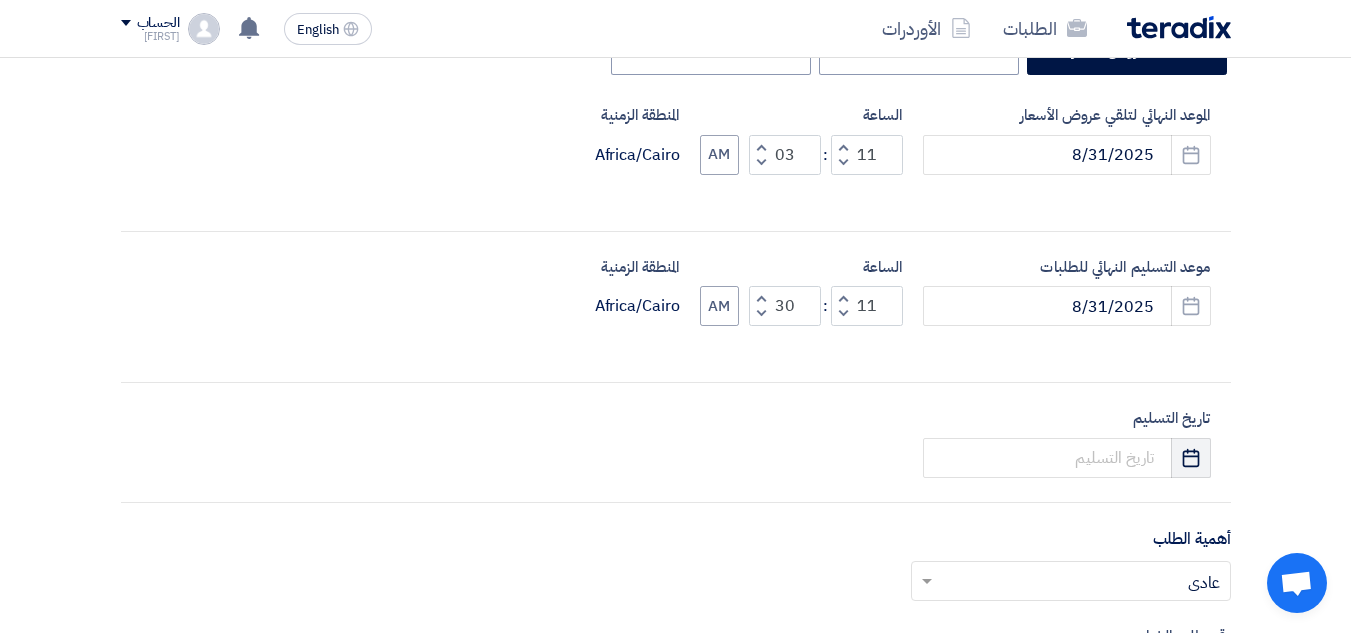 click 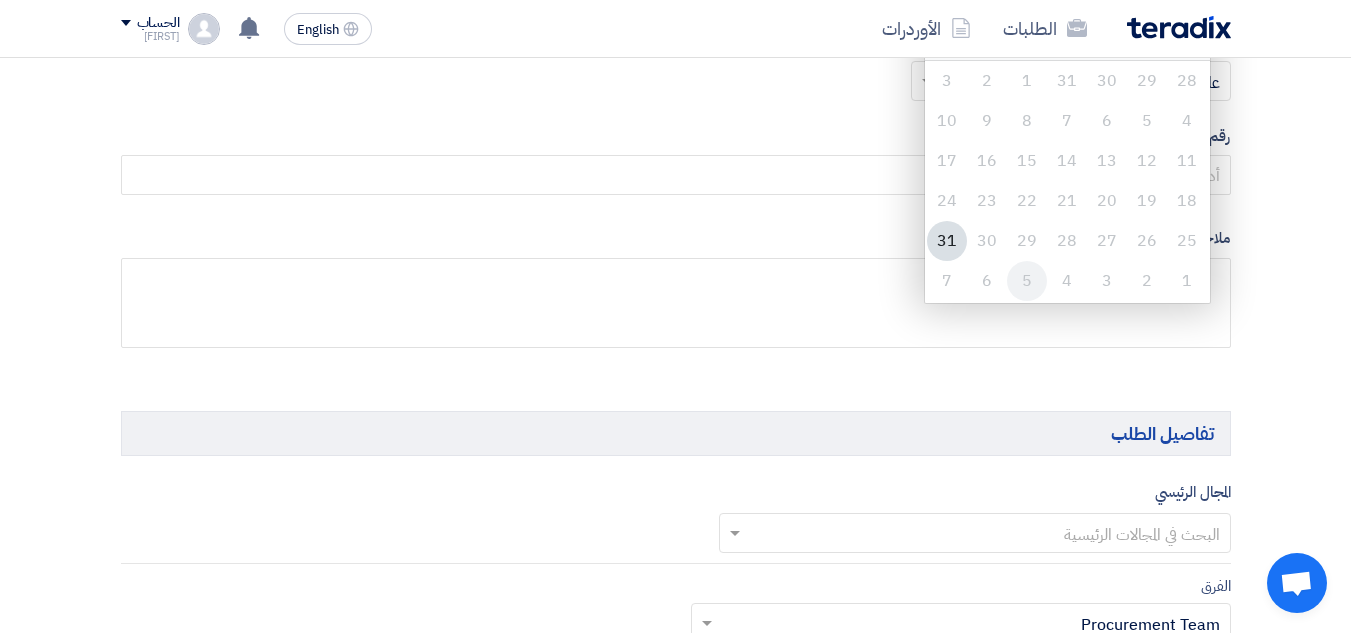 scroll, scrollTop: 900, scrollLeft: 0, axis: vertical 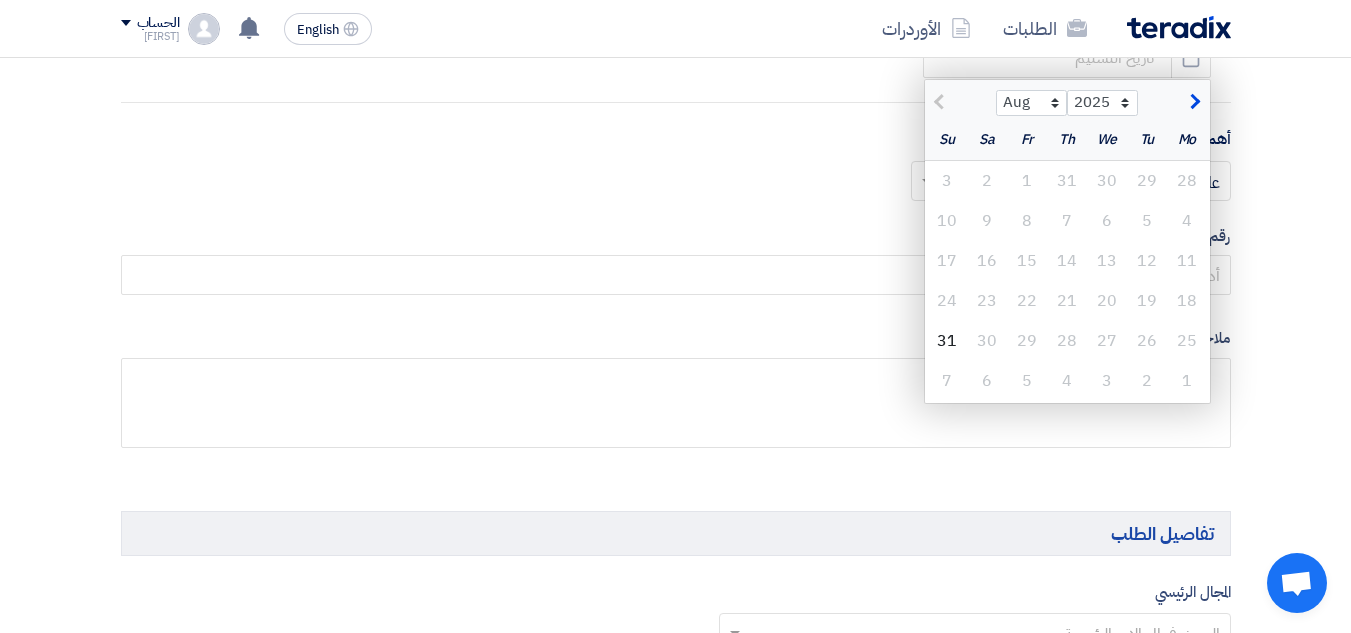 click 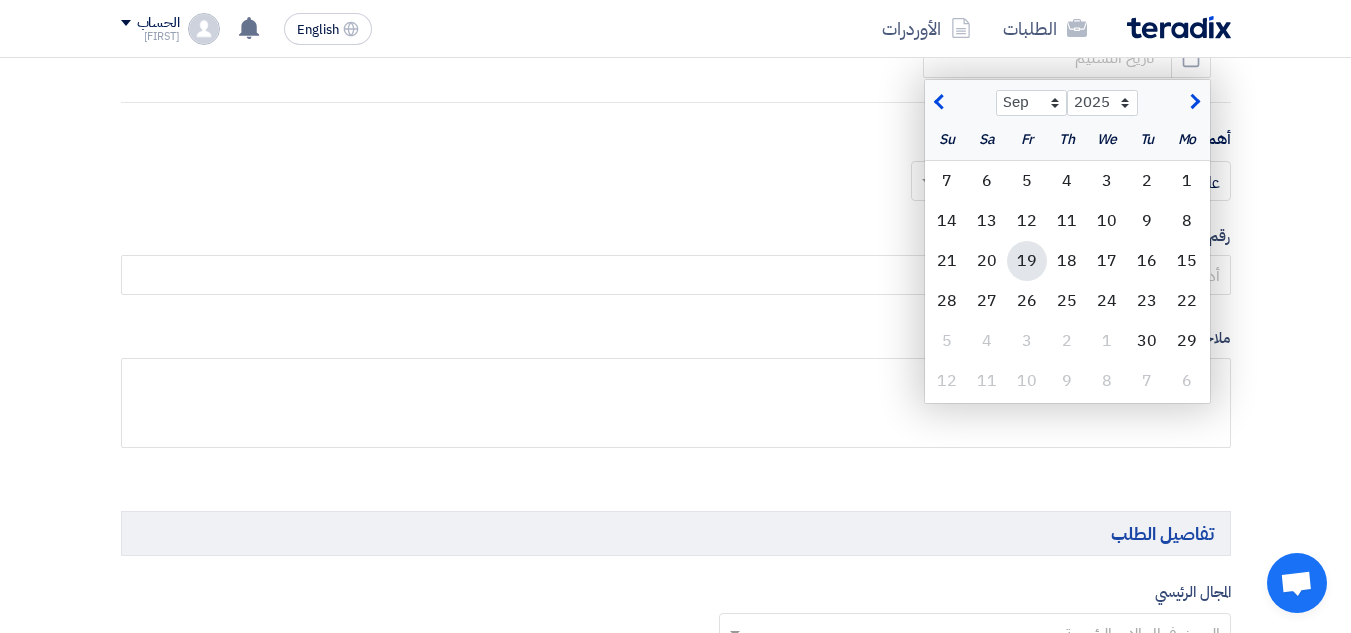 click on "19" 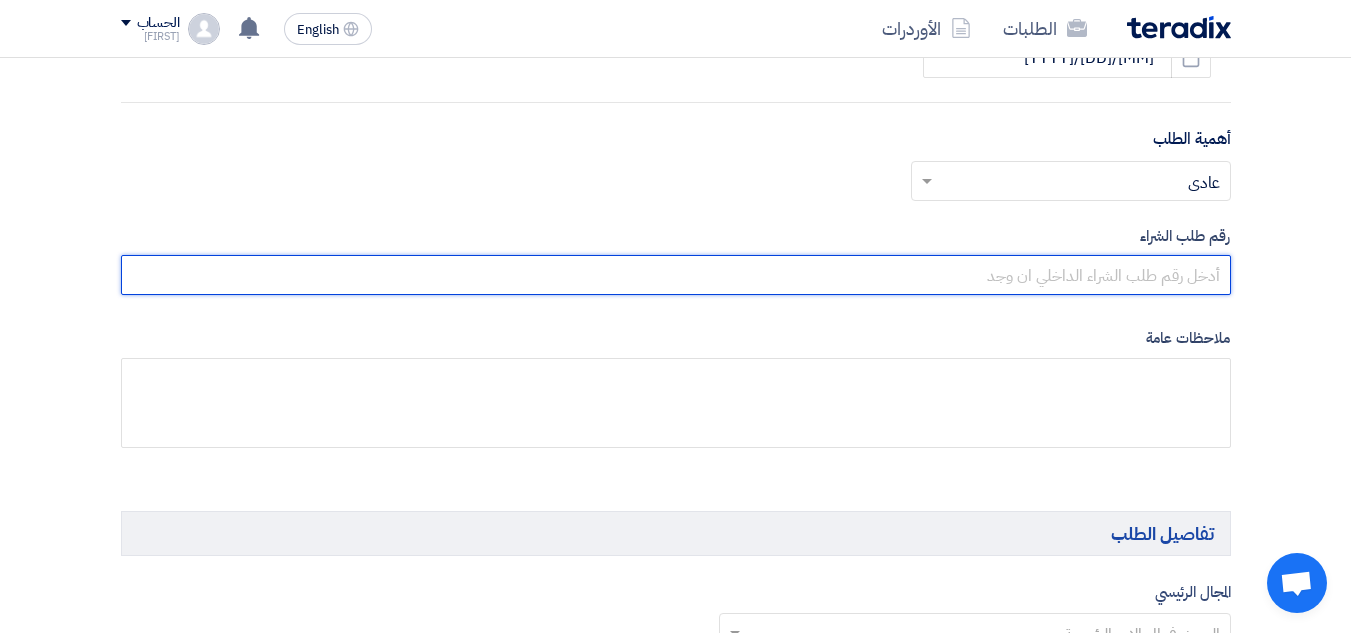 click at bounding box center (676, 275) 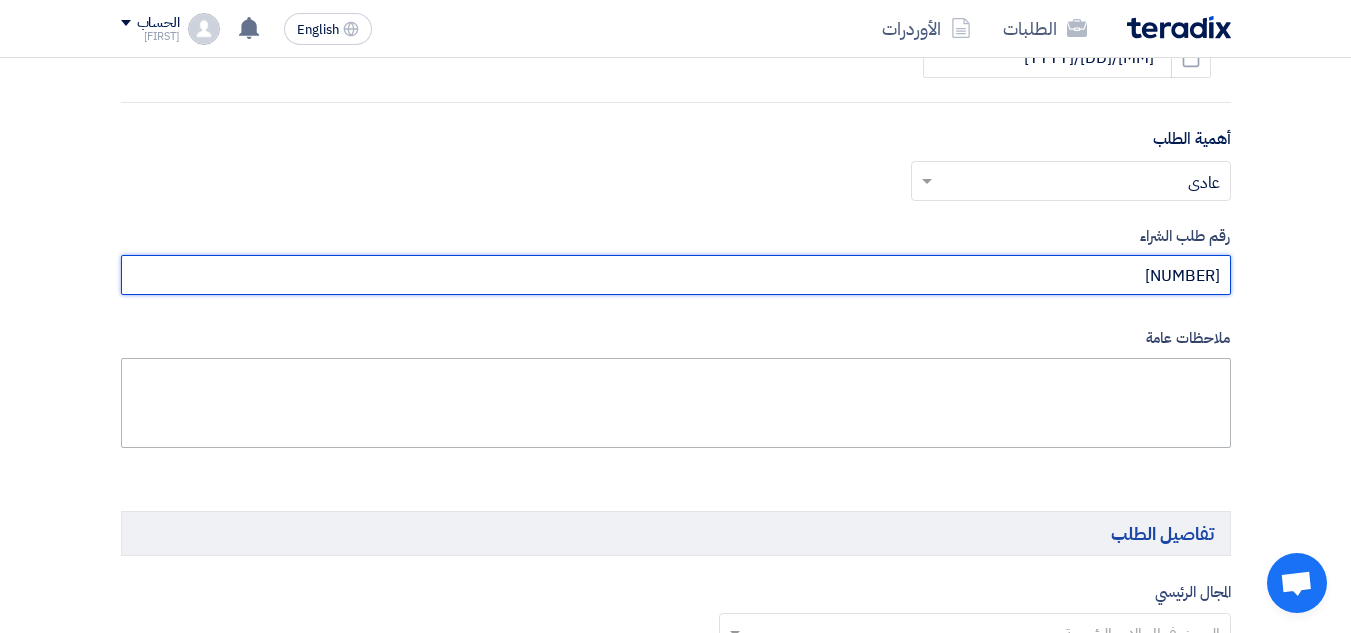 type on "[NUMBER]" 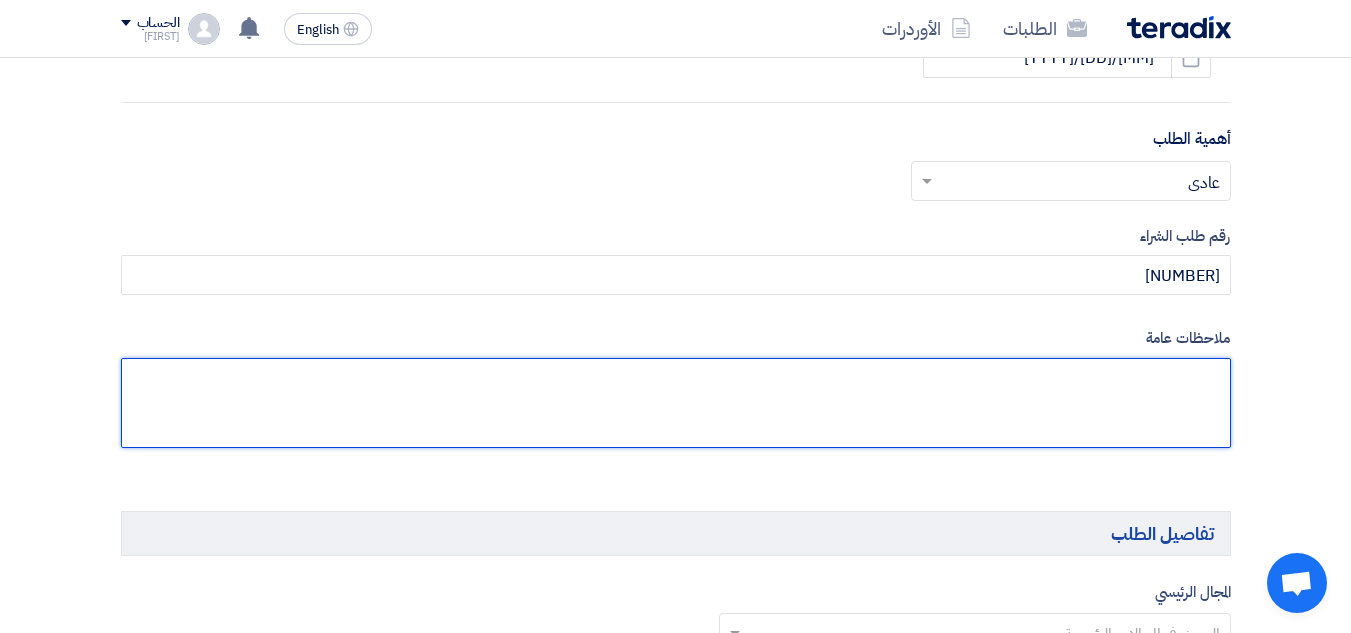 click 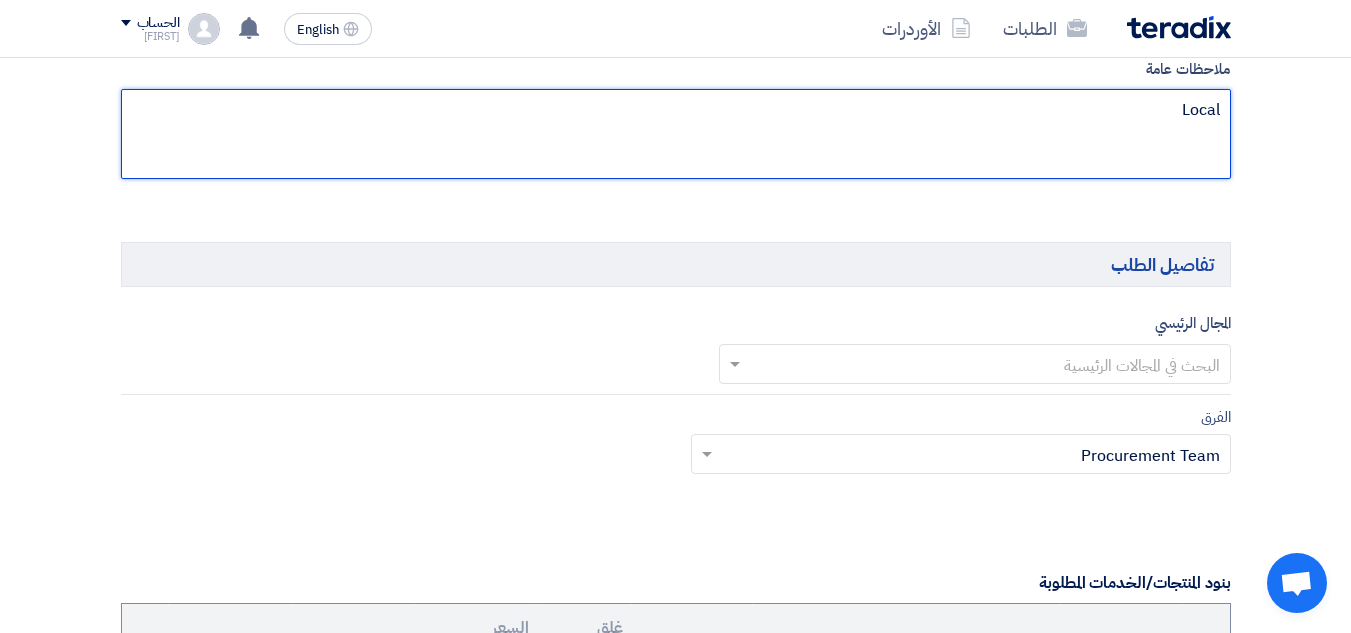 scroll, scrollTop: 1200, scrollLeft: 0, axis: vertical 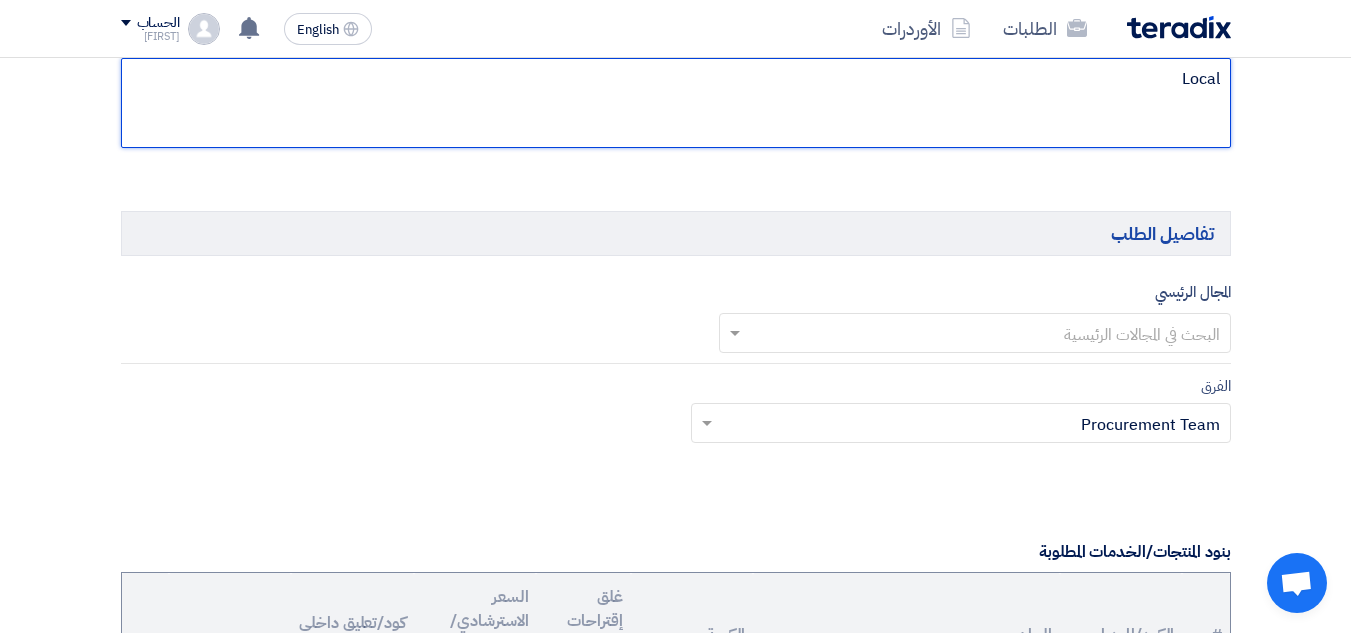 type on "Local" 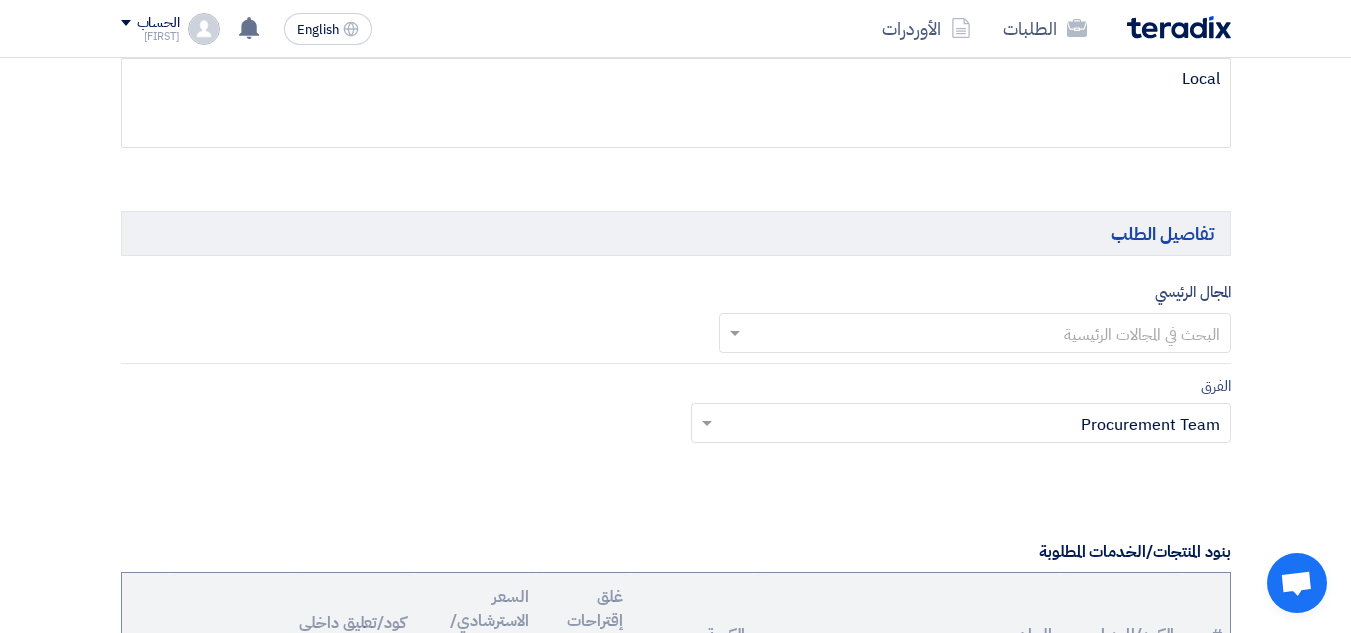 click at bounding box center (986, 335) 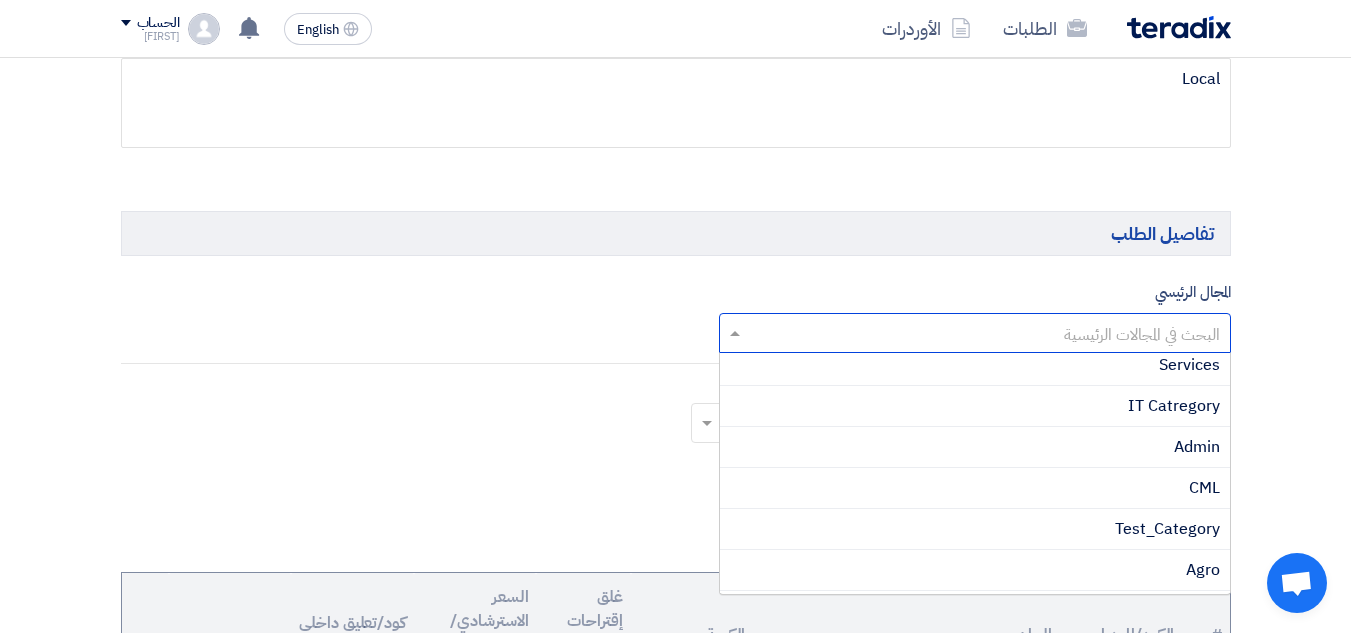 scroll, scrollTop: 0, scrollLeft: 0, axis: both 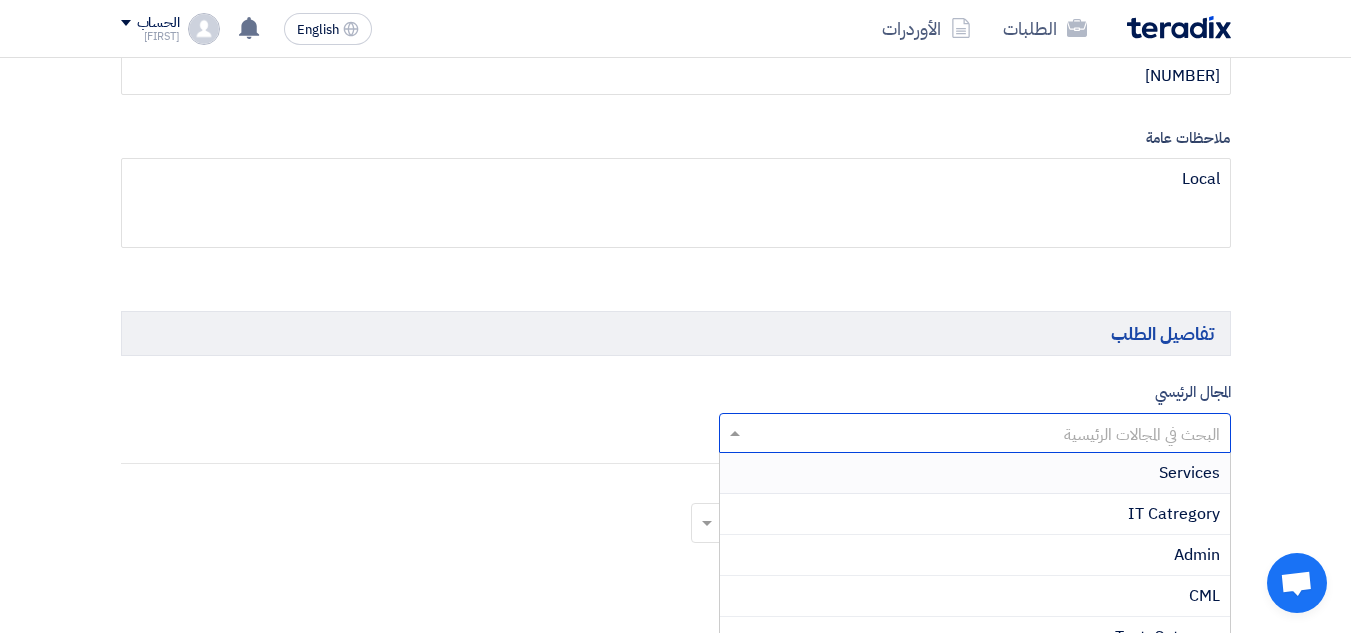 click on "Services" at bounding box center (975, 473) 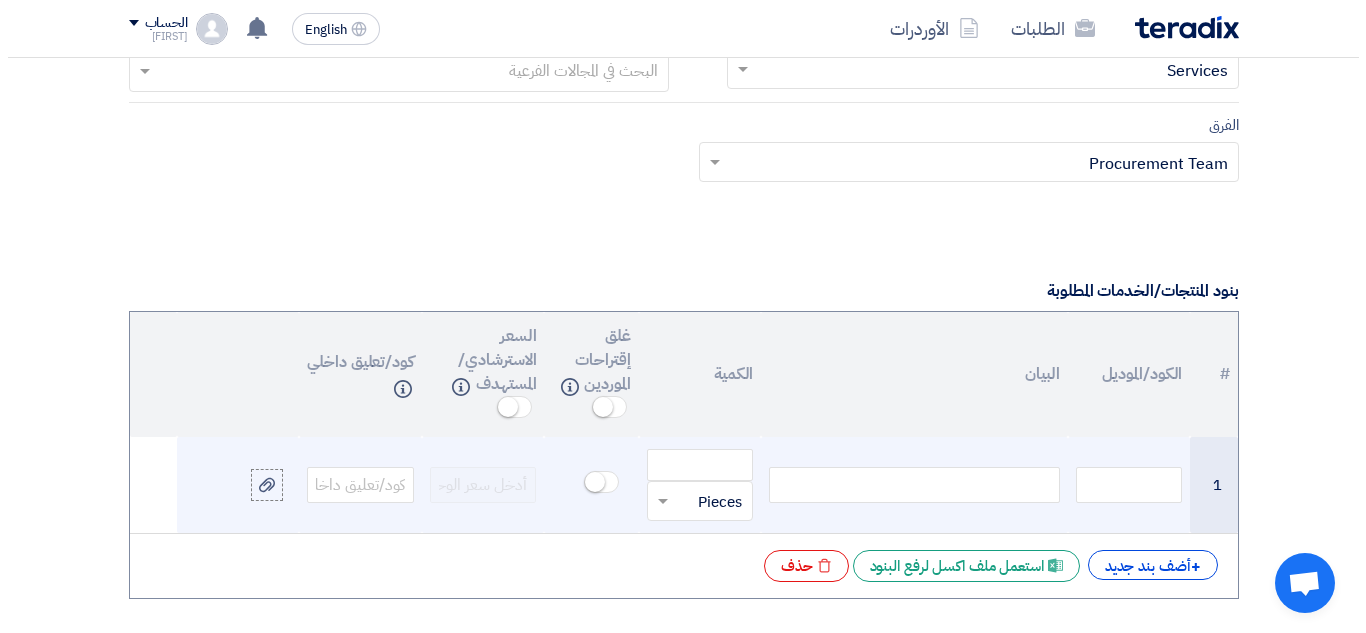 scroll, scrollTop: 1500, scrollLeft: 0, axis: vertical 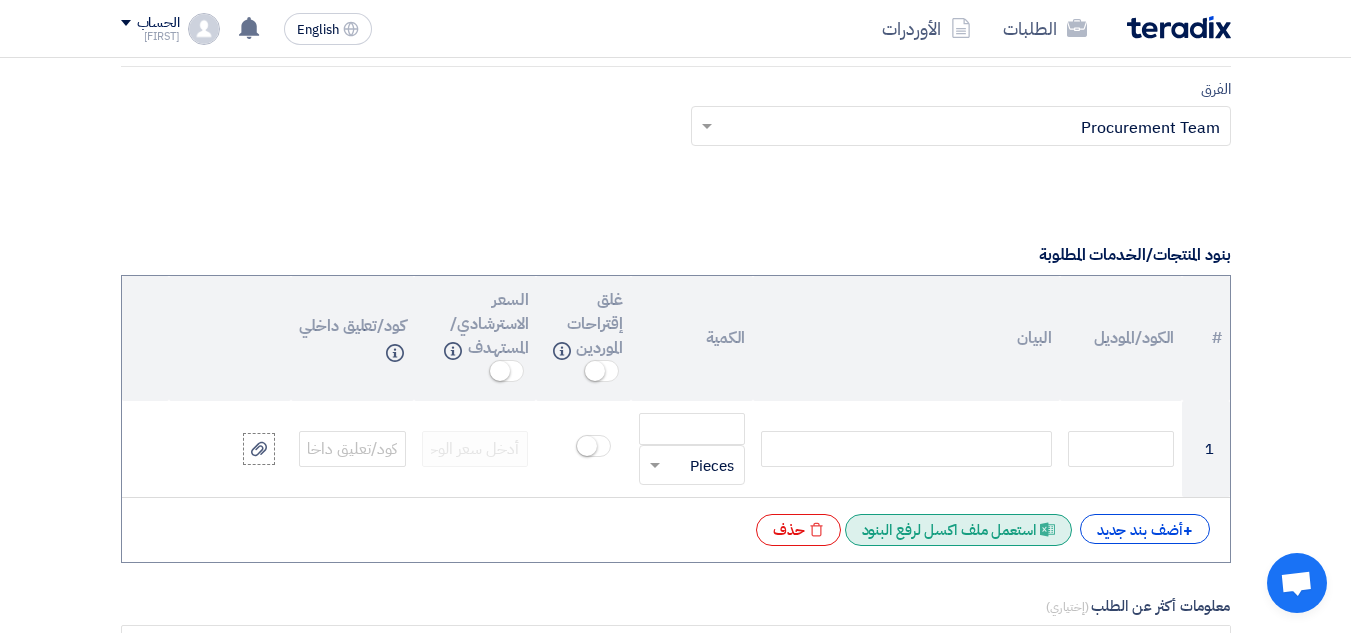click on "Excel file
استعمل ملف اكسل لرفع البنود" 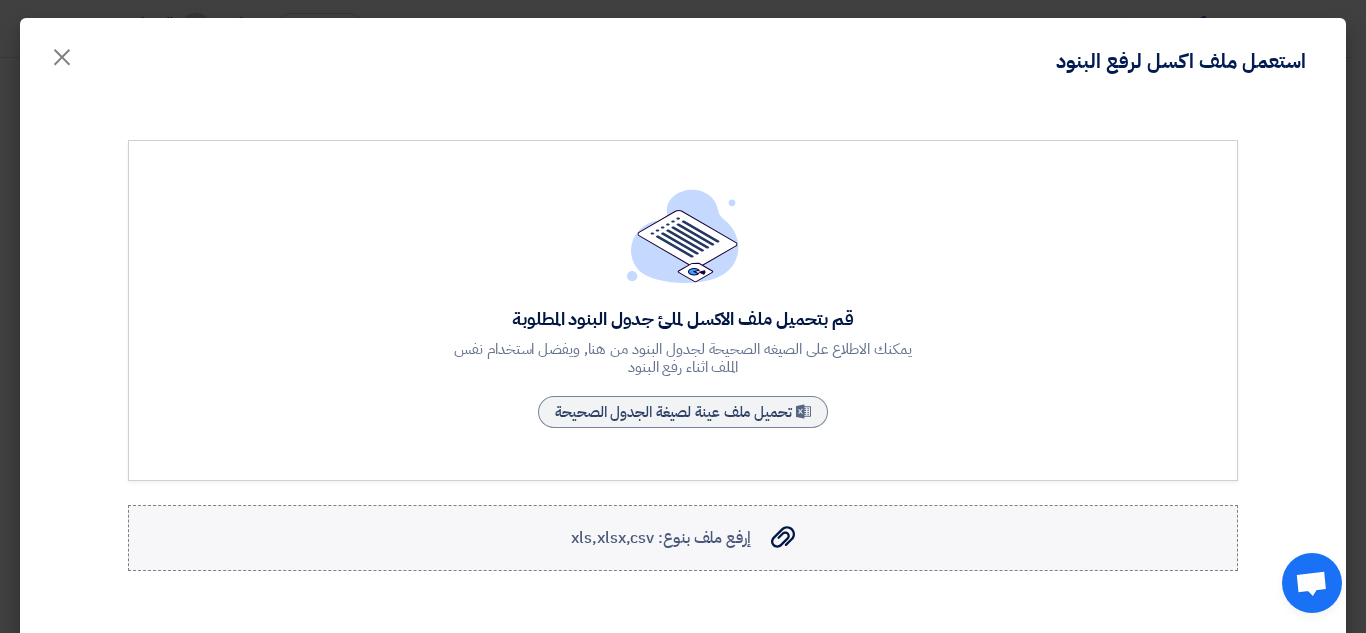 click on "إرفع ملف بنوع: xls,xlsx,csv" 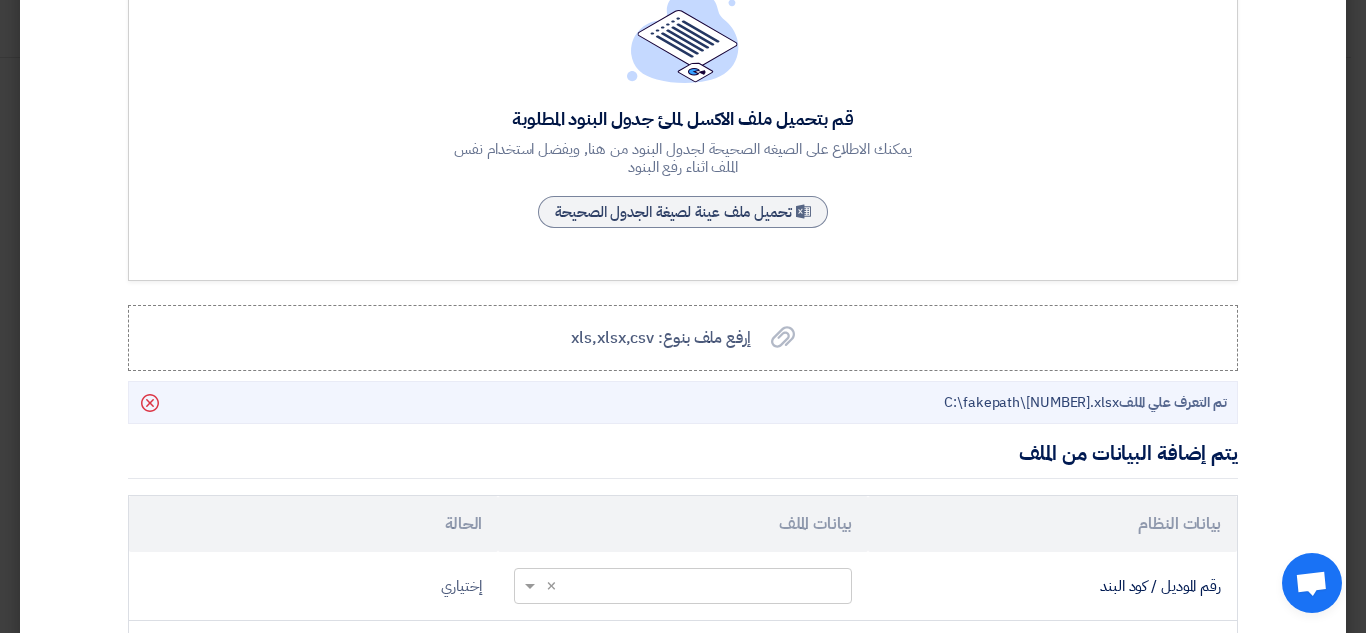 scroll, scrollTop: 300, scrollLeft: 0, axis: vertical 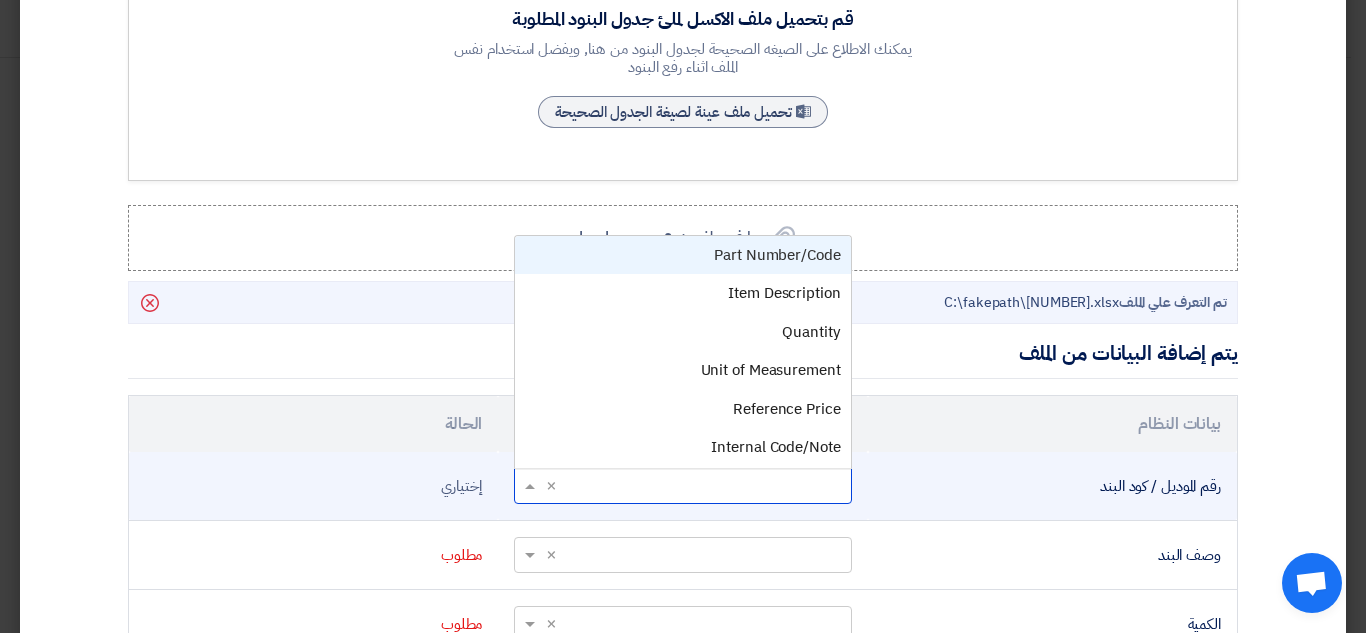 click 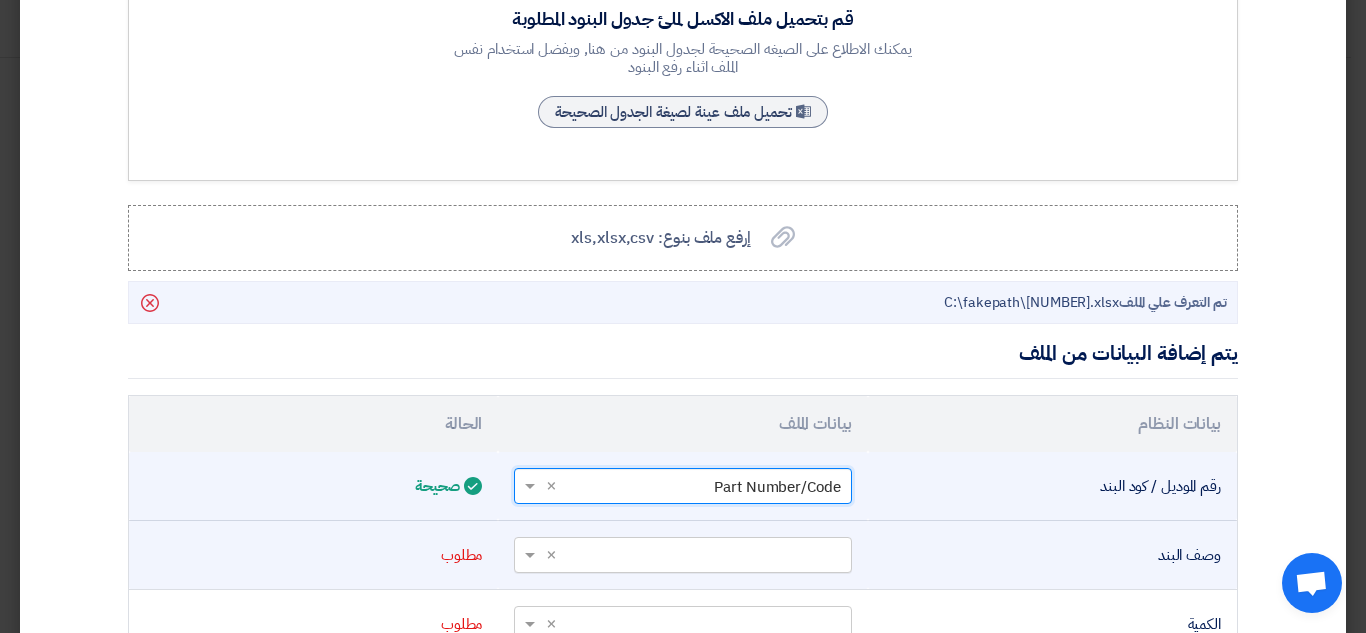 click 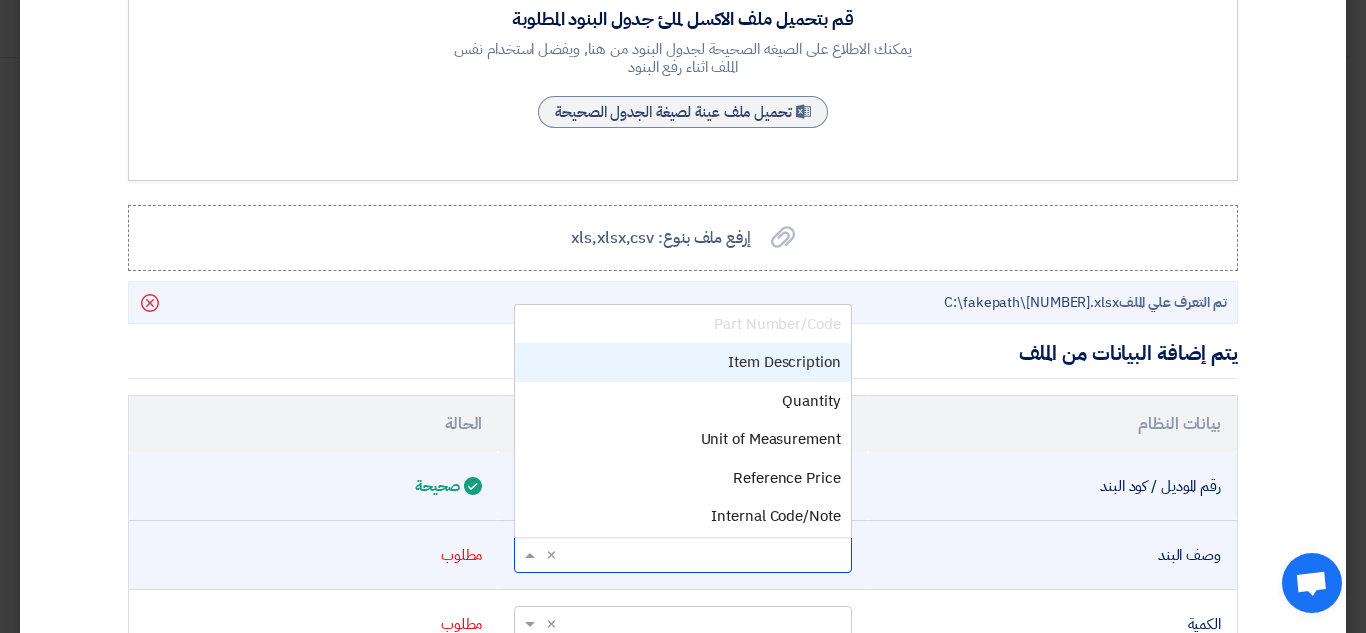 click on "Item Description" at bounding box center (682, 362) 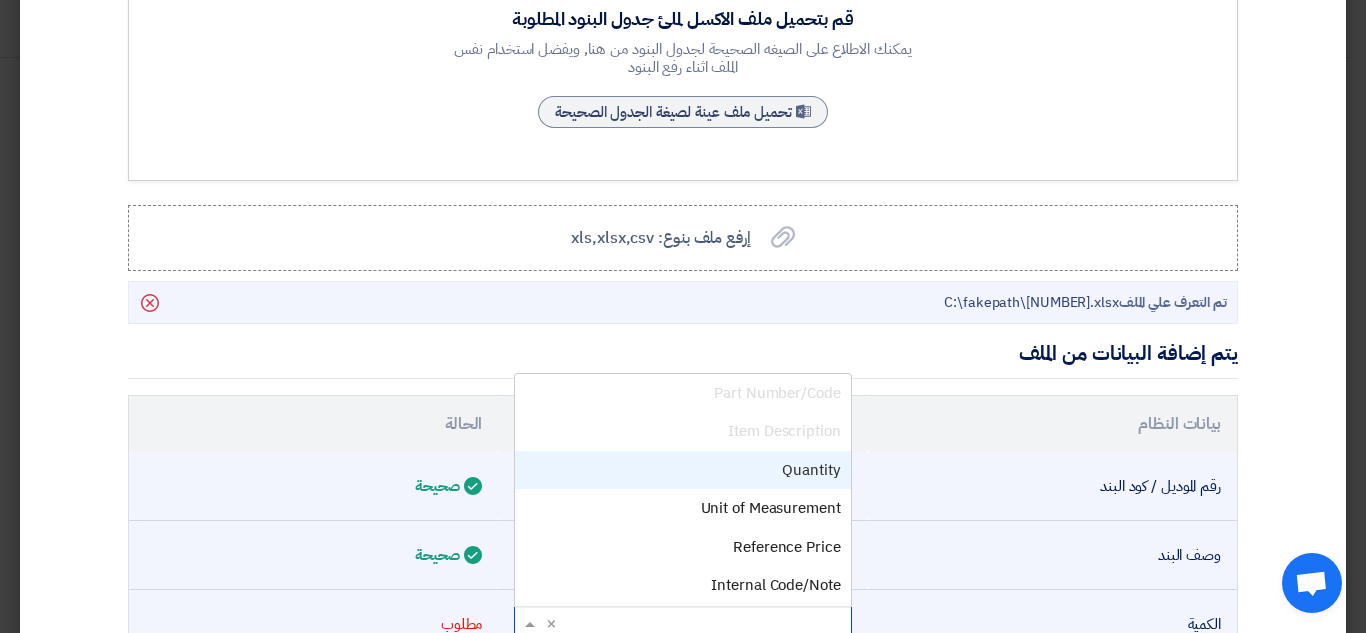 click 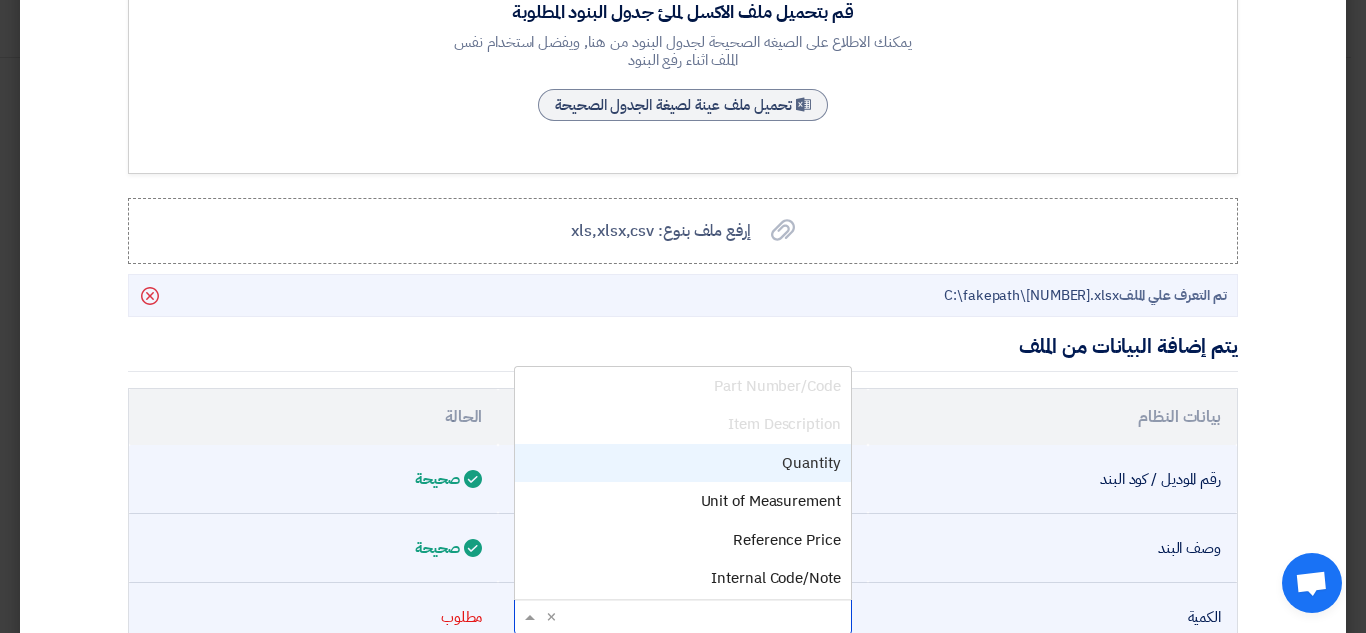 click on "Quantity" at bounding box center (682, 463) 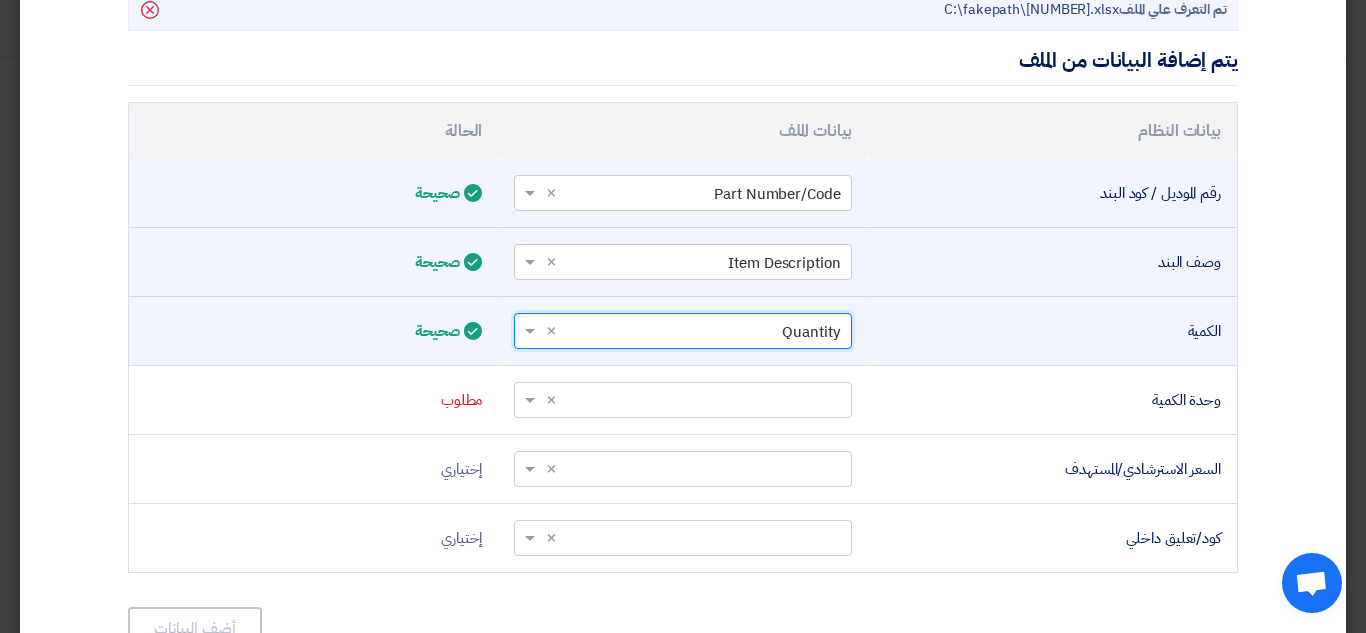 scroll, scrollTop: 607, scrollLeft: 0, axis: vertical 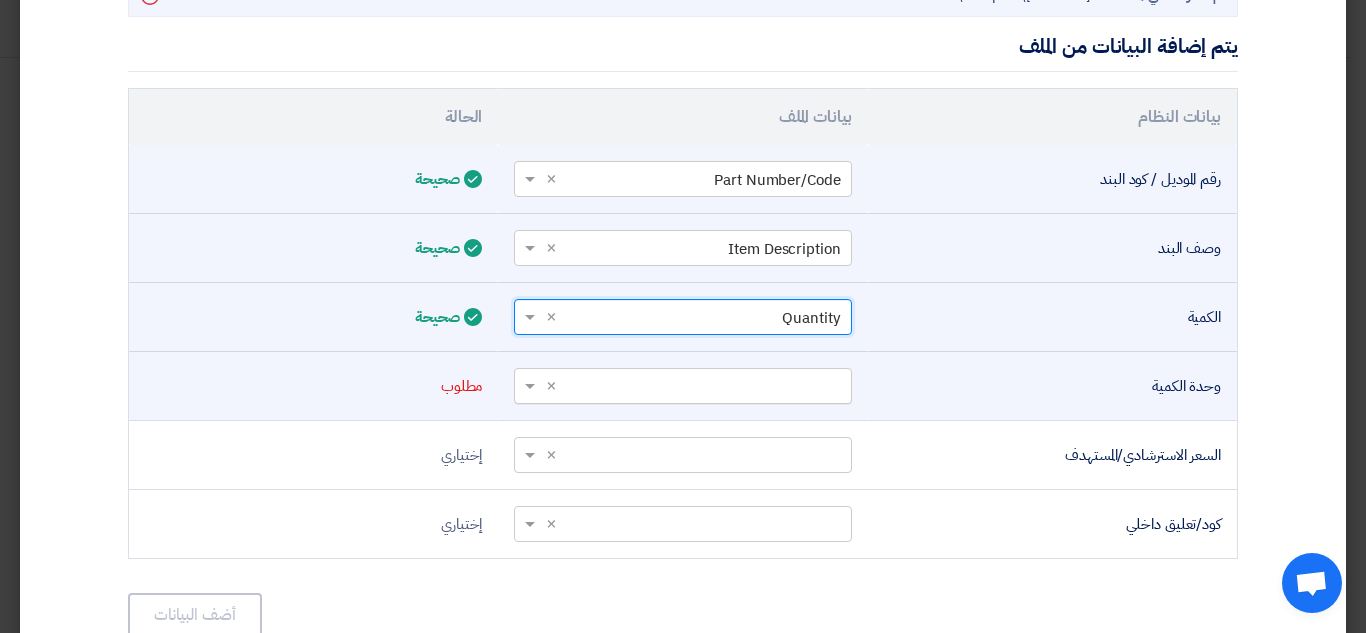 click 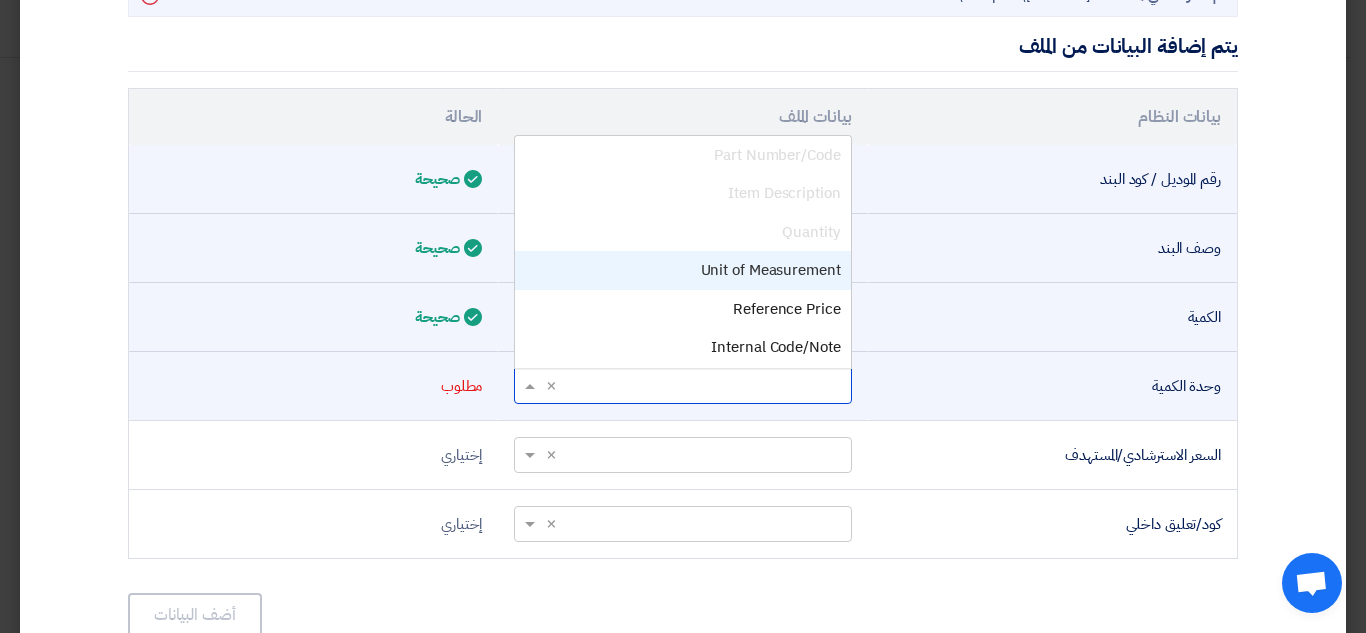 click on "Unit of Measurement" at bounding box center [771, 270] 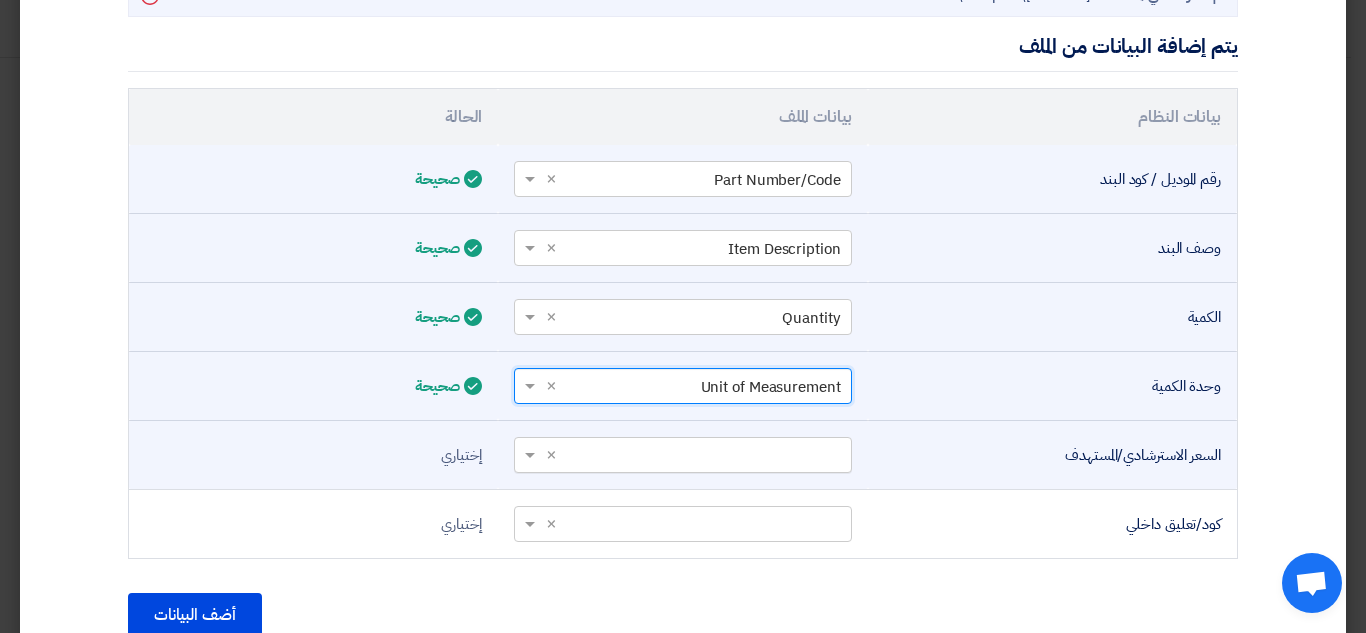 scroll, scrollTop: 702, scrollLeft: 0, axis: vertical 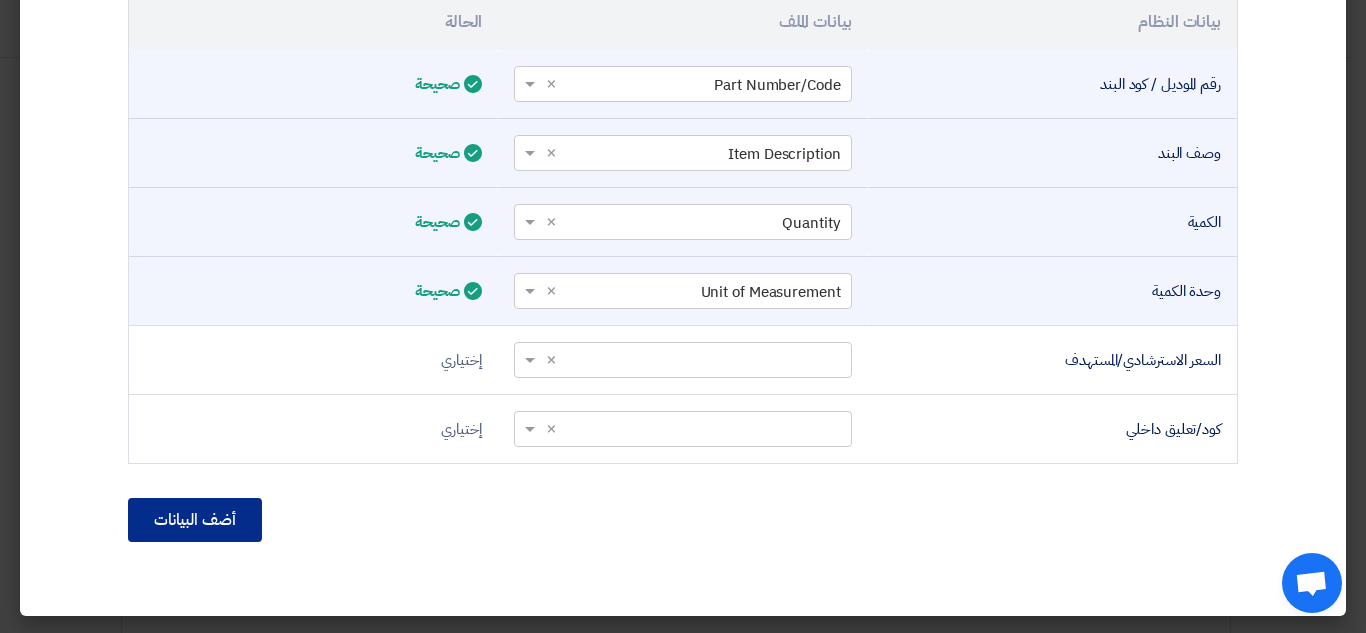 click on "أضف البيانات" 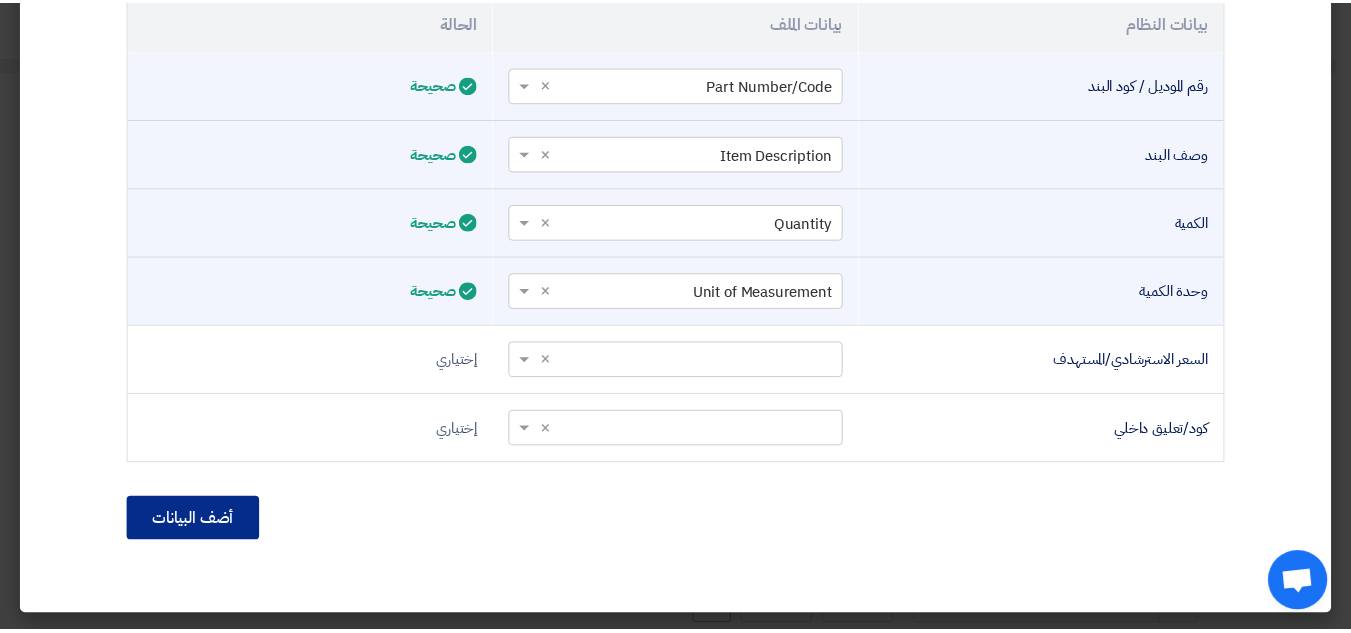 scroll, scrollTop: 491, scrollLeft: 0, axis: vertical 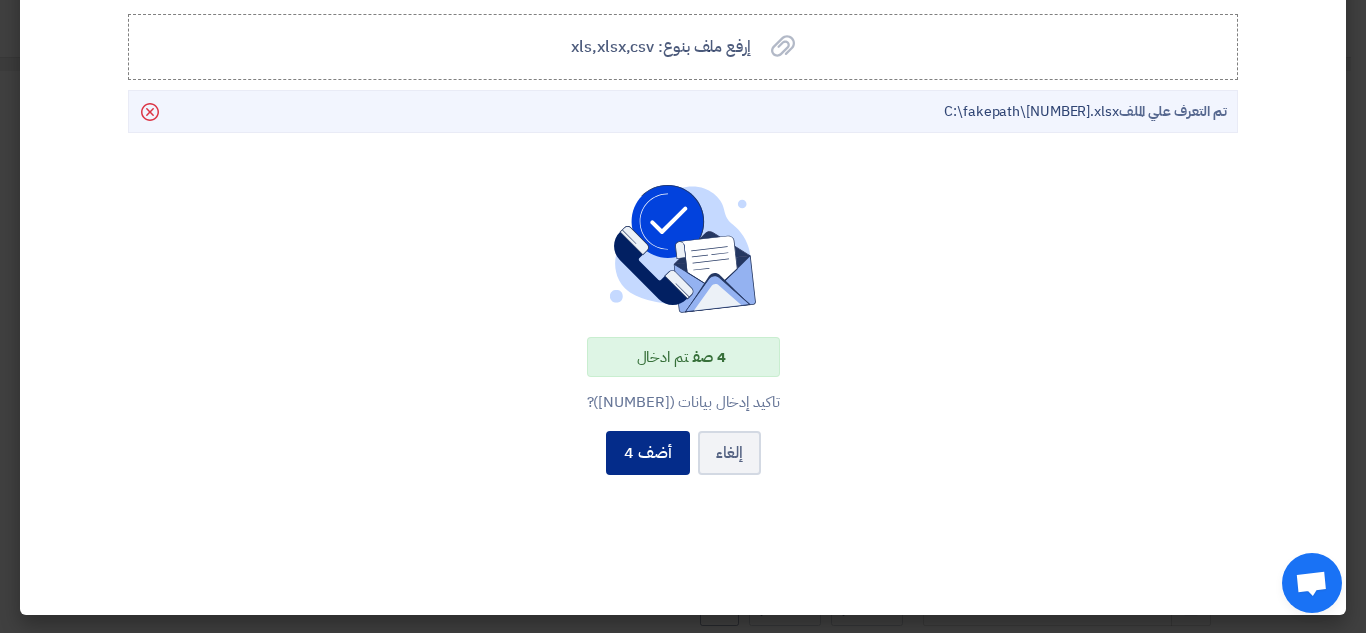 click on "أضف 4" at bounding box center [648, 453] 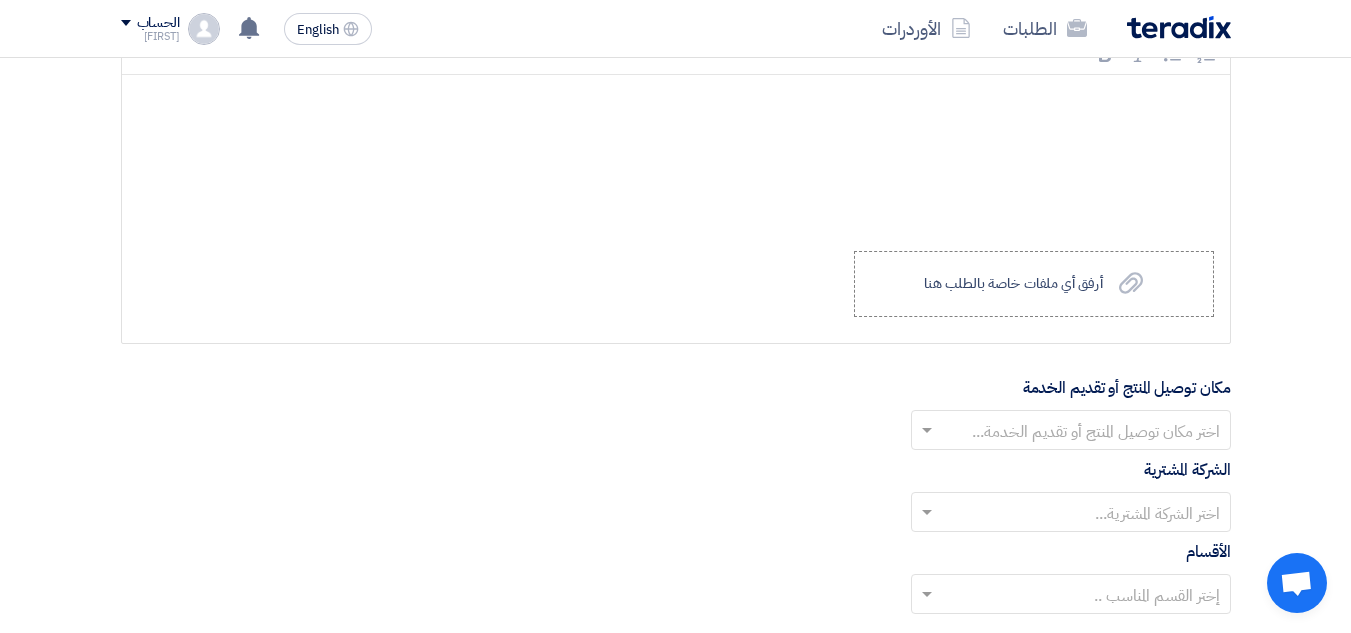 scroll, scrollTop: 2400, scrollLeft: 0, axis: vertical 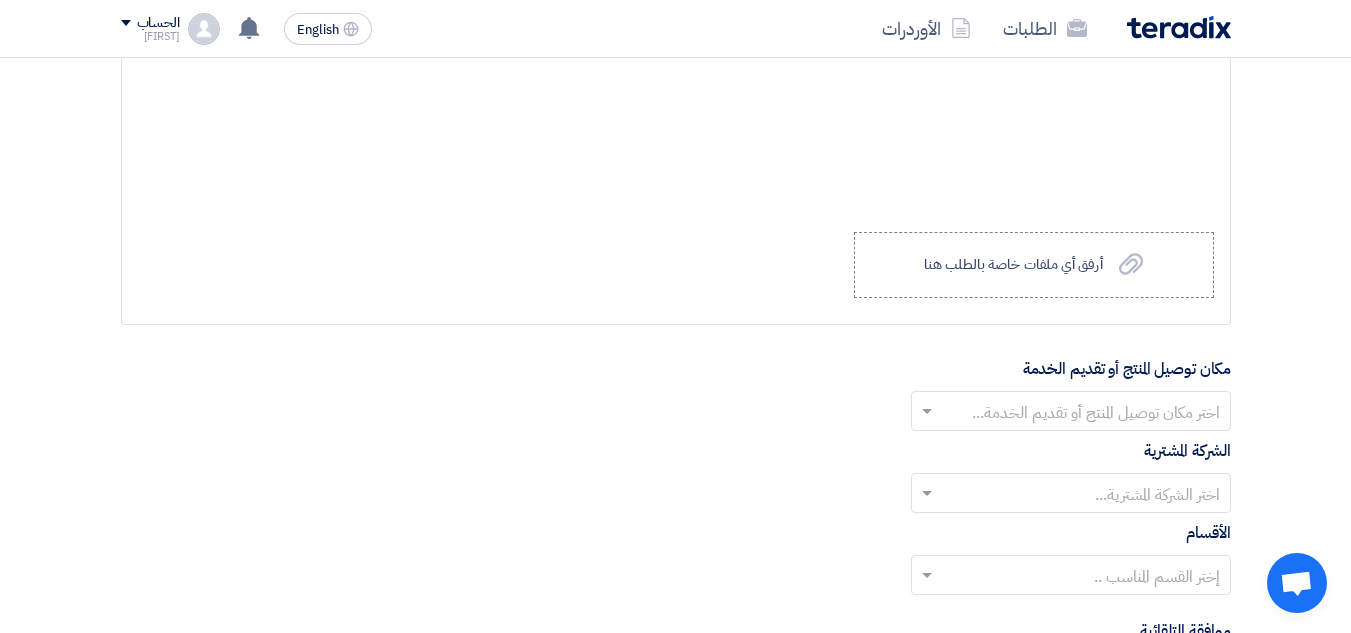 click 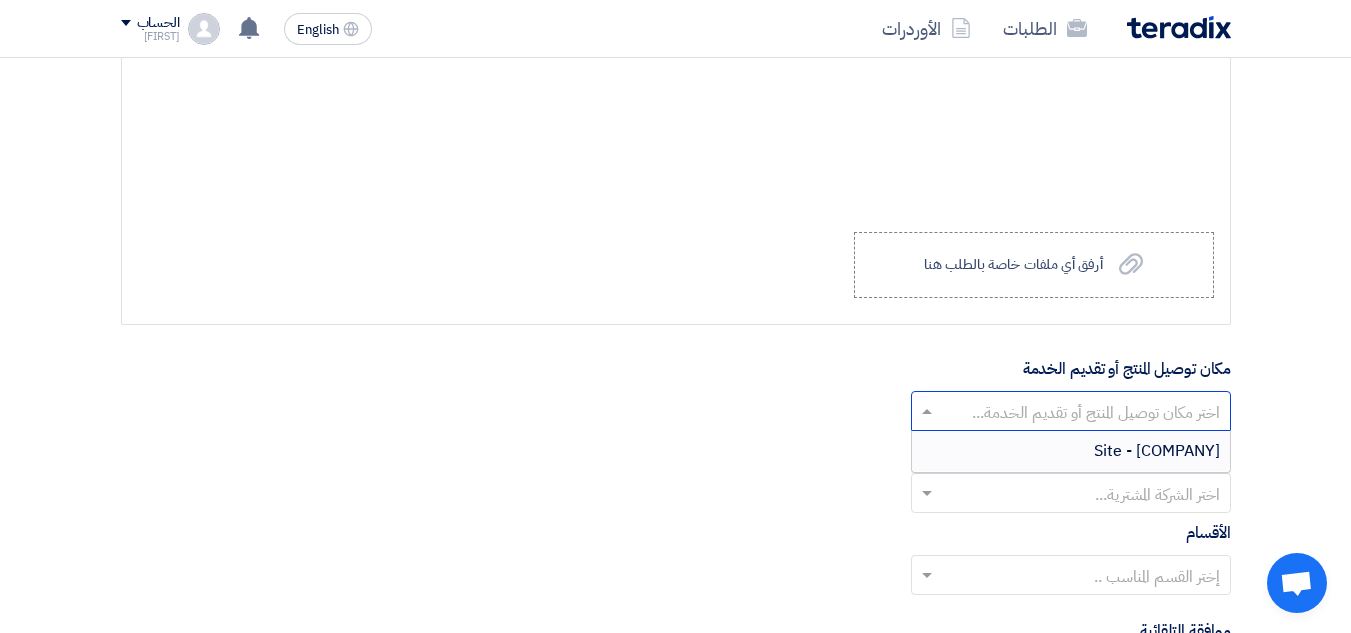 click on "[COMPANY] - Site" at bounding box center [1157, 451] 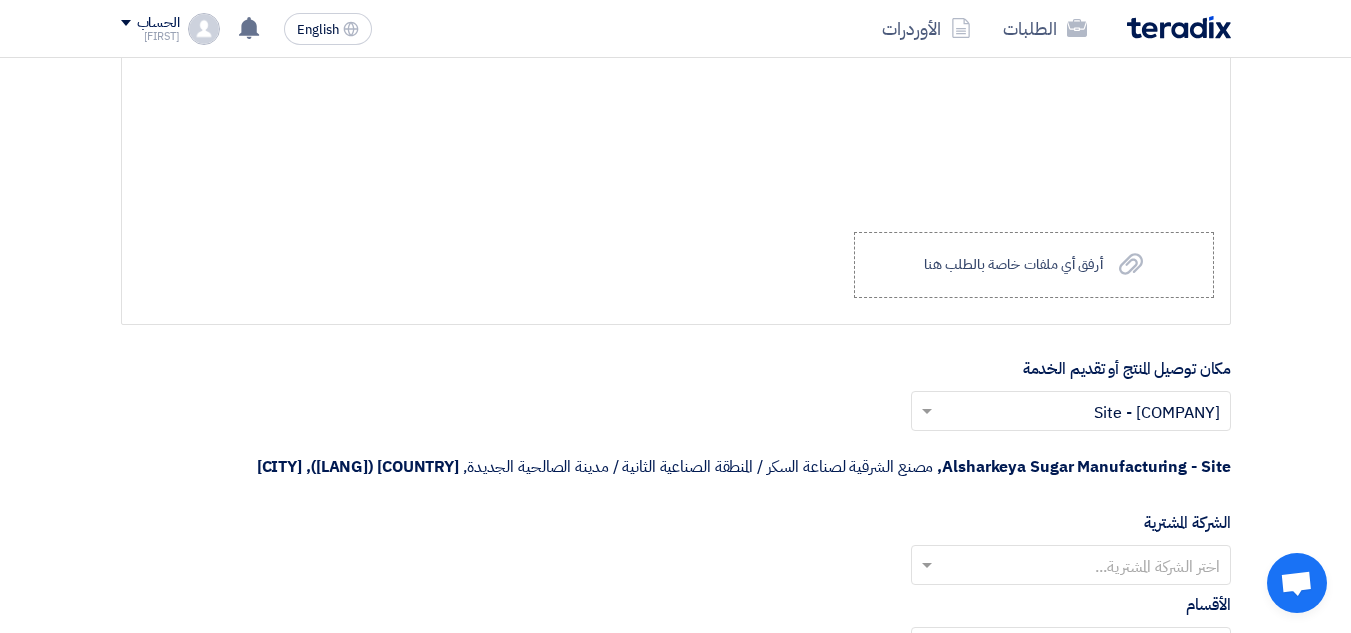 click 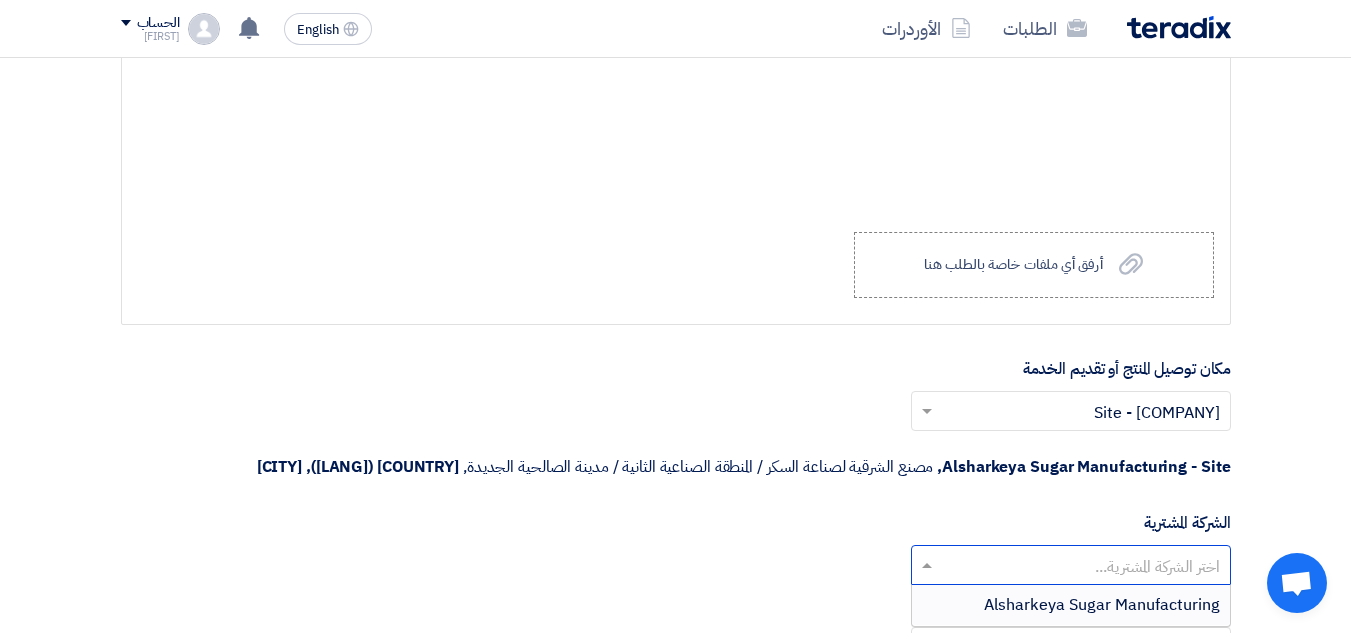 click on "Alsharkeya Sugar Manufacturing" at bounding box center [1102, 605] 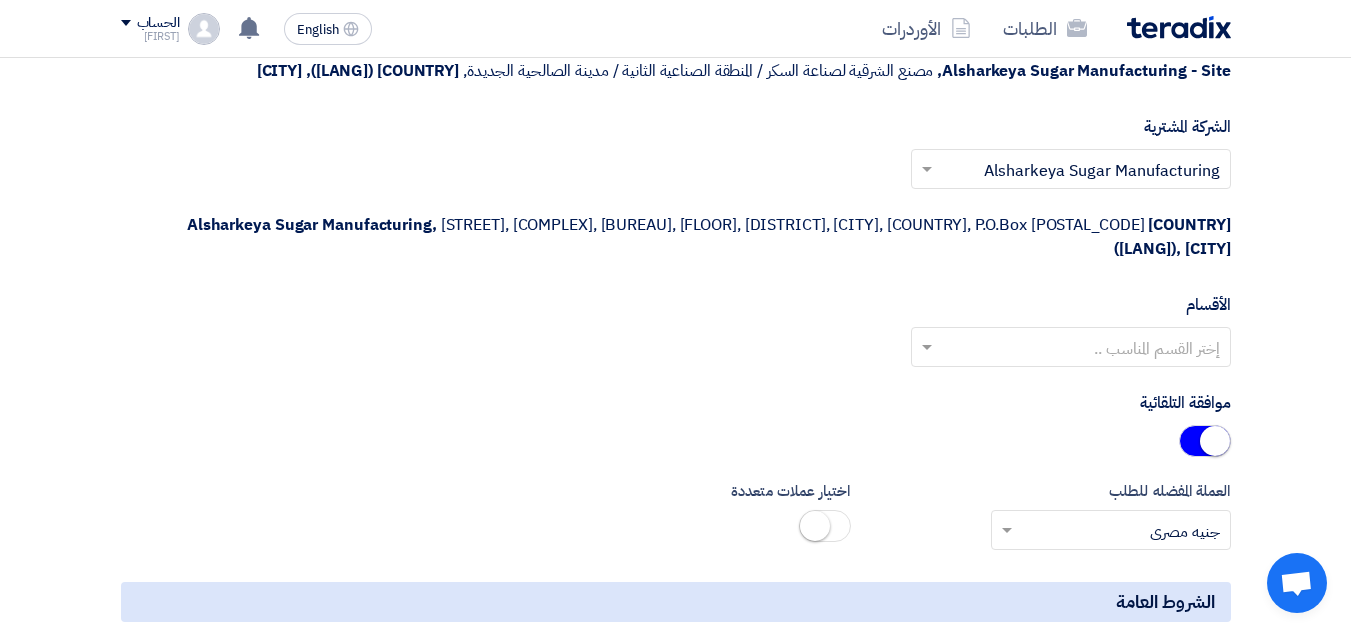 scroll, scrollTop: 2800, scrollLeft: 0, axis: vertical 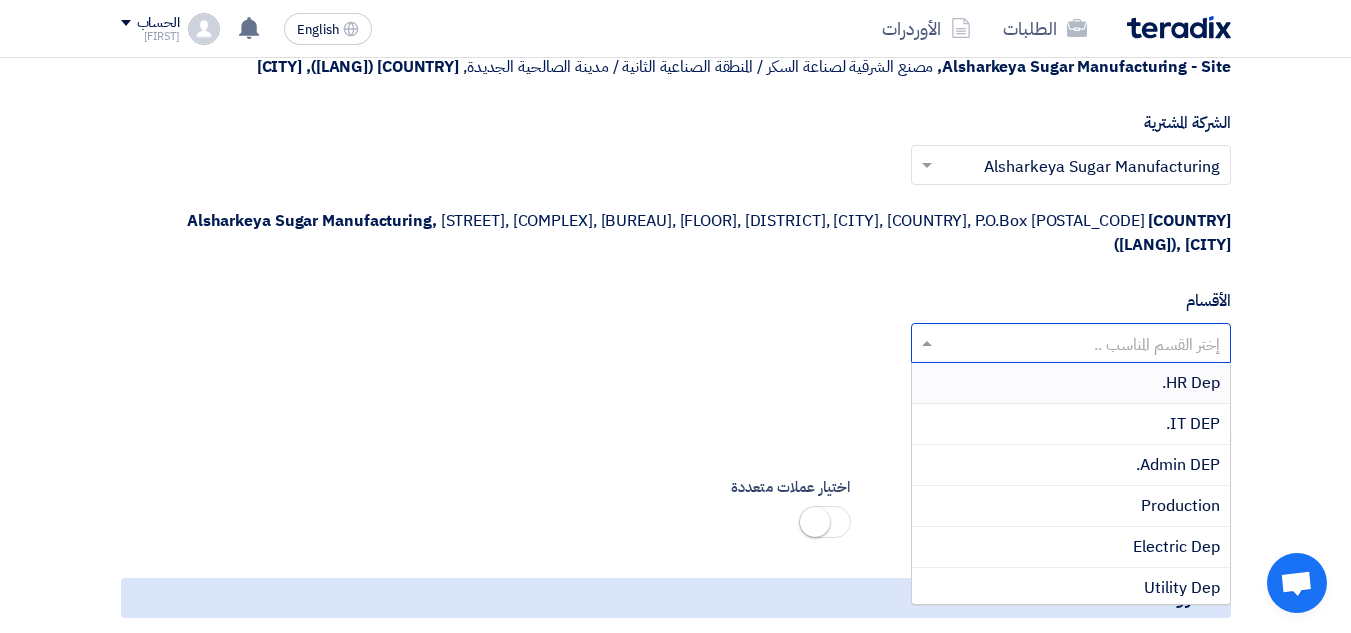 click 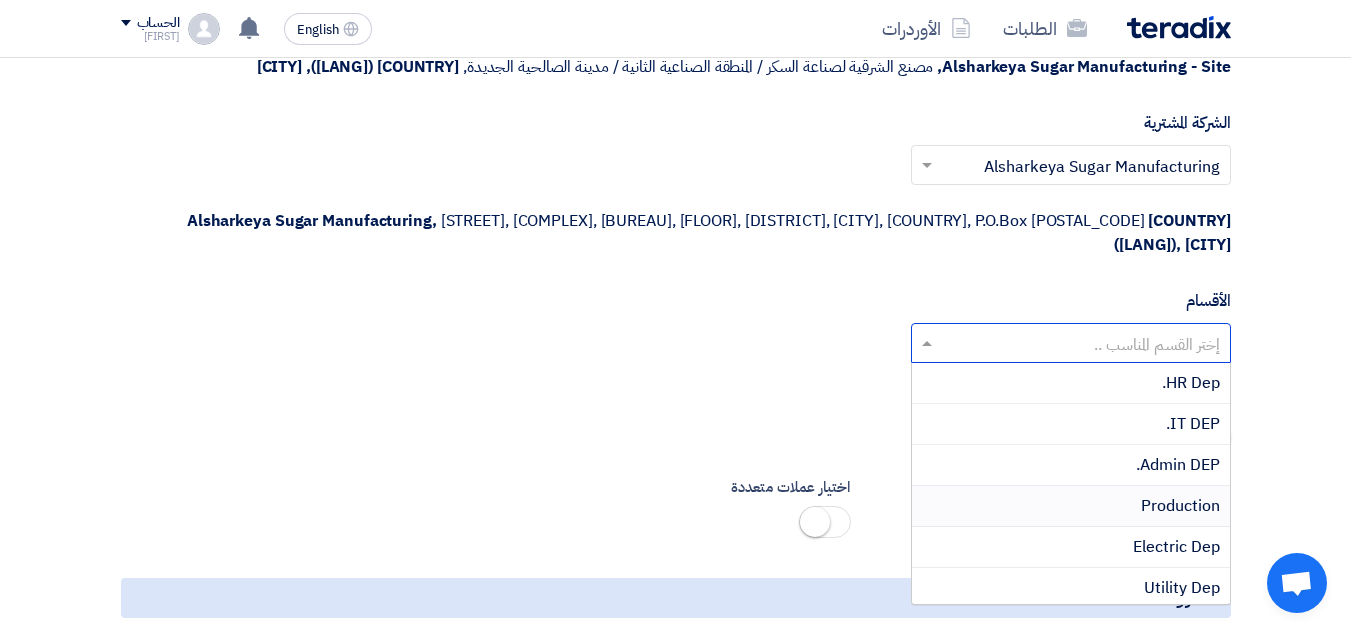click on "Production" at bounding box center [1071, 506] 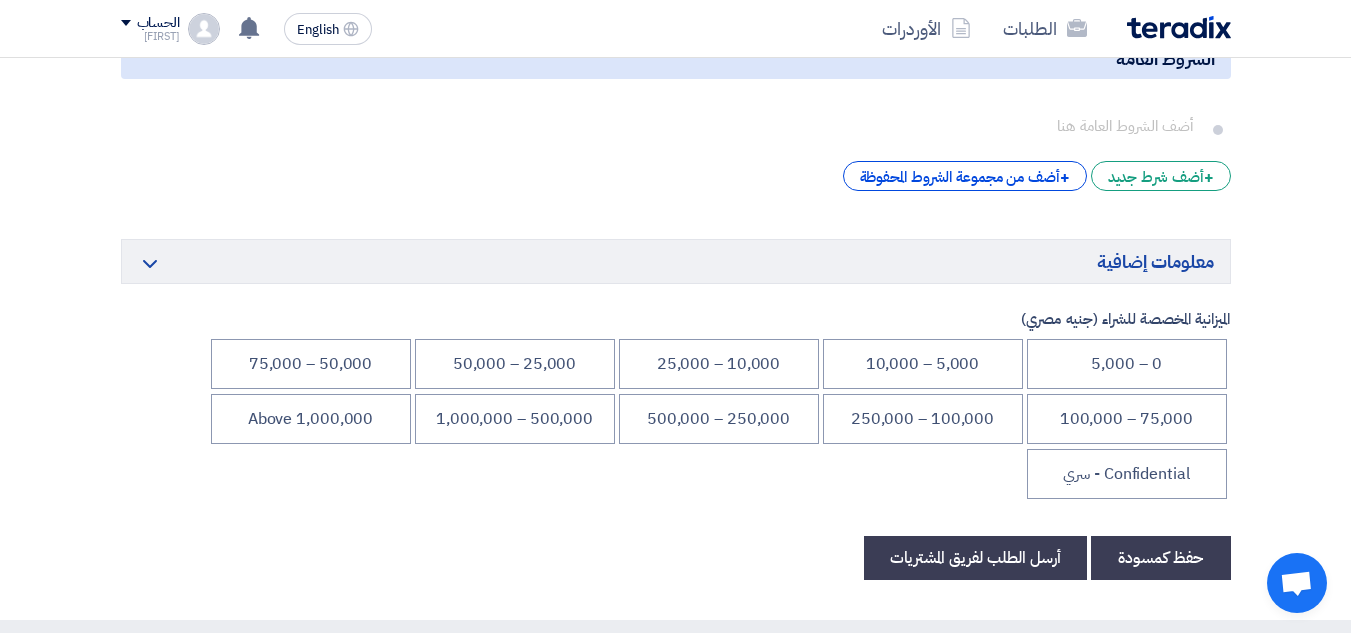 scroll, scrollTop: 3400, scrollLeft: 0, axis: vertical 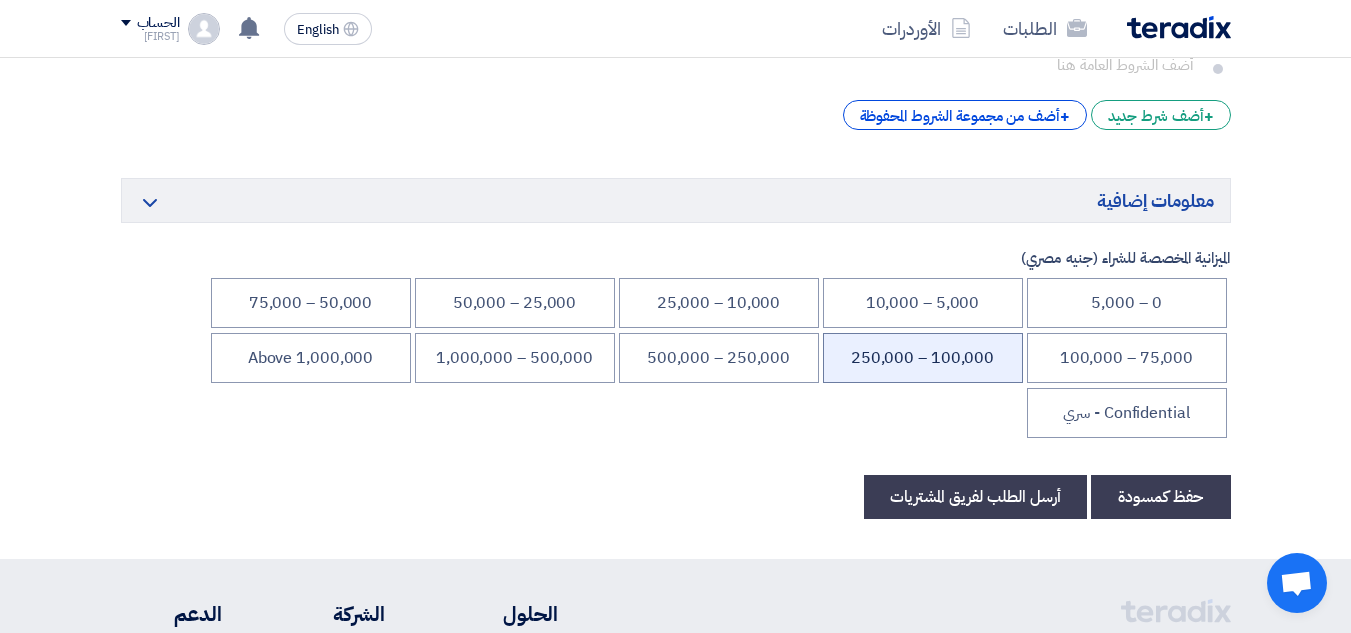 click on "100,000 – 250,000" at bounding box center (923, 358) 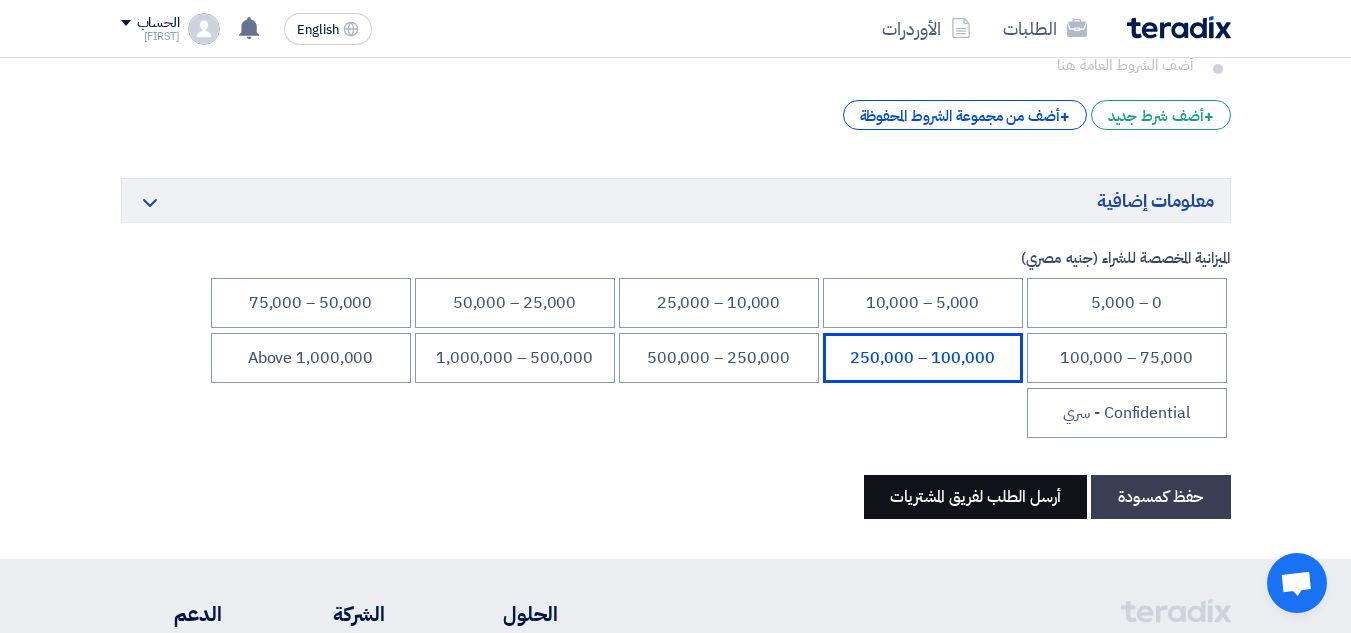click on "أرسل الطلب لفريق المشتريات" 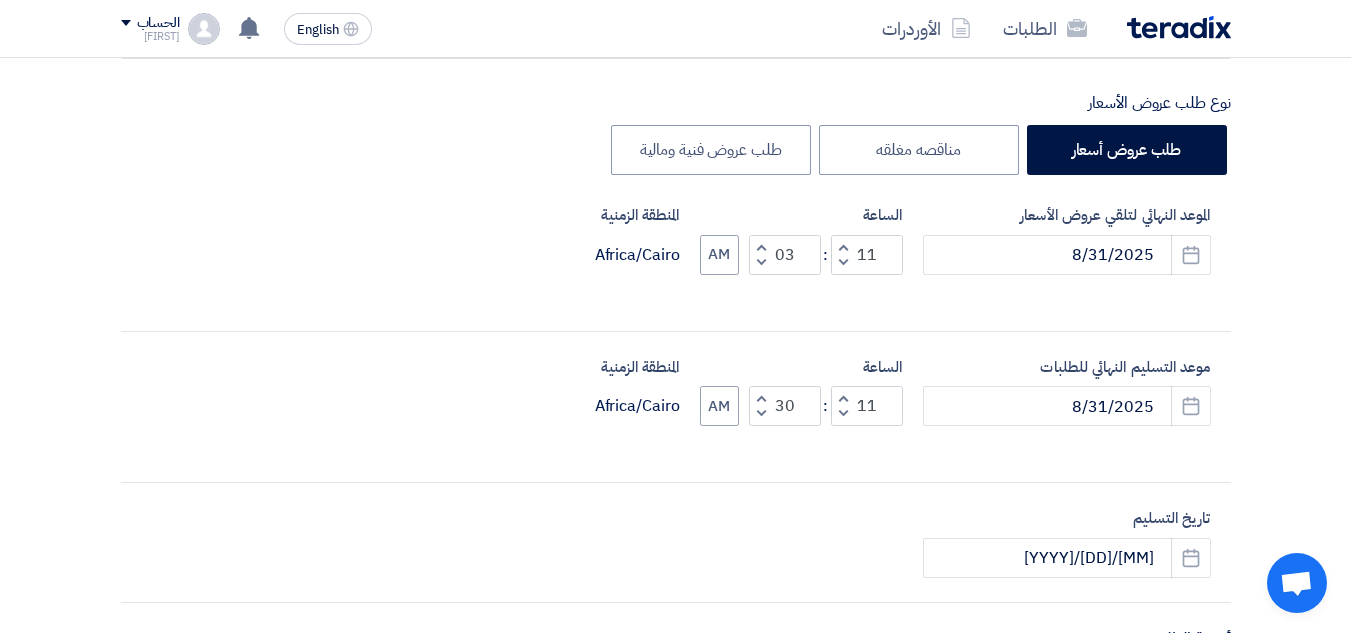 scroll, scrollTop: 300, scrollLeft: 0, axis: vertical 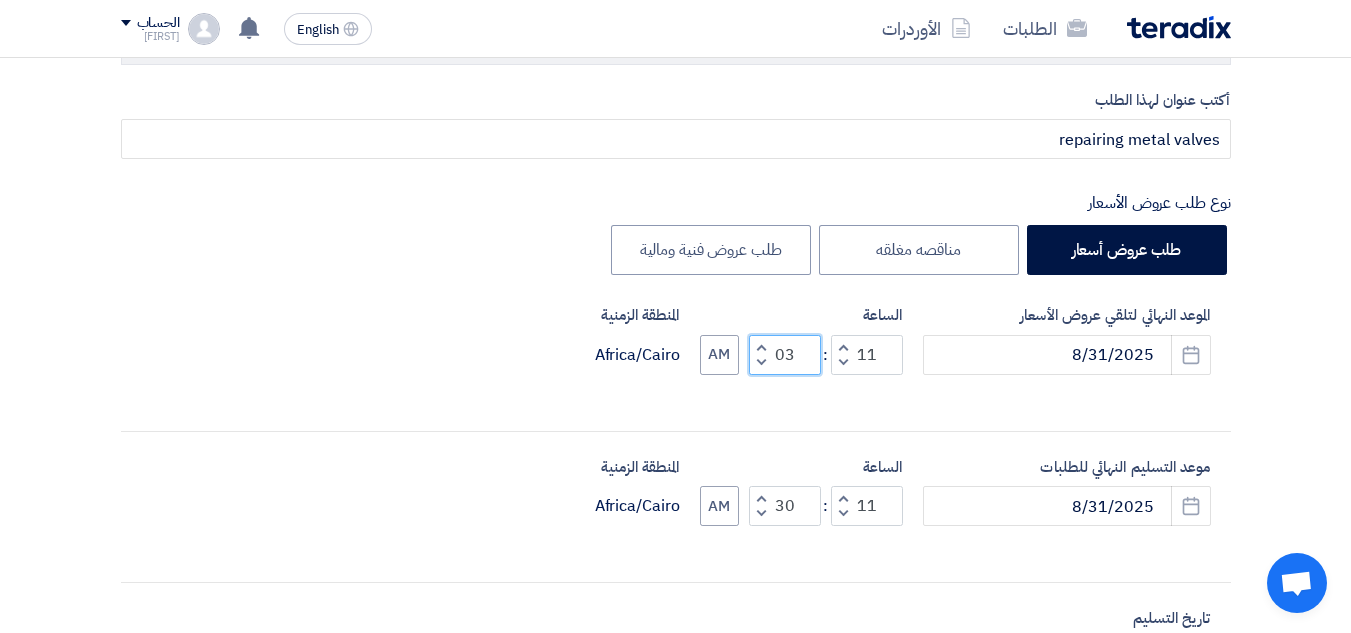 click on "03" 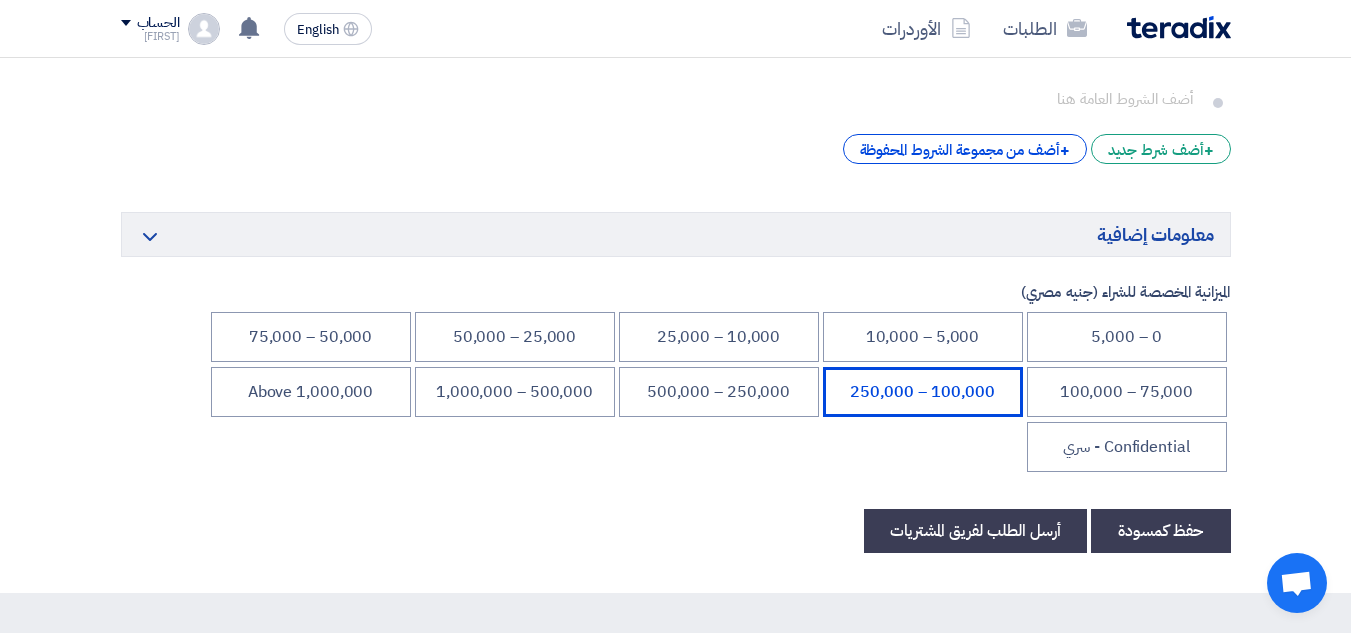 scroll, scrollTop: 3400, scrollLeft: 0, axis: vertical 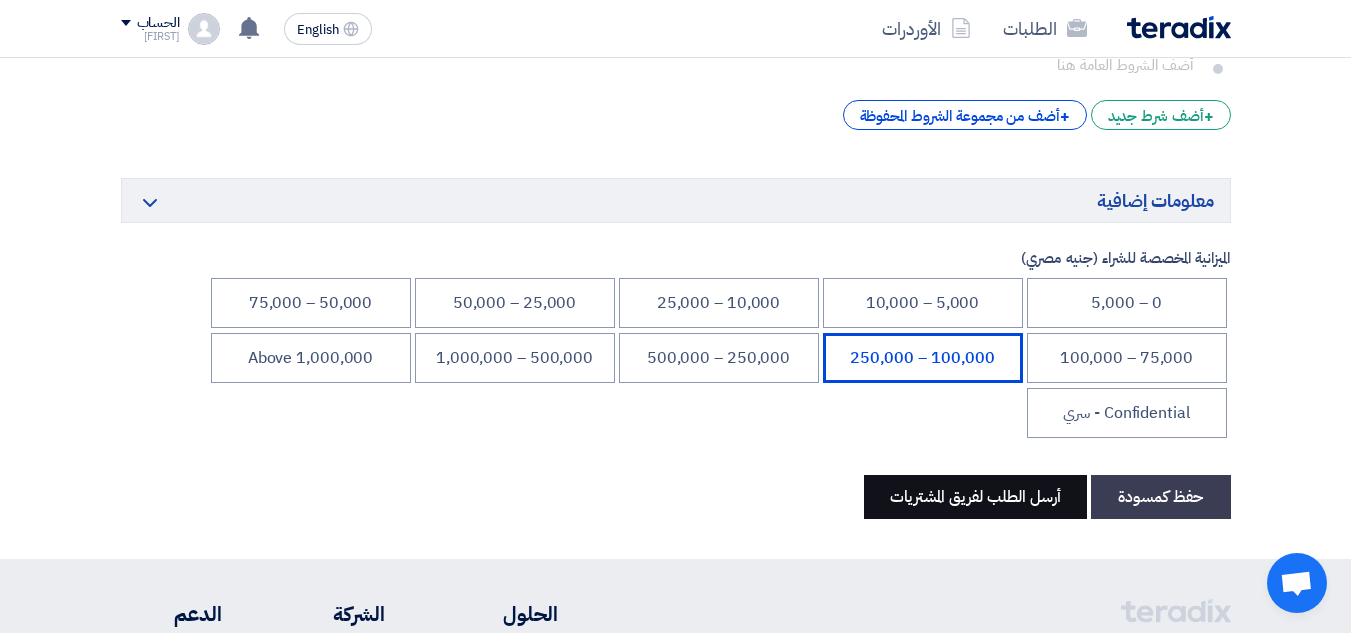 type on "30" 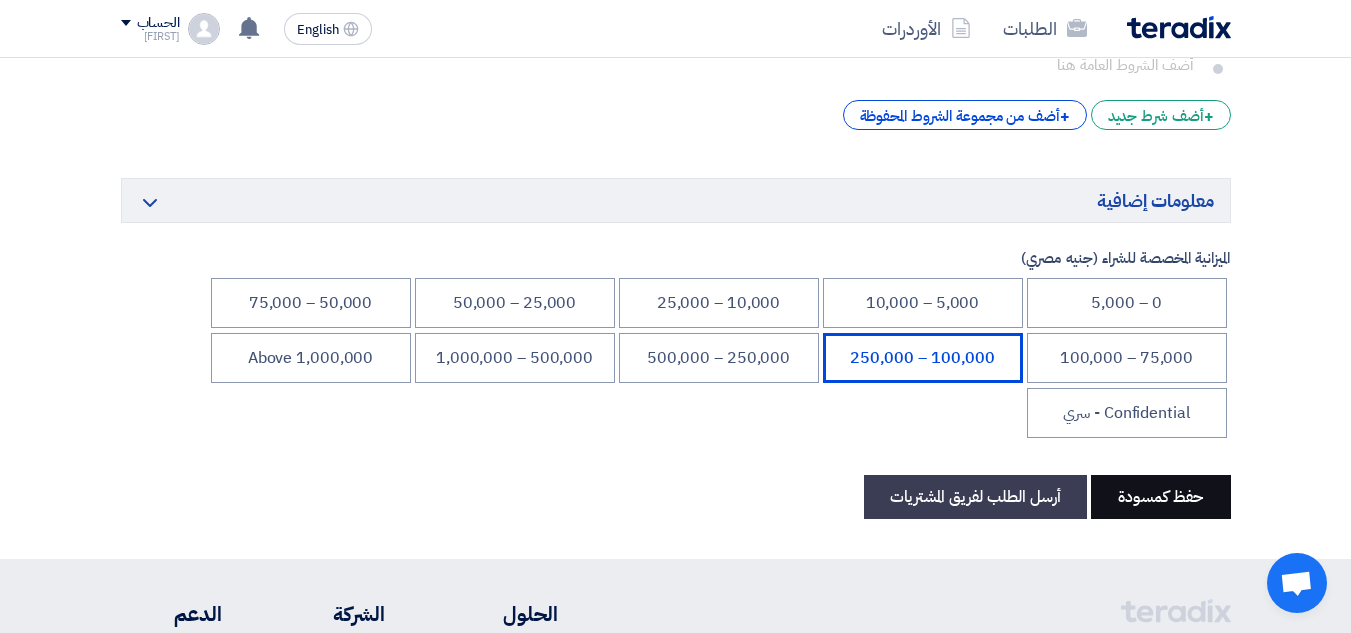 click on "حفظ كمسودة" 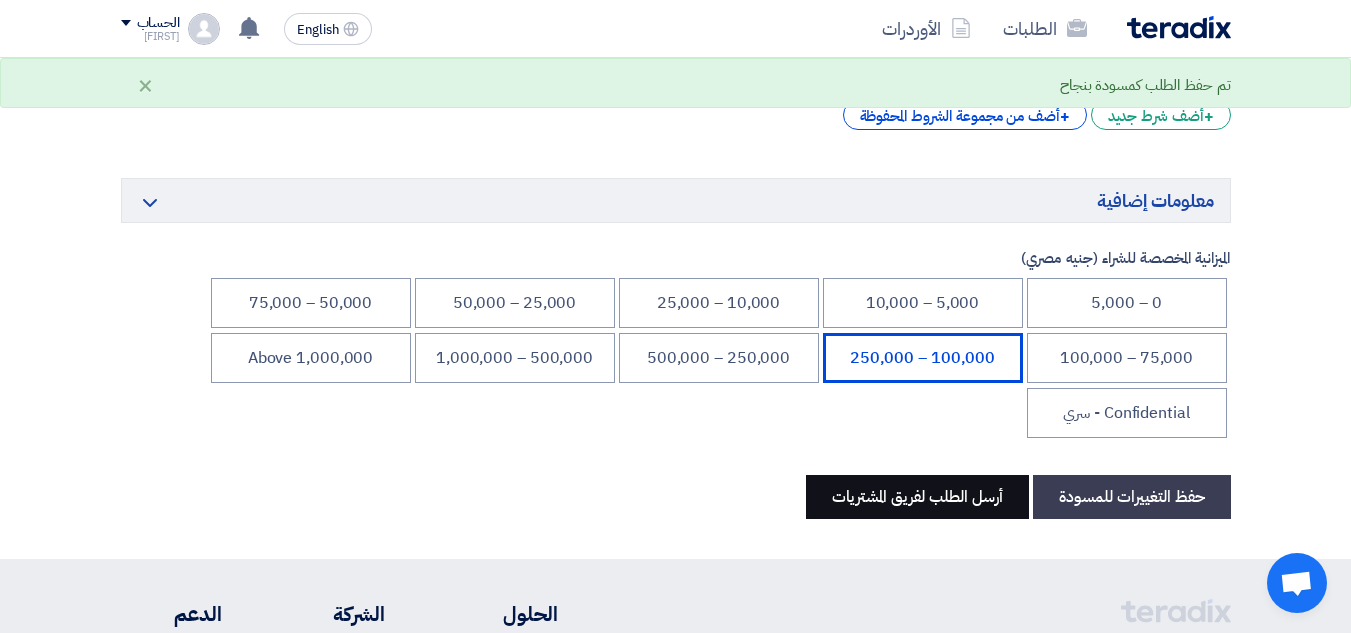 click on "أرسل الطلب لفريق المشتريات" 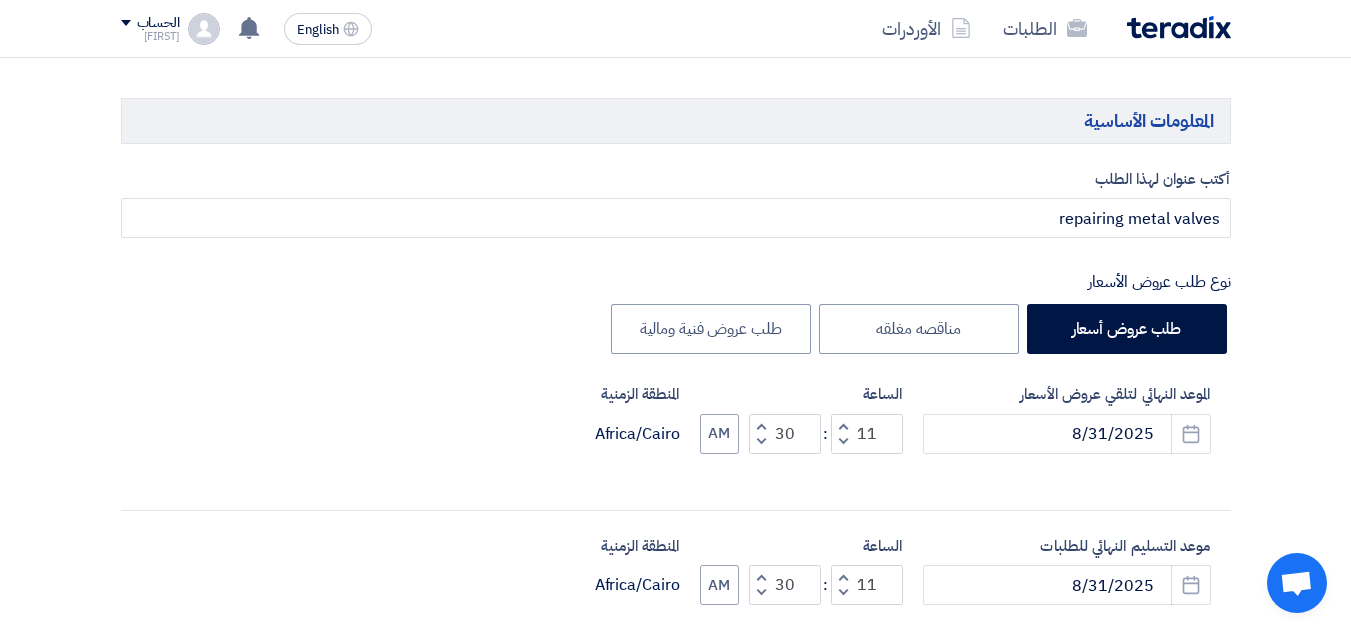 scroll, scrollTop: 160, scrollLeft: 0, axis: vertical 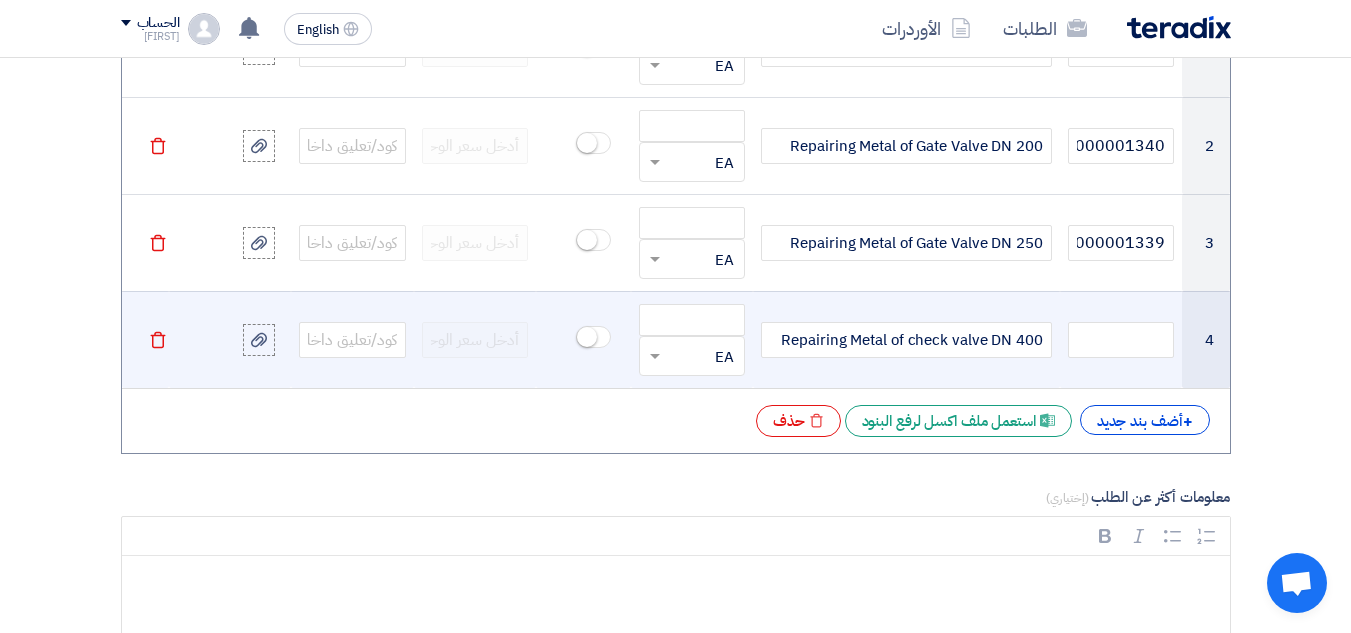 click on "Delete" 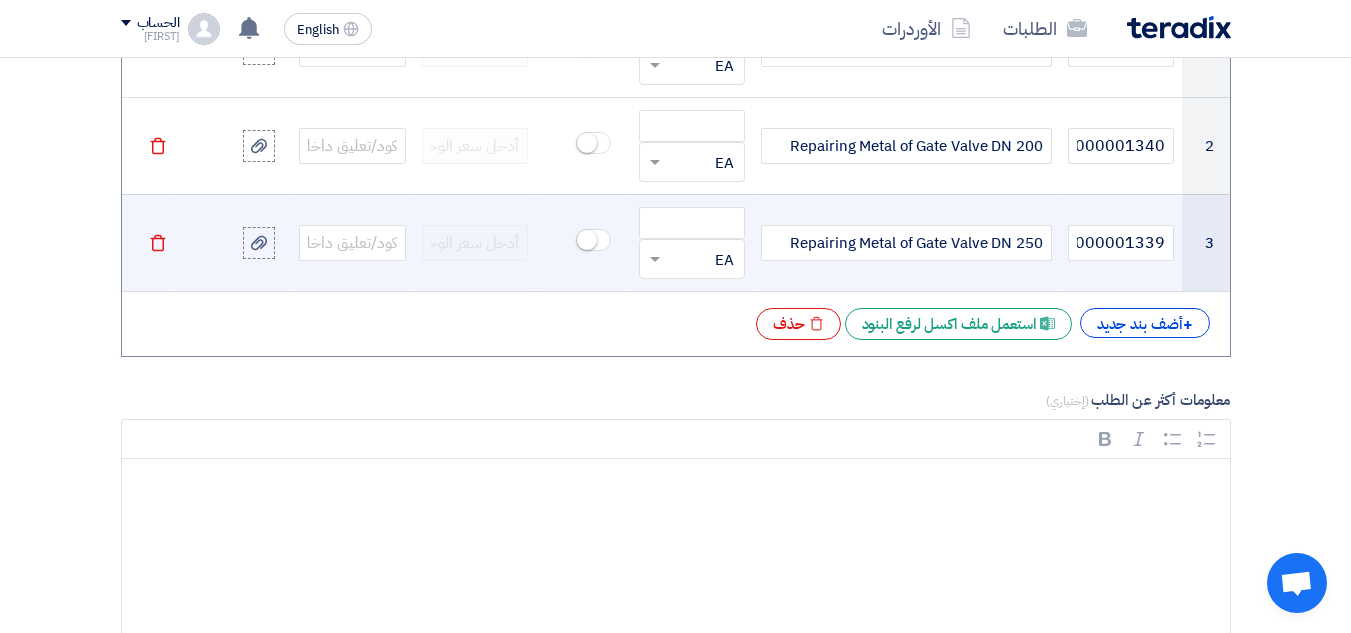 click on "Delete" 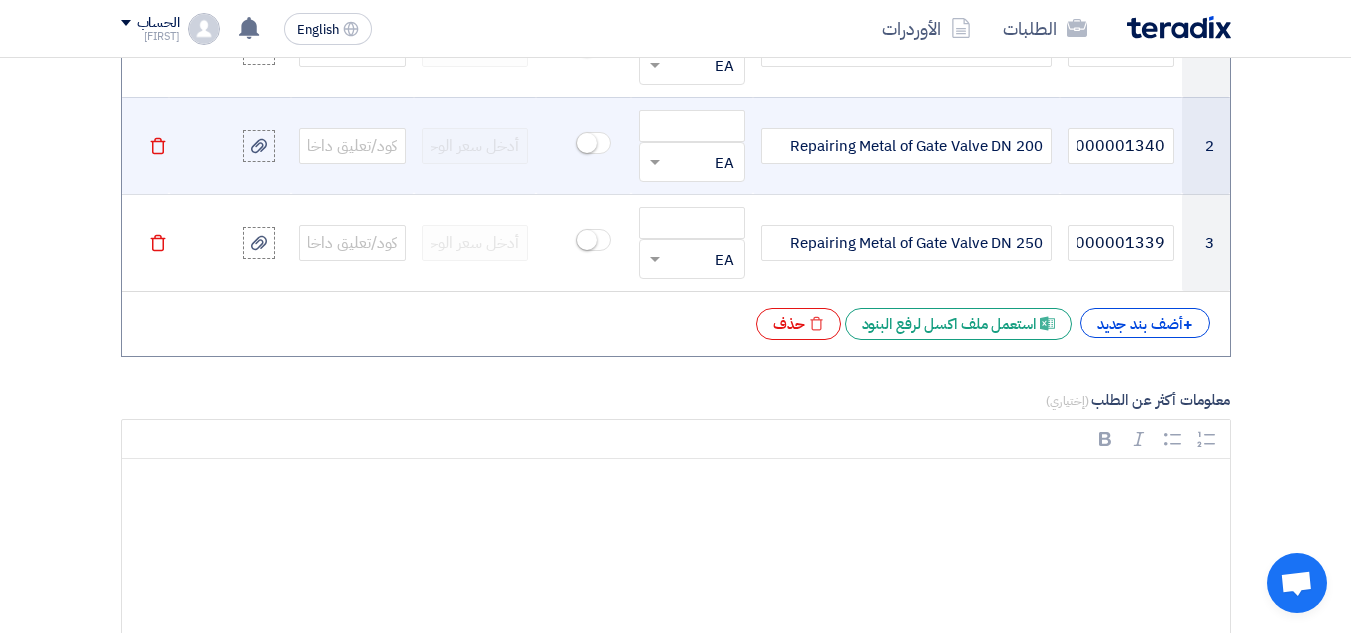 click on "Delete" 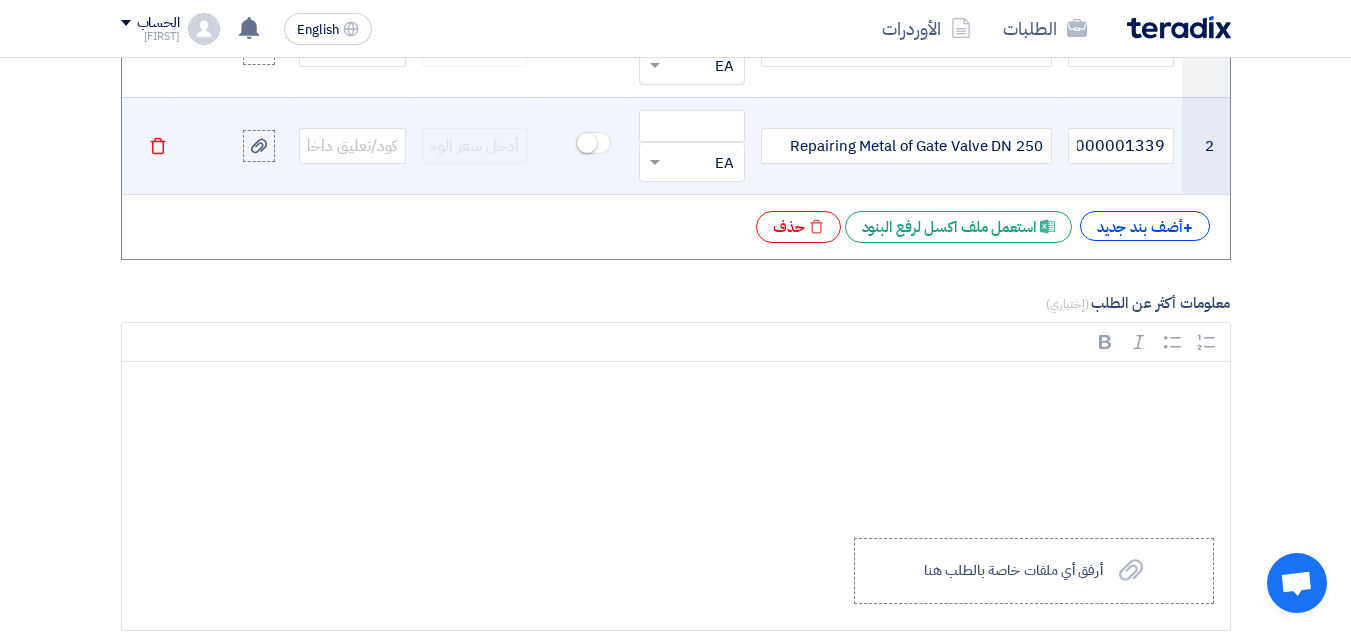 click 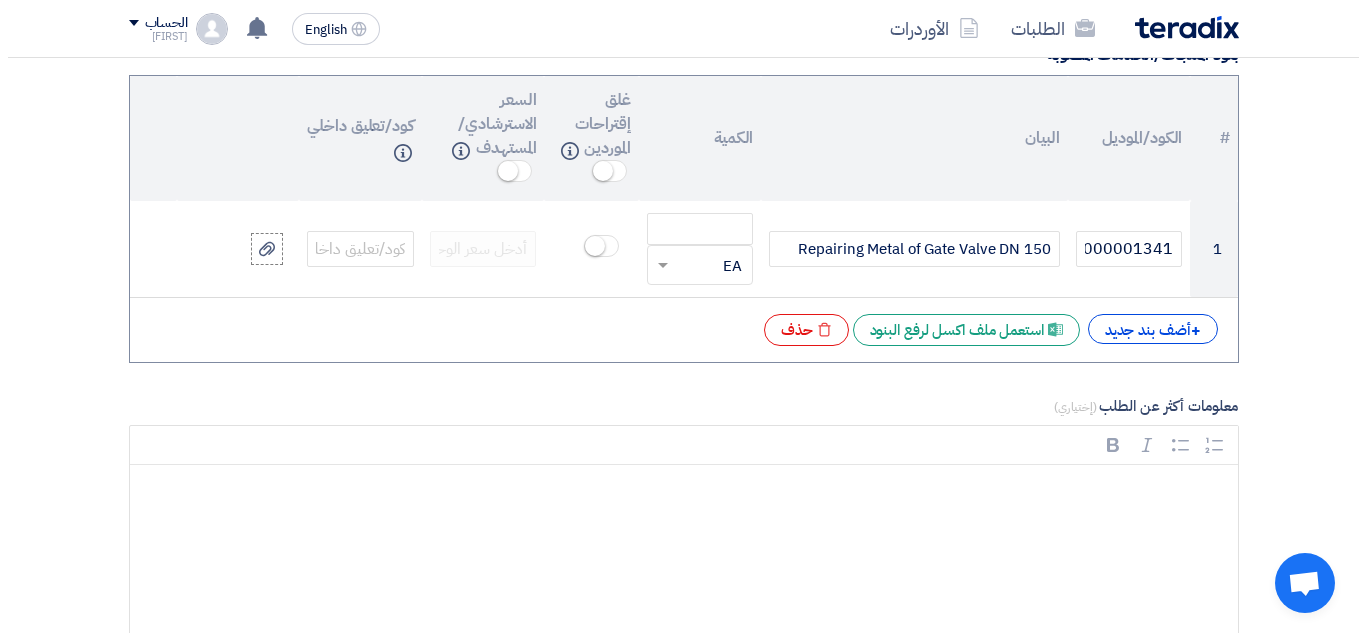 scroll, scrollTop: 1600, scrollLeft: 0, axis: vertical 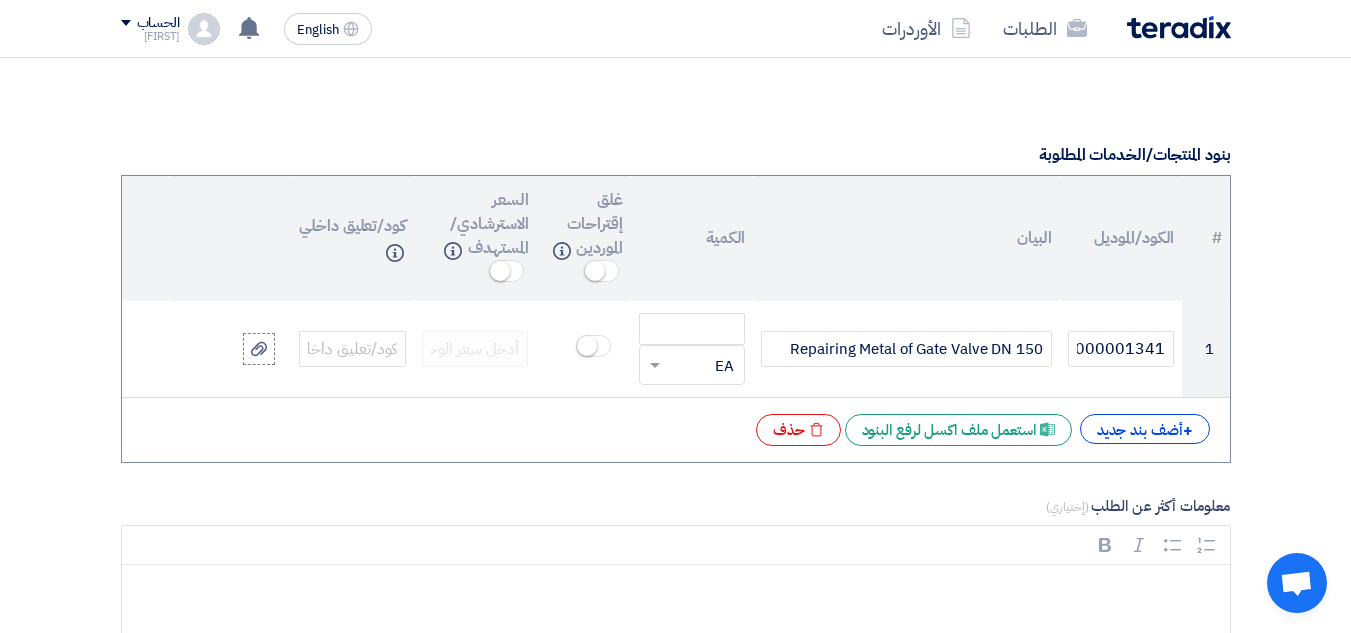 click on "#
الكود/الموديل
البيان
الكمية
غلق إقتراحات الموردين
Info
السعر الاسترشادي/المستهدف
Info
كود/تعليق داخلي
Info
1
16000001341
Repairing Metal of Gate Valve  DN 150" 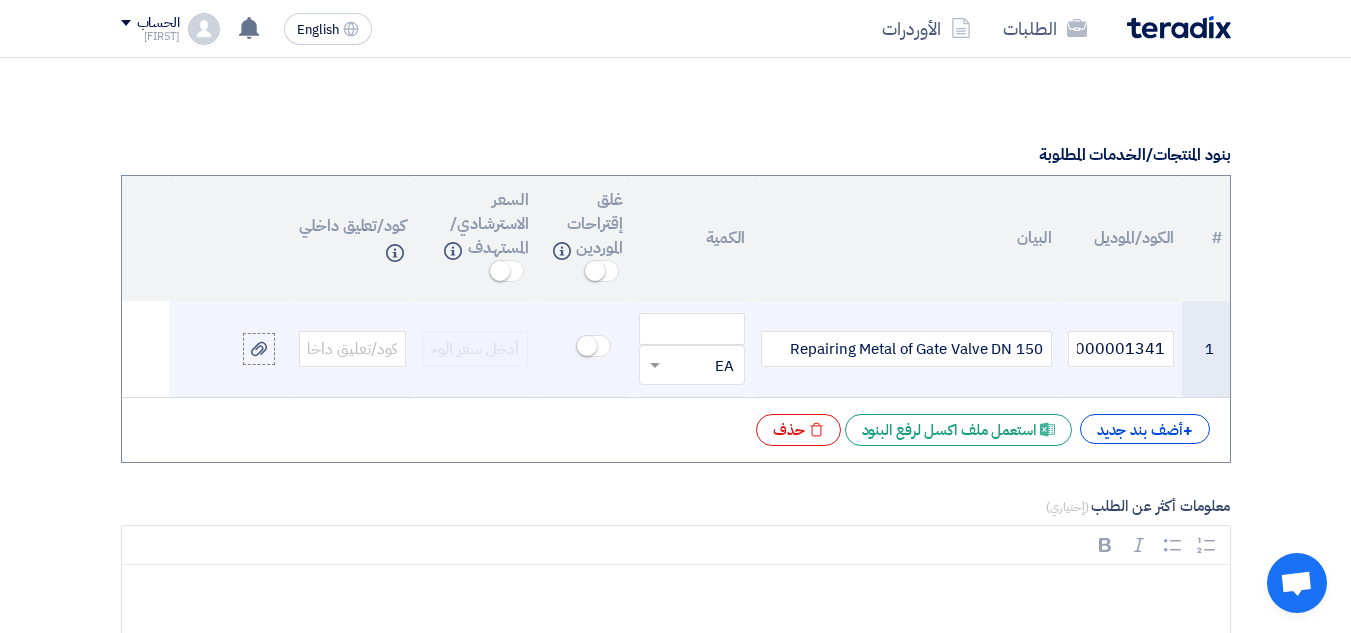 click 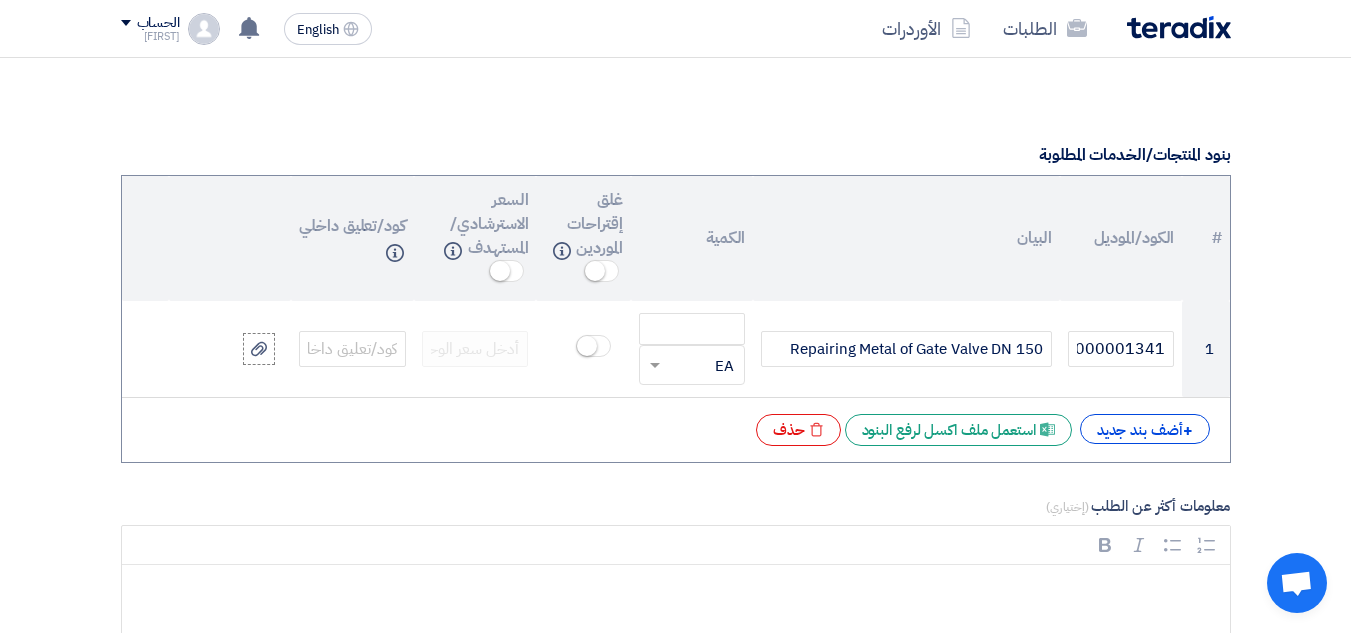 click on "#
الكود/الموديل
البيان
الكمية
غلق إقتراحات الموردين
Info
السعر الاسترشادي/المستهدف
Info
كود/تعليق داخلي
Info
1
16000001341
Repairing Metal of Gate Valve  DN 150" 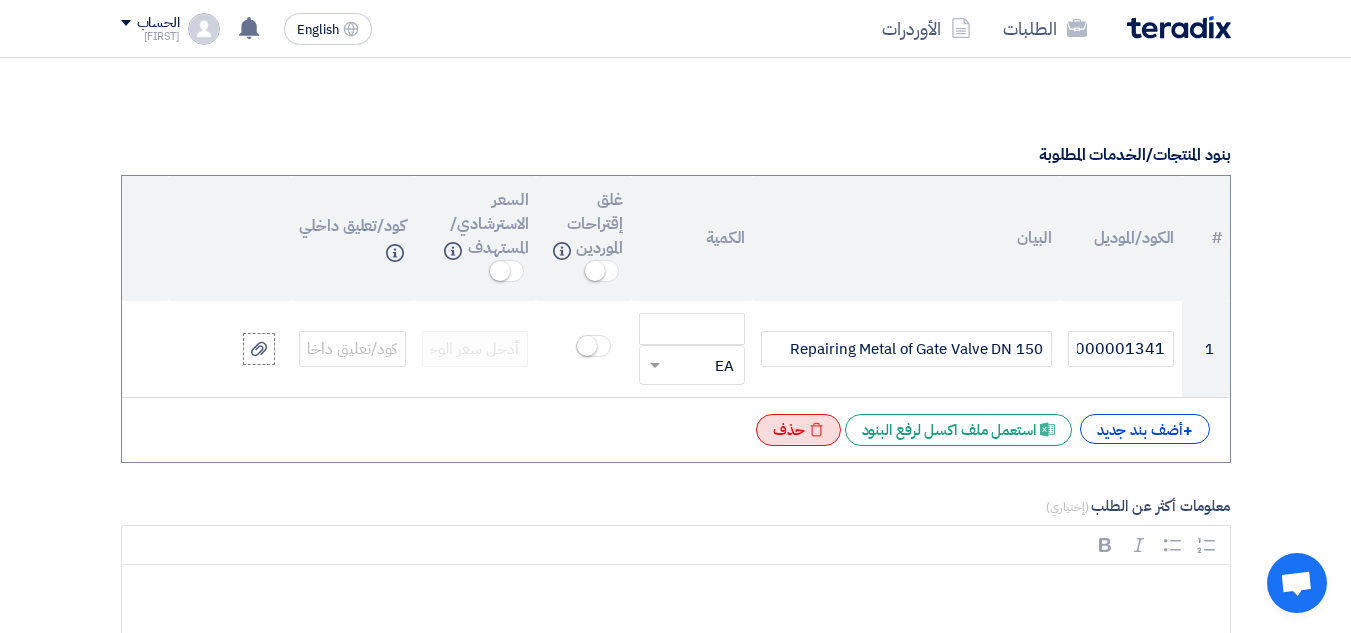 click on "Excel file
حذف" 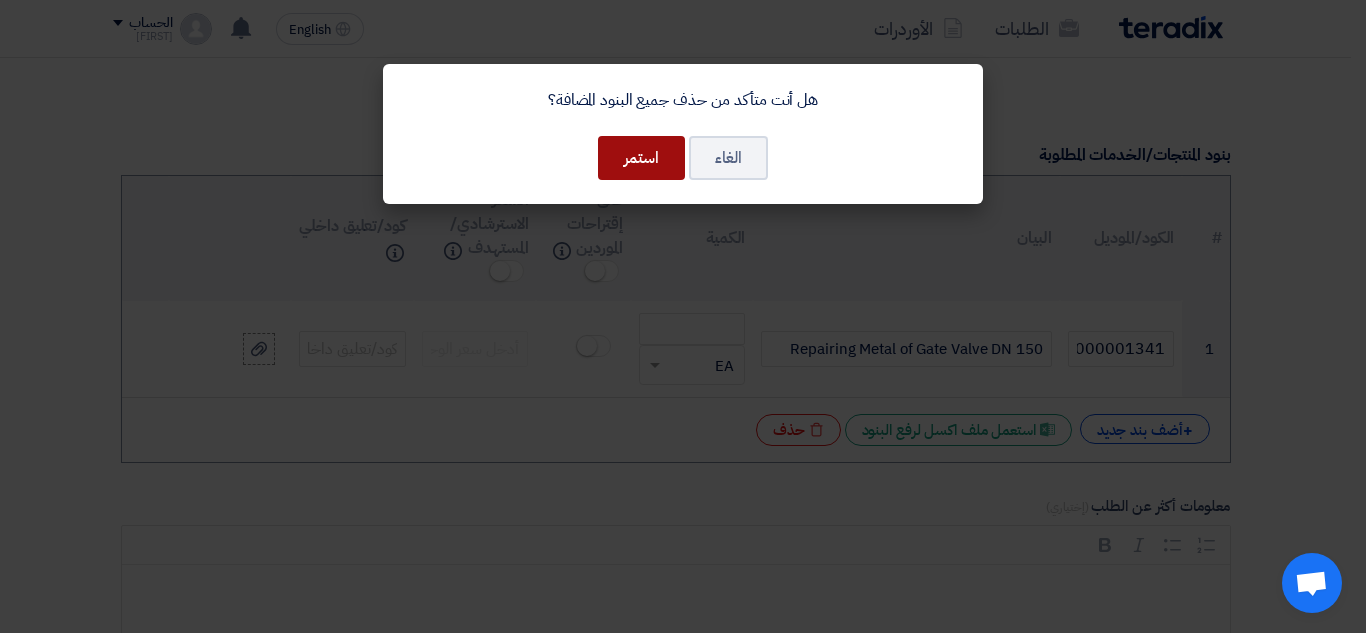 click on "استمر" 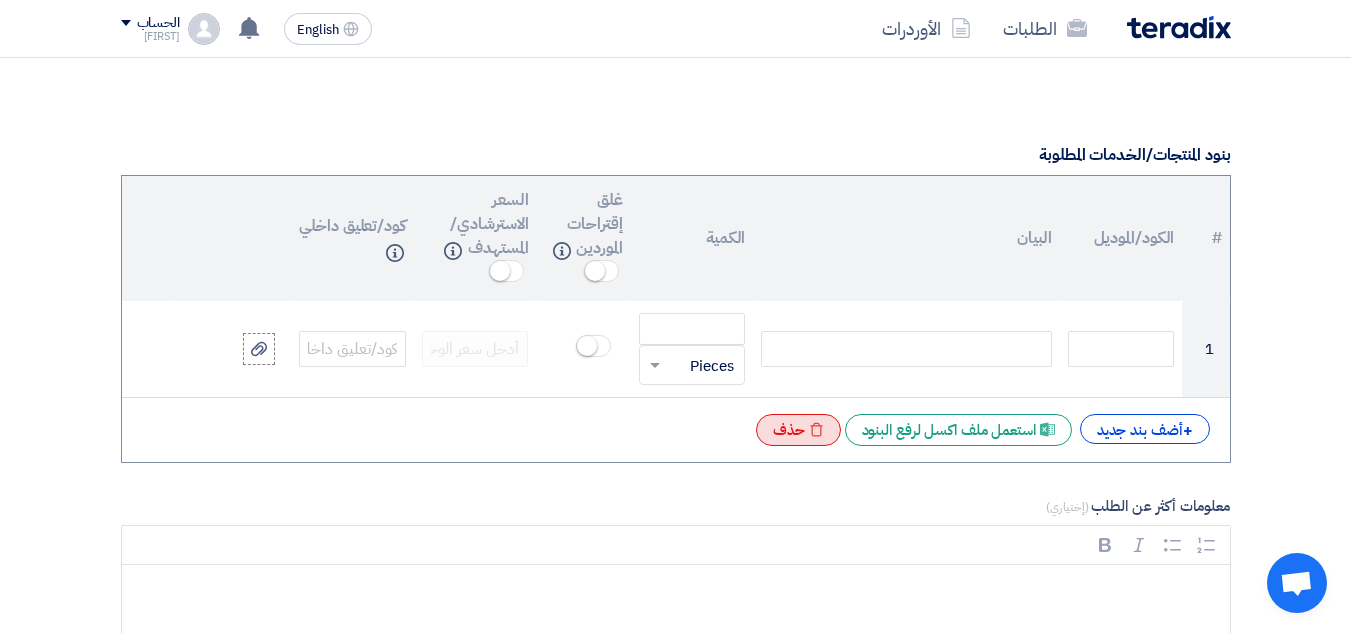 click on "Excel file
حذف" 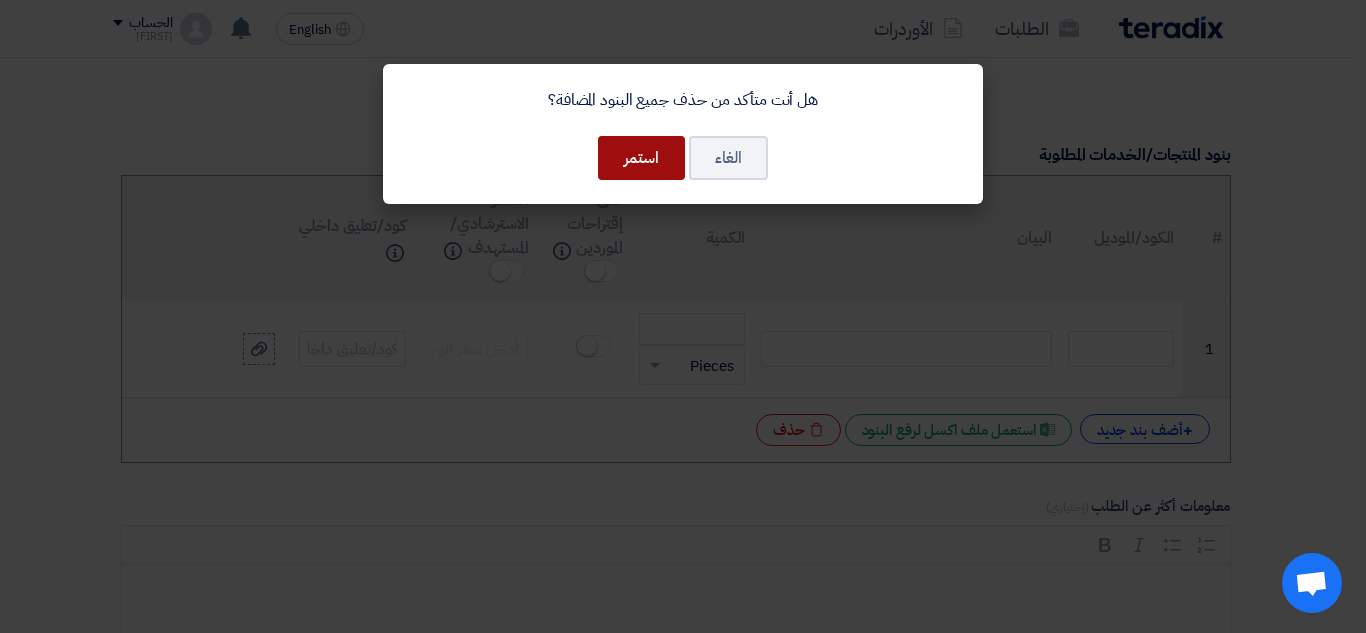 click on "استمر" 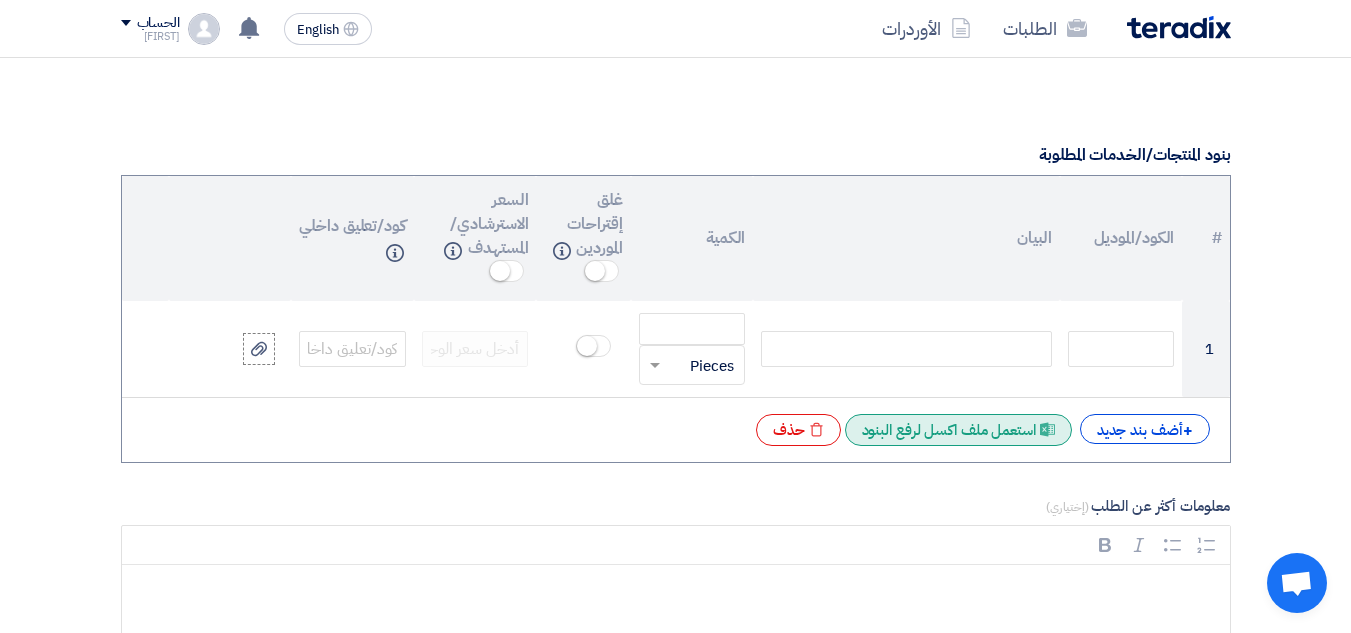 click on "Excel file
استعمل ملف اكسل لرفع البنود" 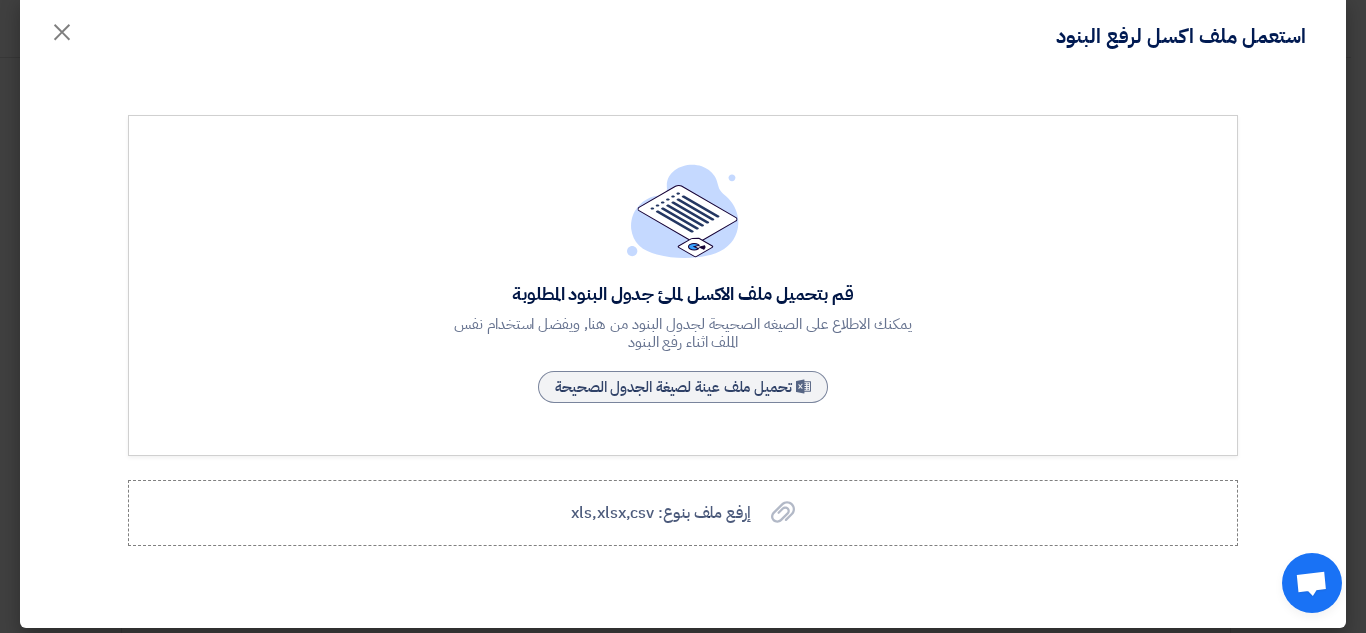 scroll, scrollTop: 37, scrollLeft: 0, axis: vertical 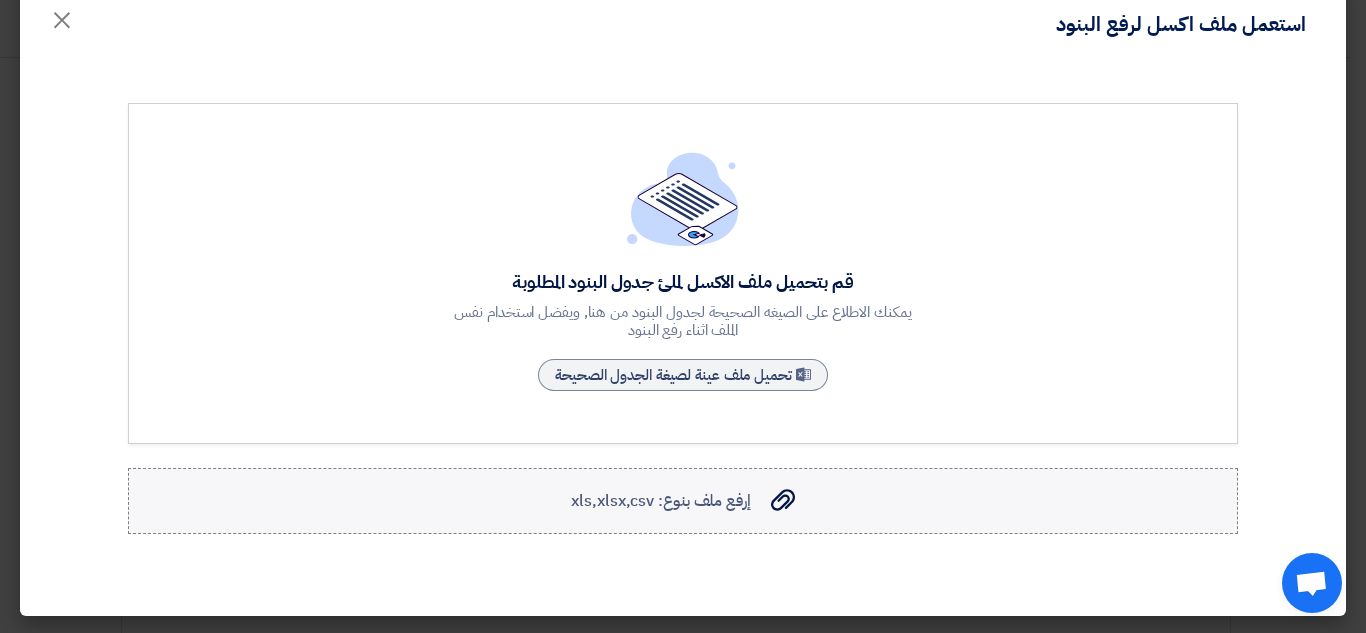 click on "إرفع ملف بنوع: xls,xlsx,csv" 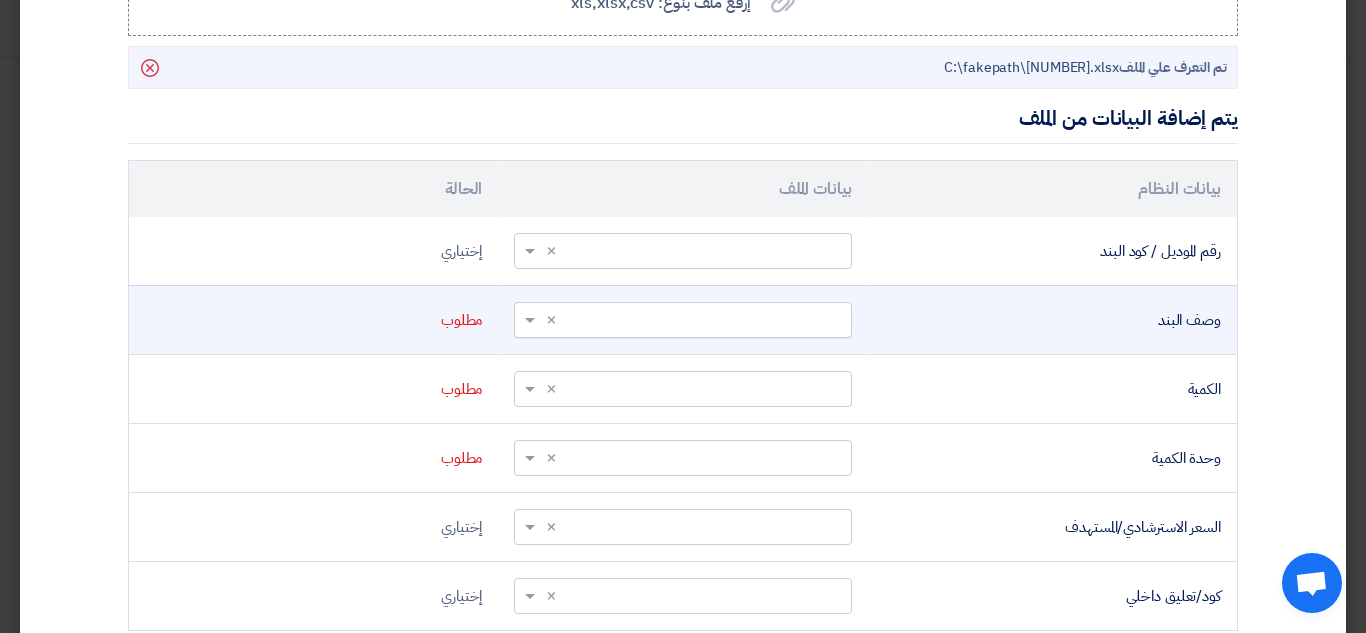 scroll, scrollTop: 537, scrollLeft: 0, axis: vertical 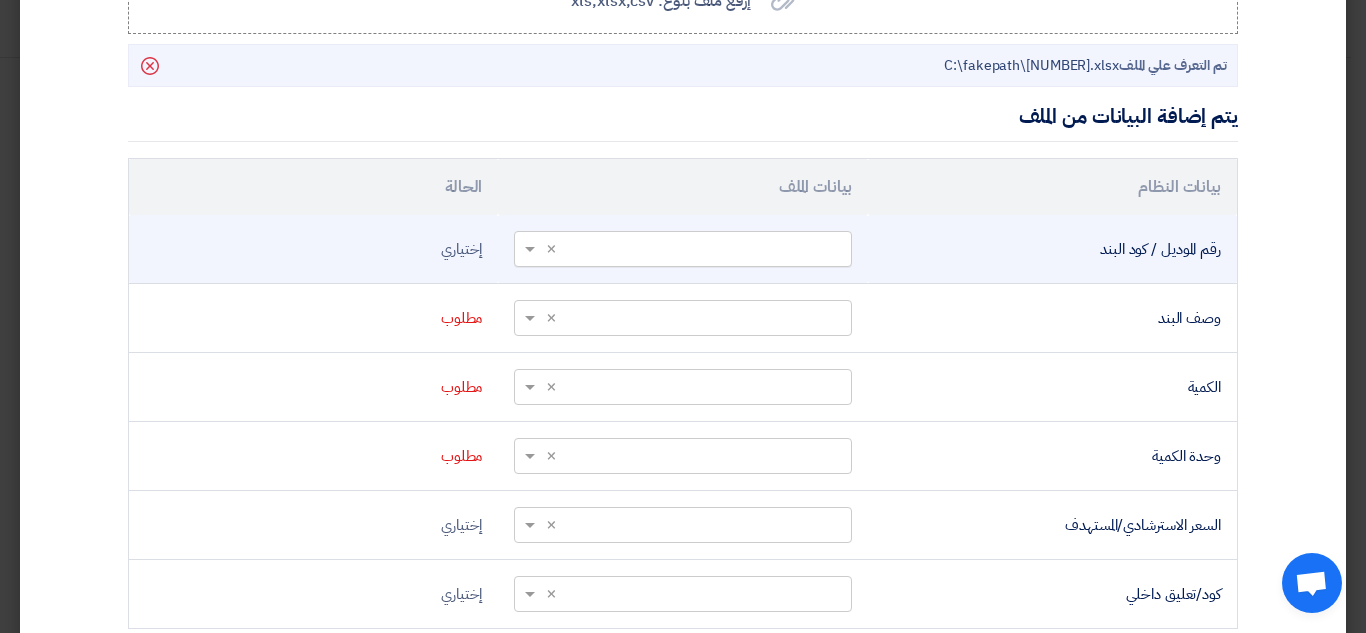 click 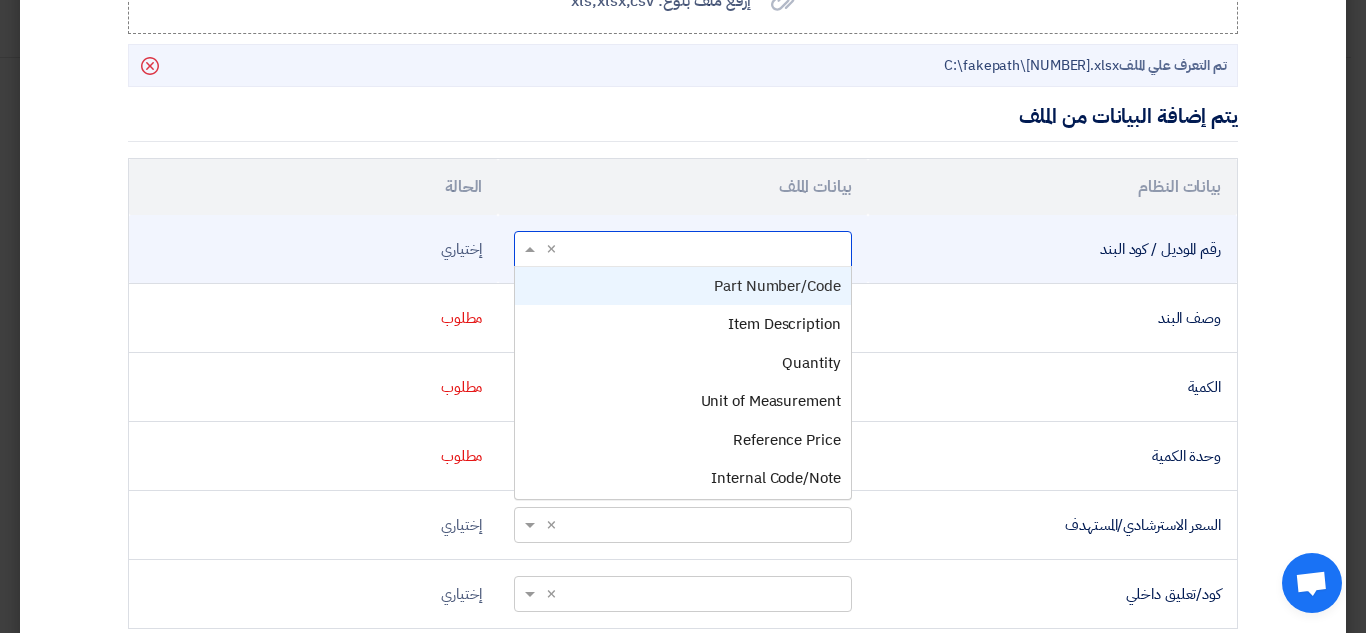 click on "Part Number/Code" at bounding box center [777, 286] 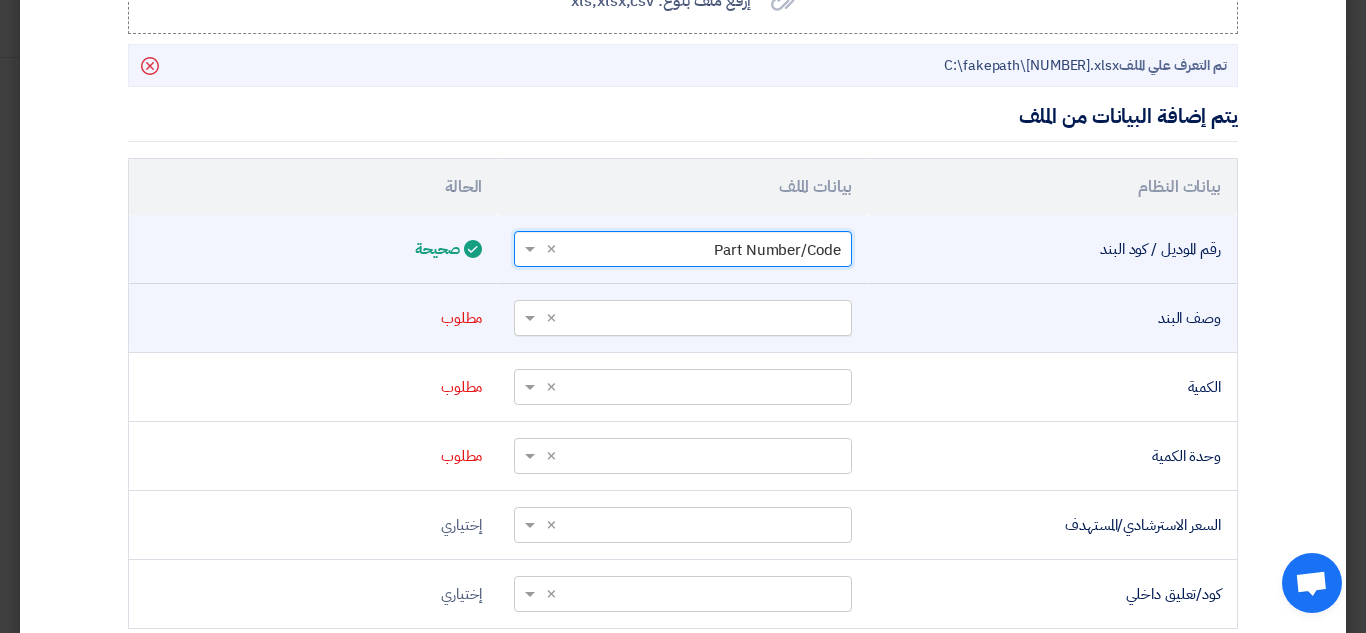 click 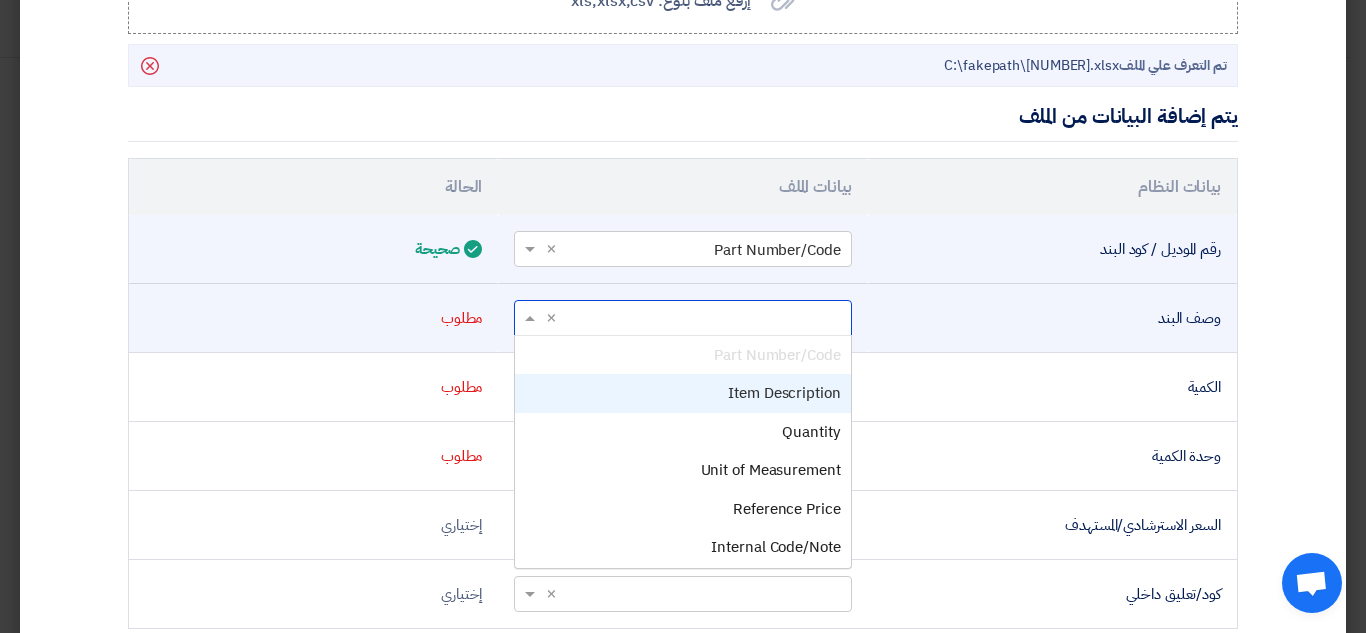 click on "Item Description" at bounding box center (784, 393) 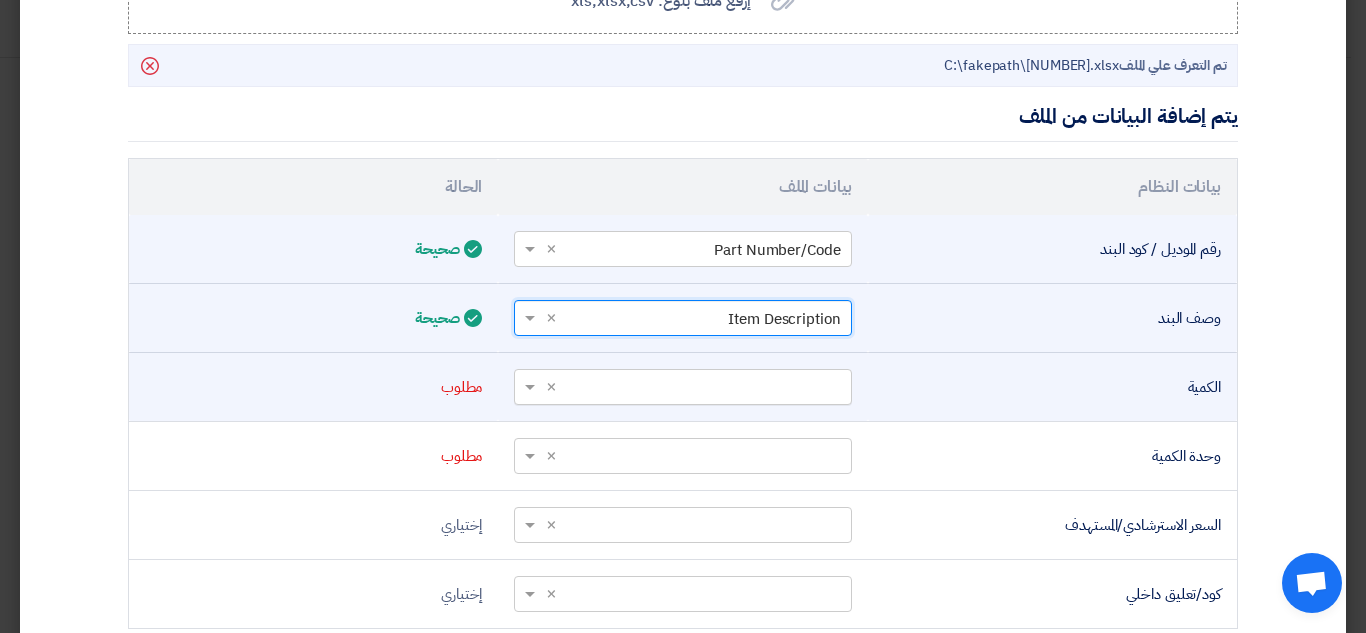 click 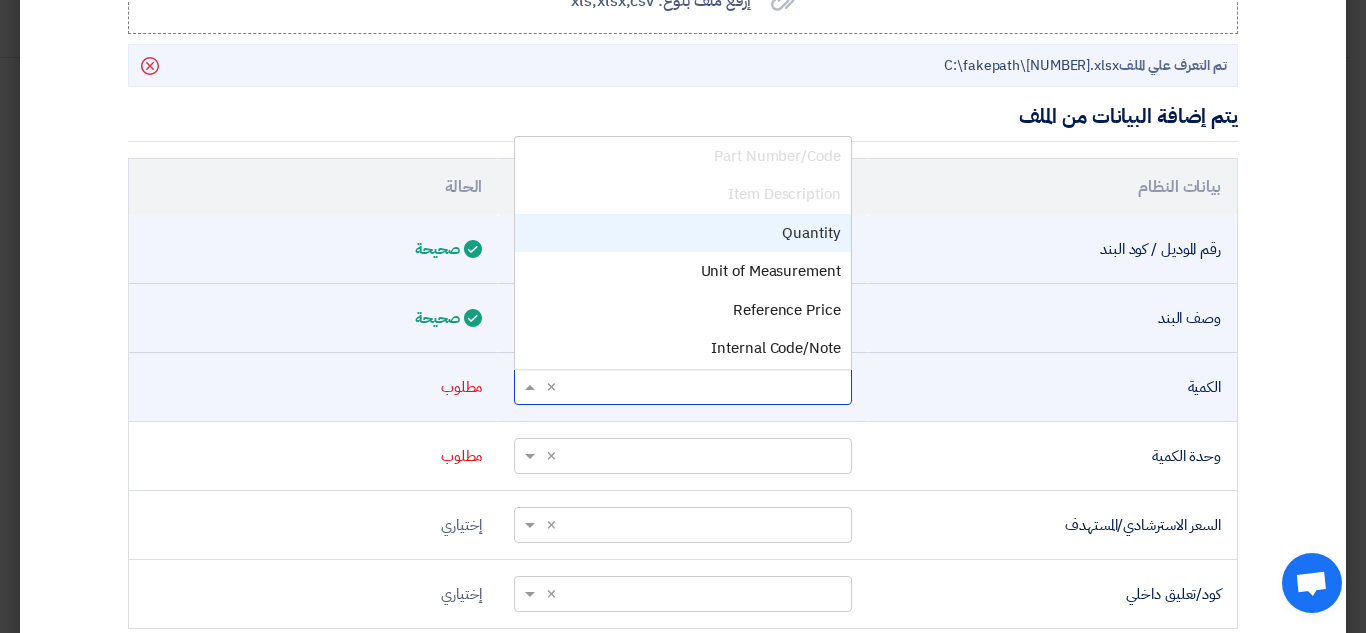 click on "Quantity" at bounding box center [811, 233] 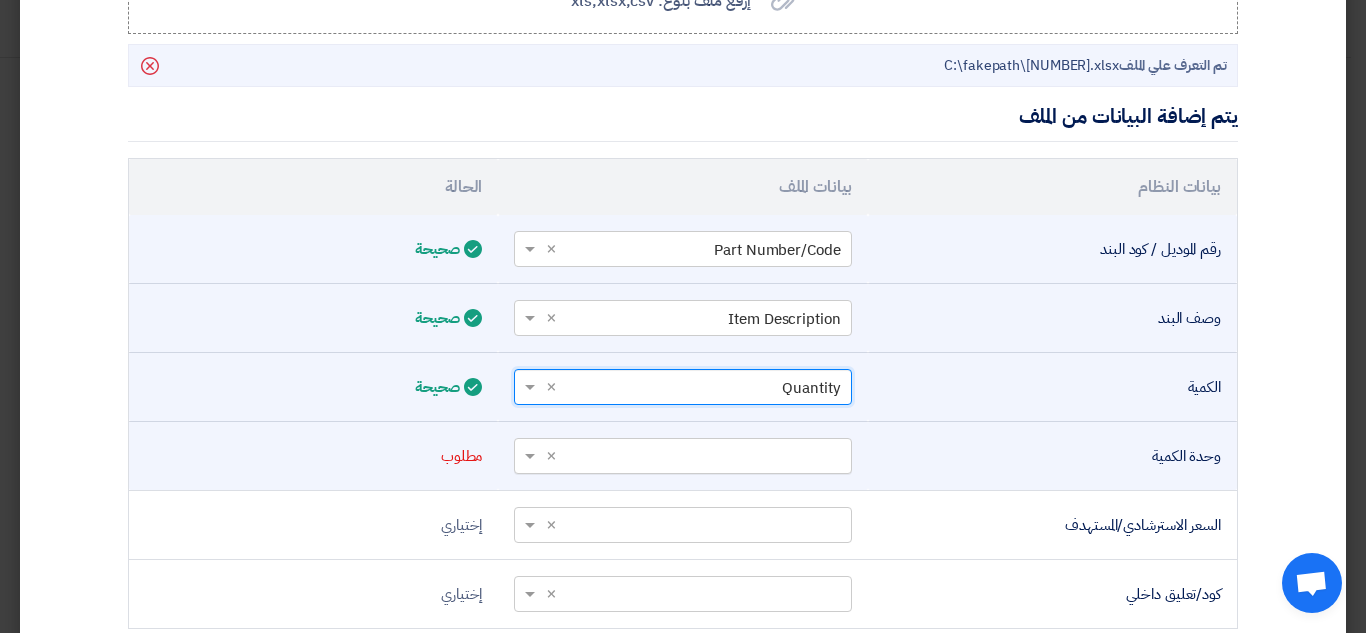 click 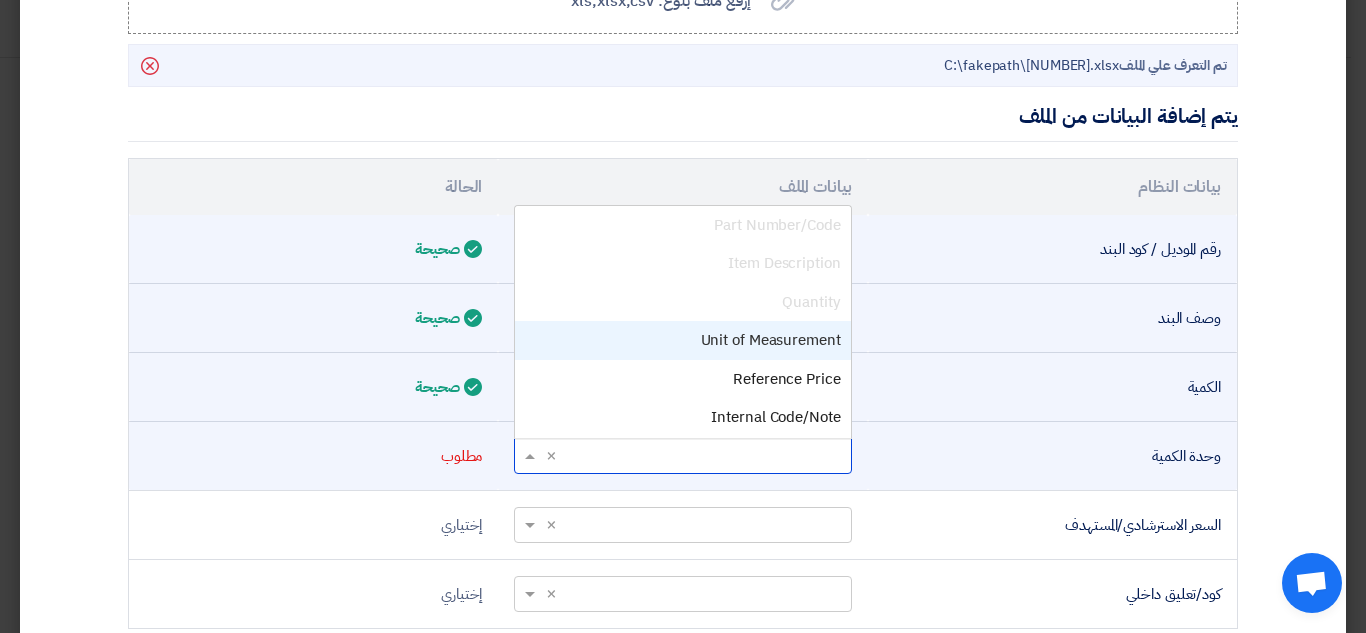 click on "Unit of Measurement" at bounding box center [771, 340] 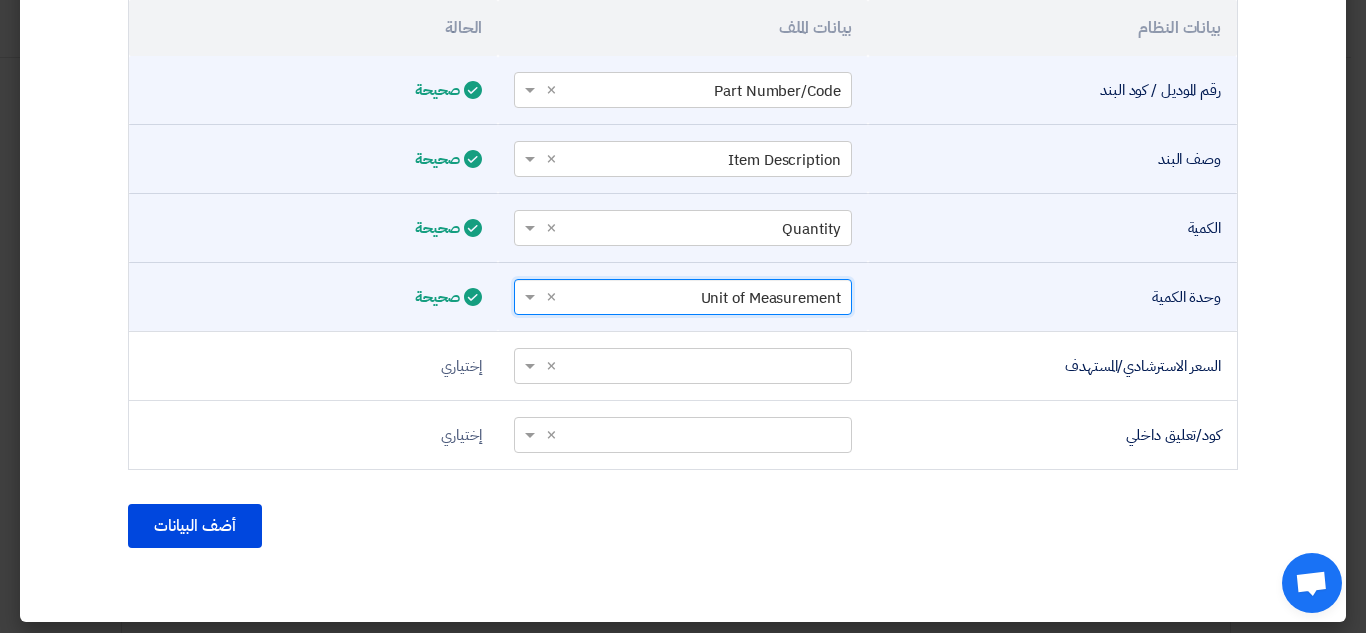 scroll, scrollTop: 702, scrollLeft: 0, axis: vertical 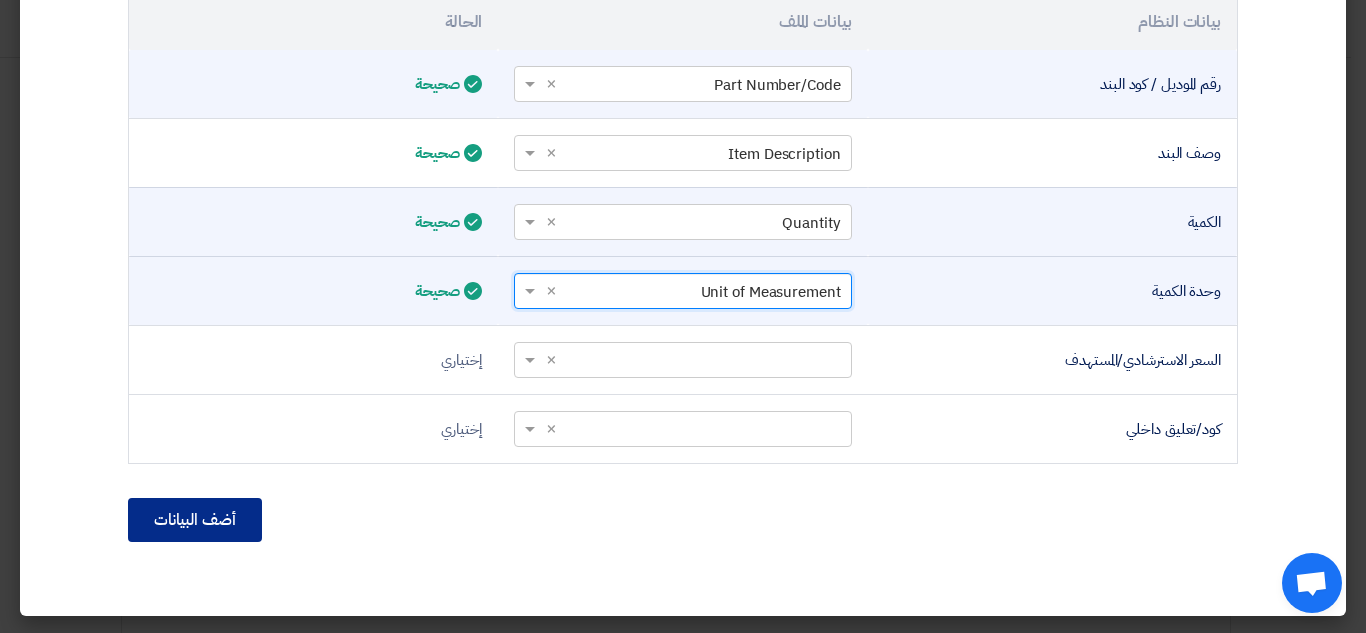 click on "أضف البيانات" 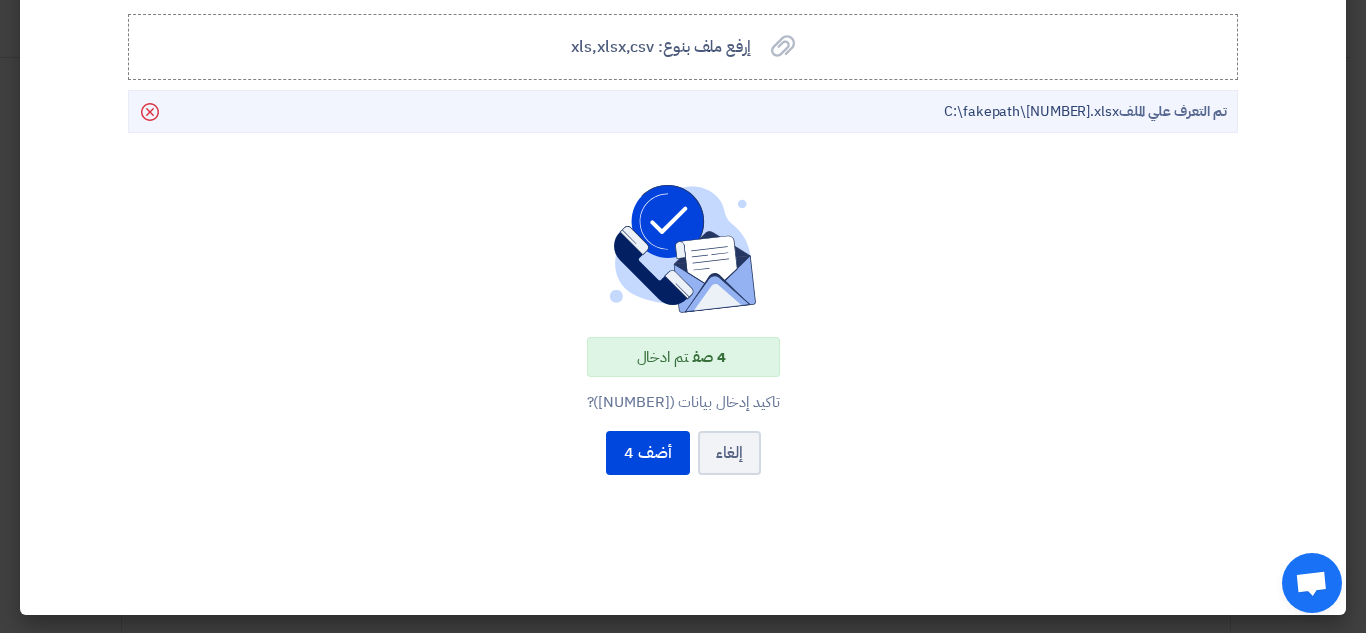 scroll, scrollTop: 200, scrollLeft: 0, axis: vertical 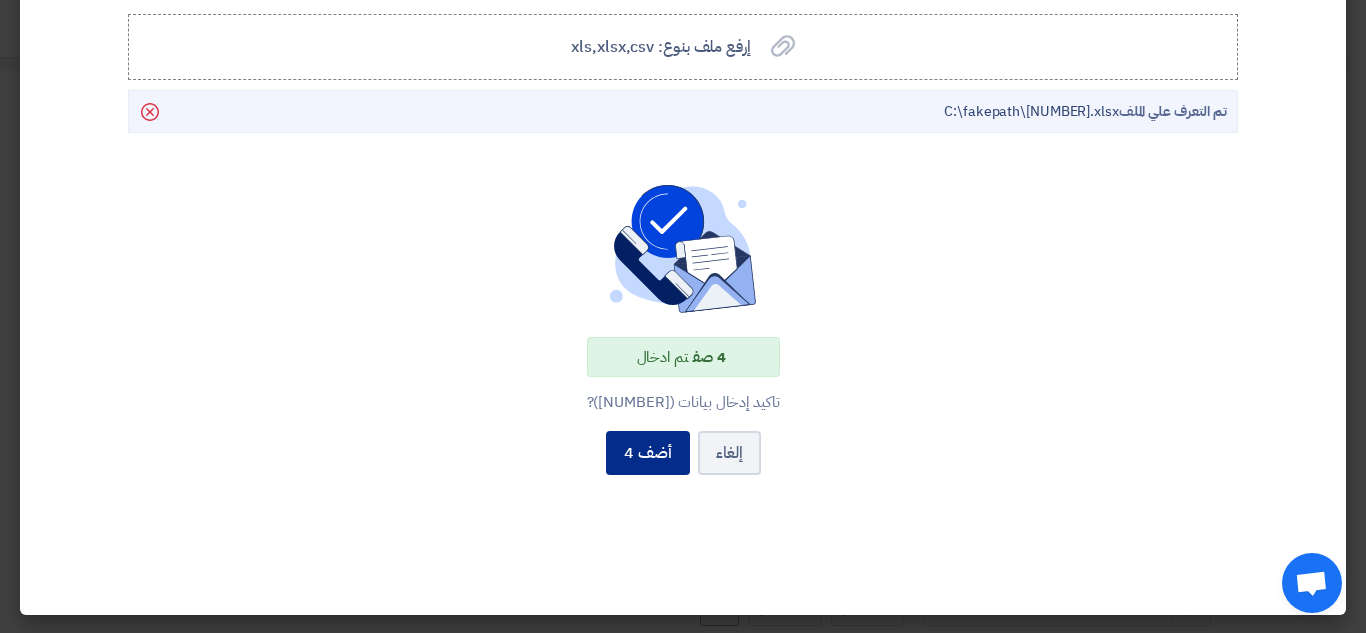 click on "أضف 4" at bounding box center (648, 453) 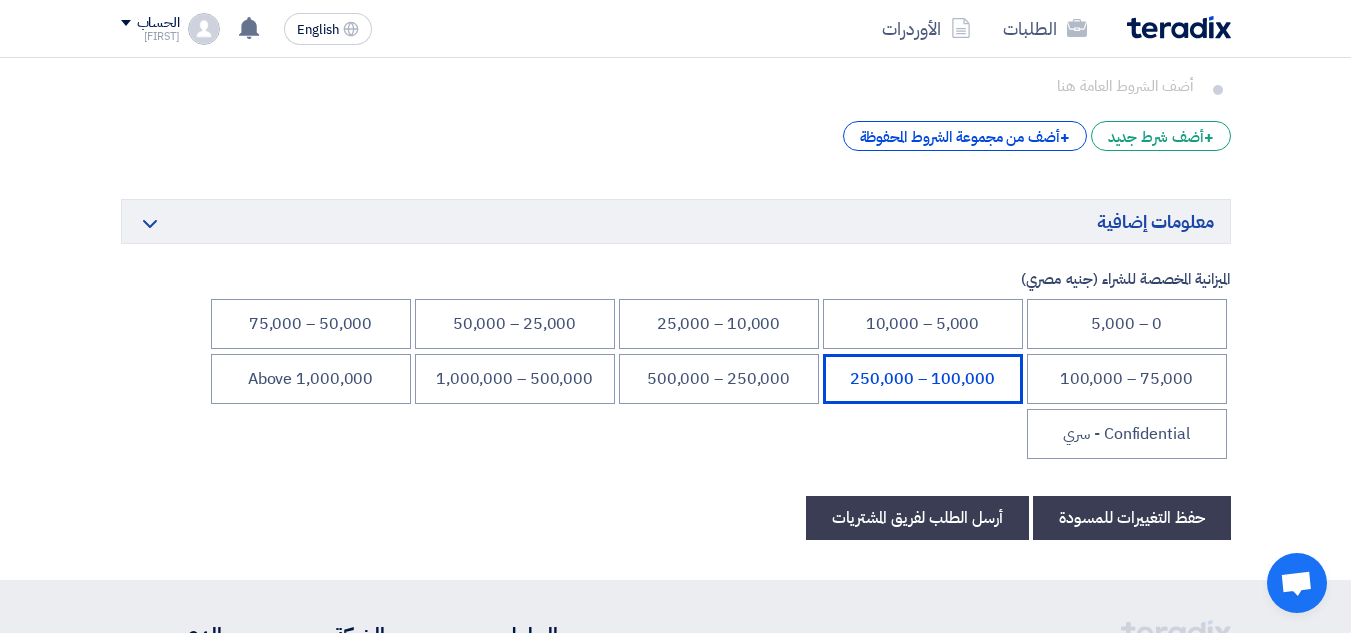 scroll, scrollTop: 3500, scrollLeft: 0, axis: vertical 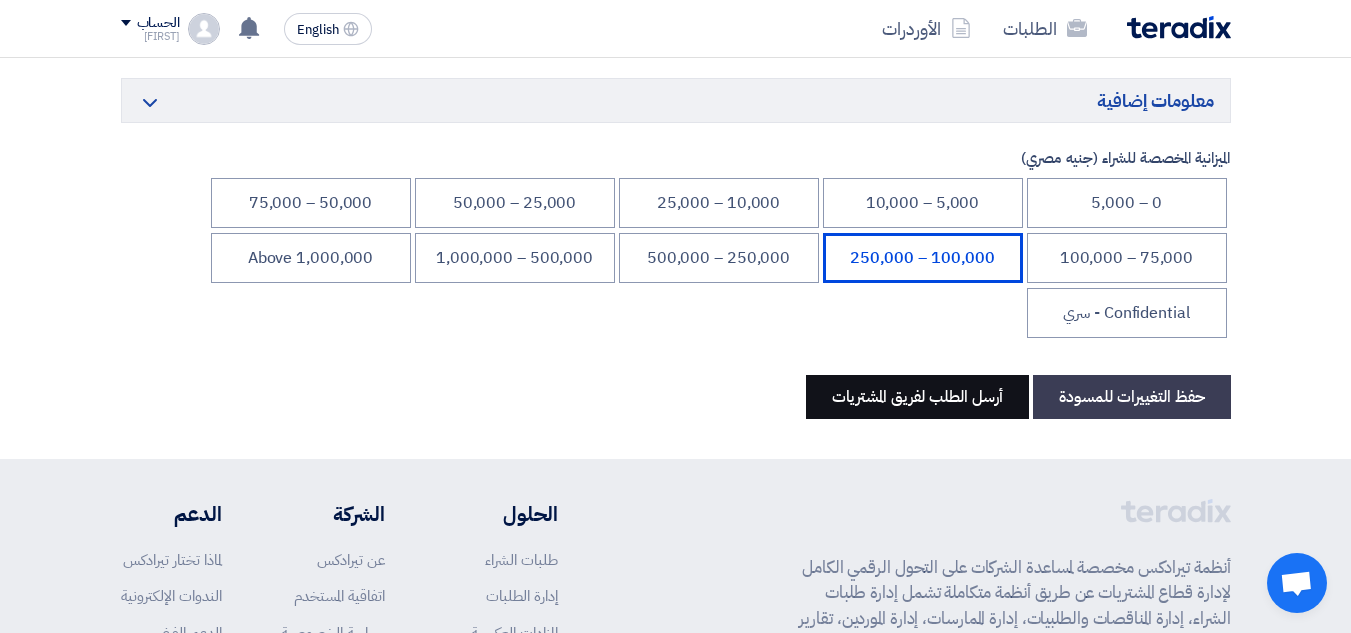 click on "أرسل الطلب لفريق المشتريات" 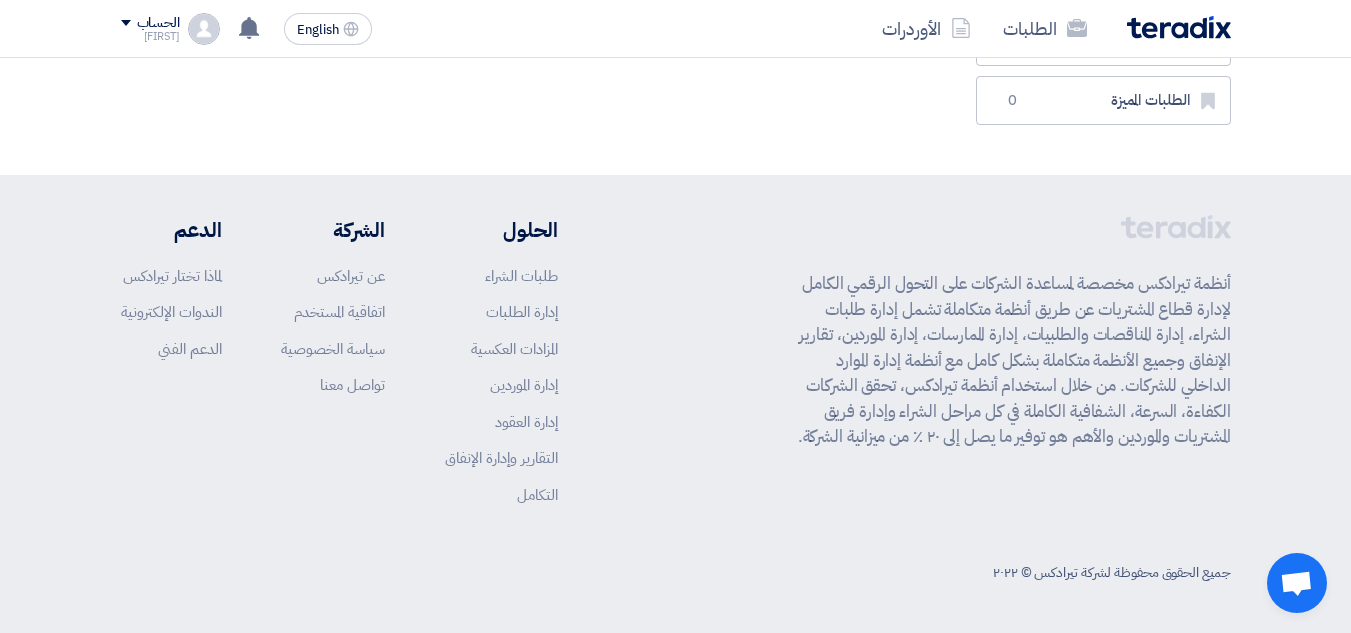 scroll, scrollTop: 0, scrollLeft: 0, axis: both 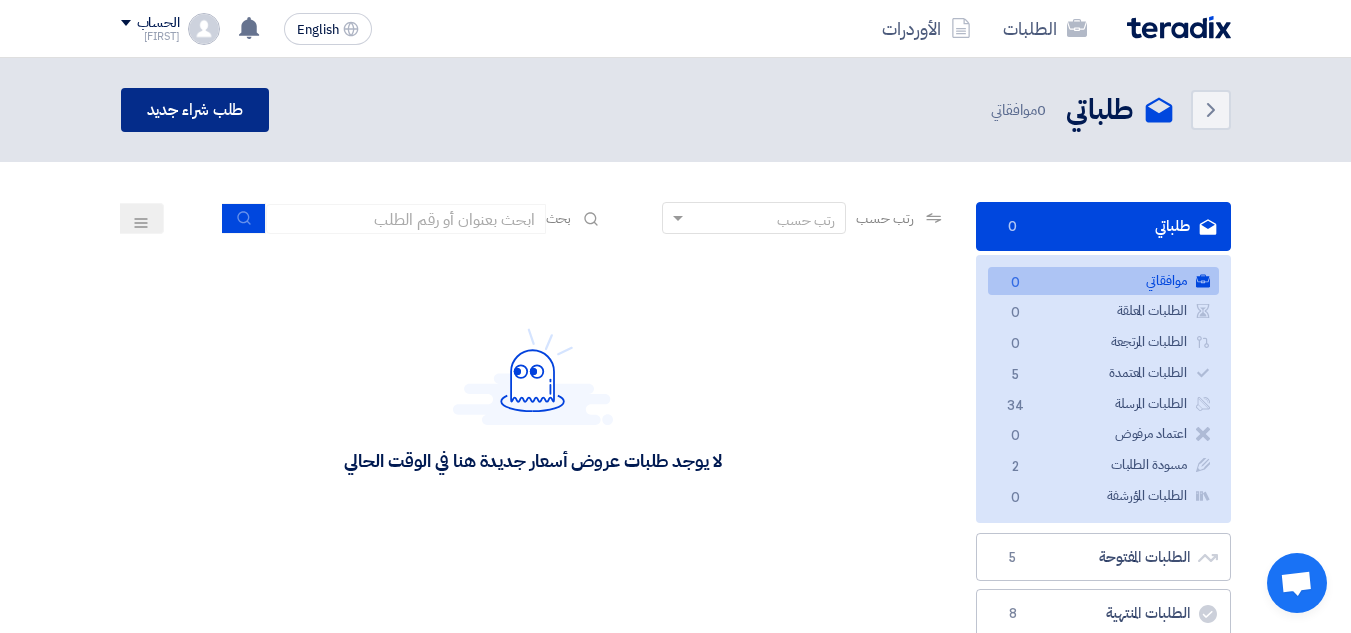 click on "طلب شراء جديد" 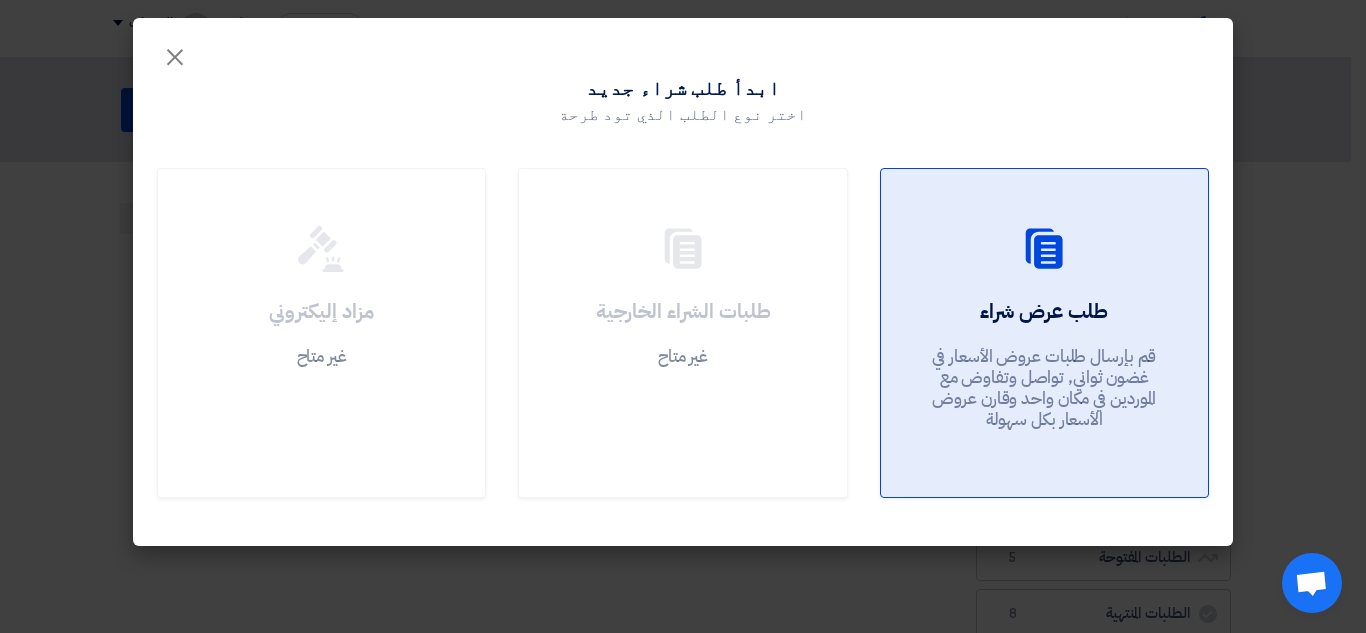 click on "طلب عرض شراء
قم بإرسال طلبات عروض الأسعار في غضون ثواني, تواصل وتفاوض مع الموردين في مكان واحد وقارن عروض الأسعار بكل سهولة" 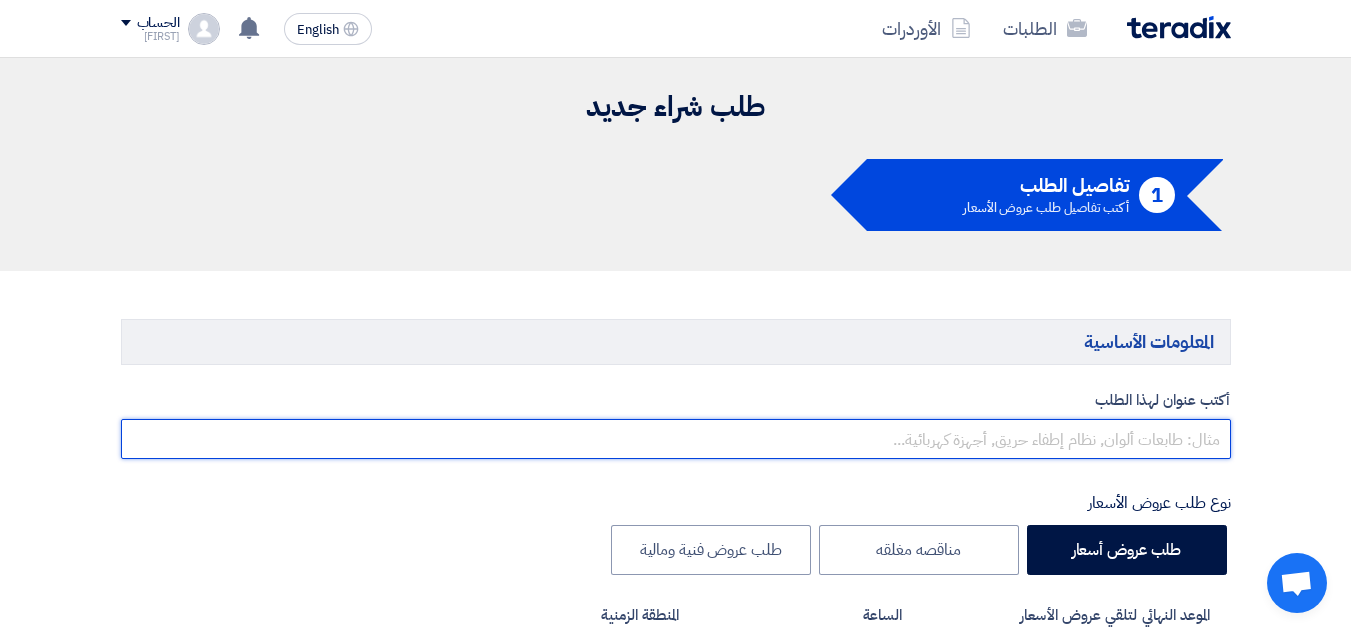 click at bounding box center [676, 439] 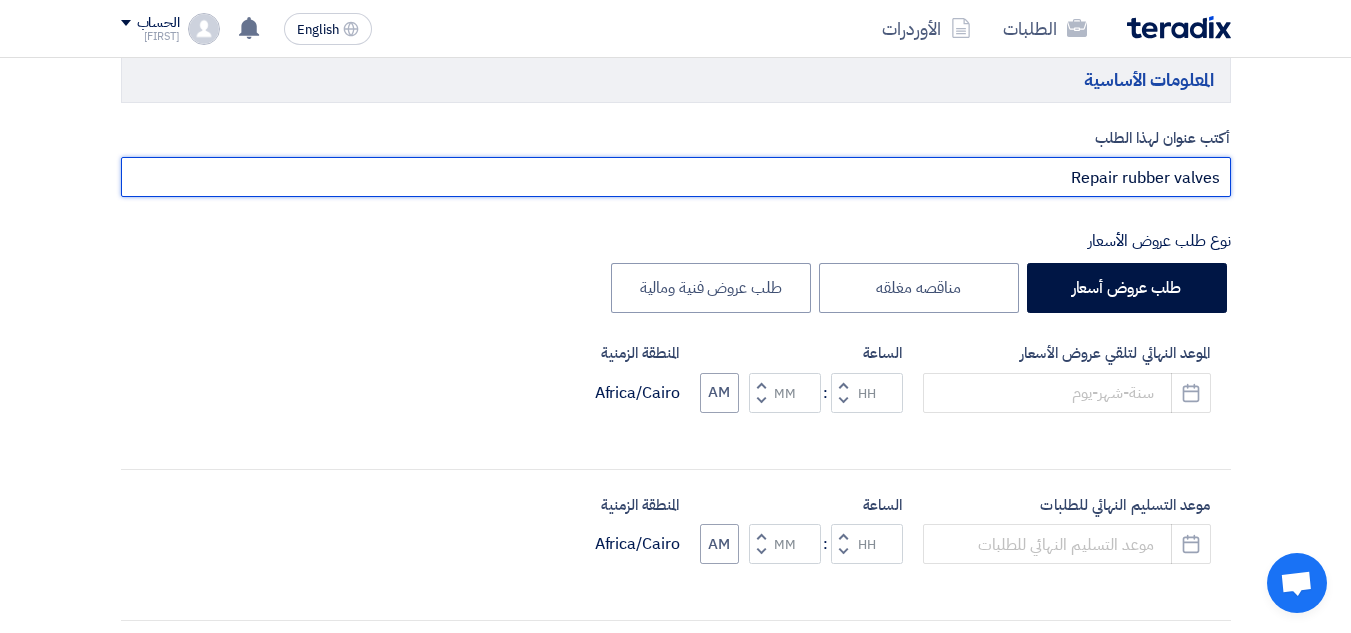 scroll, scrollTop: 300, scrollLeft: 0, axis: vertical 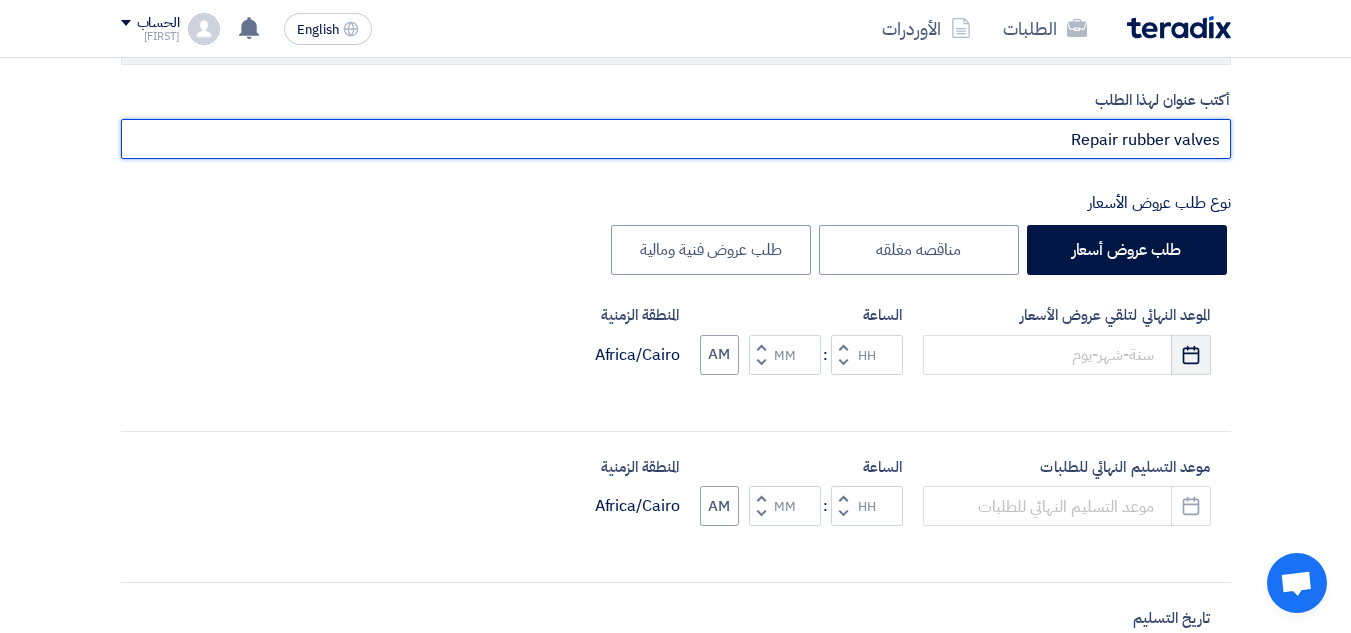type on "Repair rubber valves" 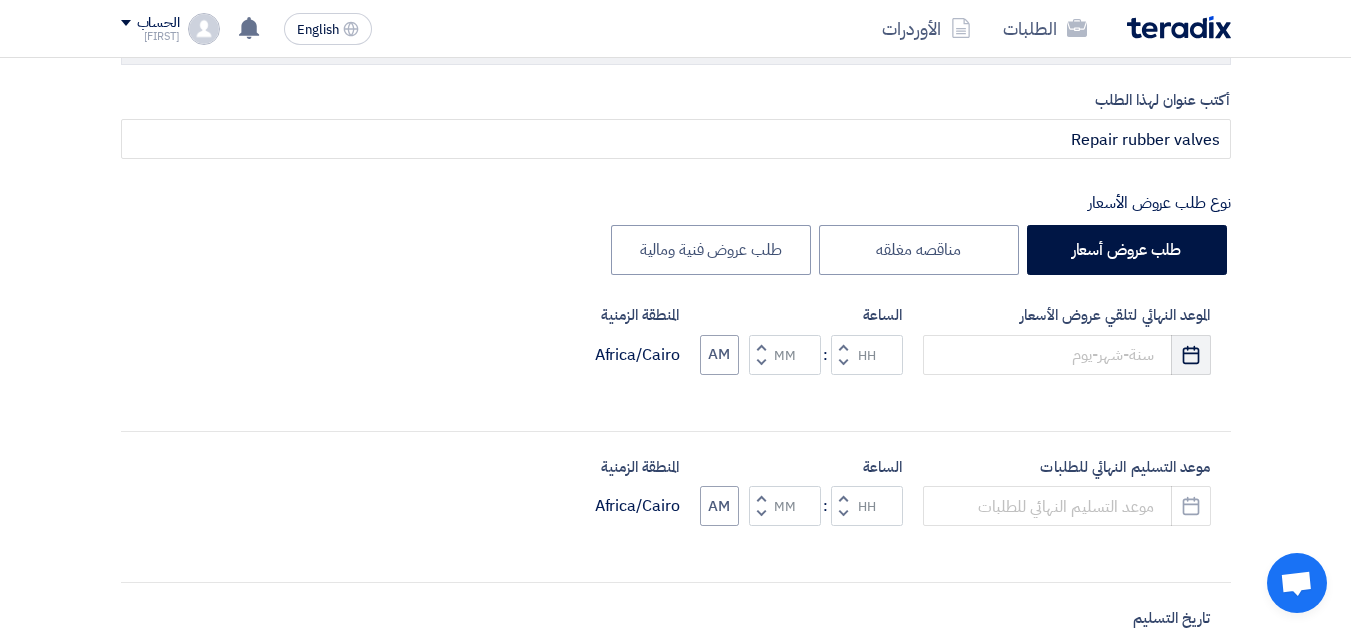 click 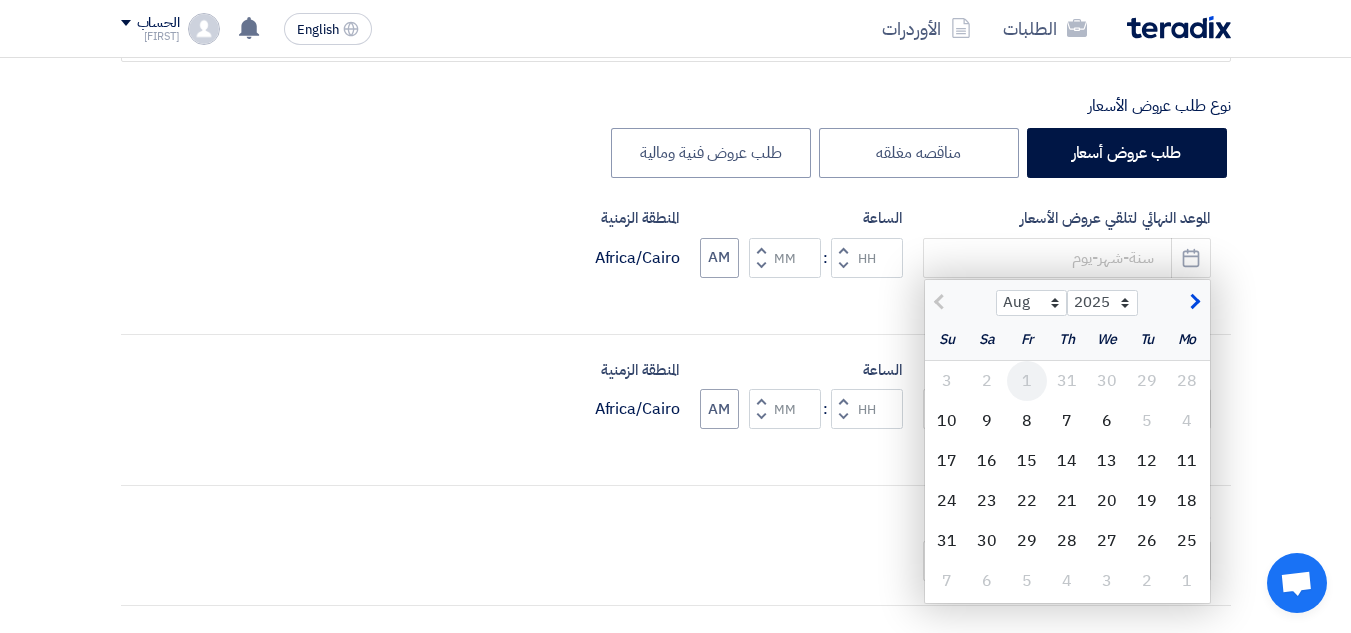 scroll, scrollTop: 500, scrollLeft: 0, axis: vertical 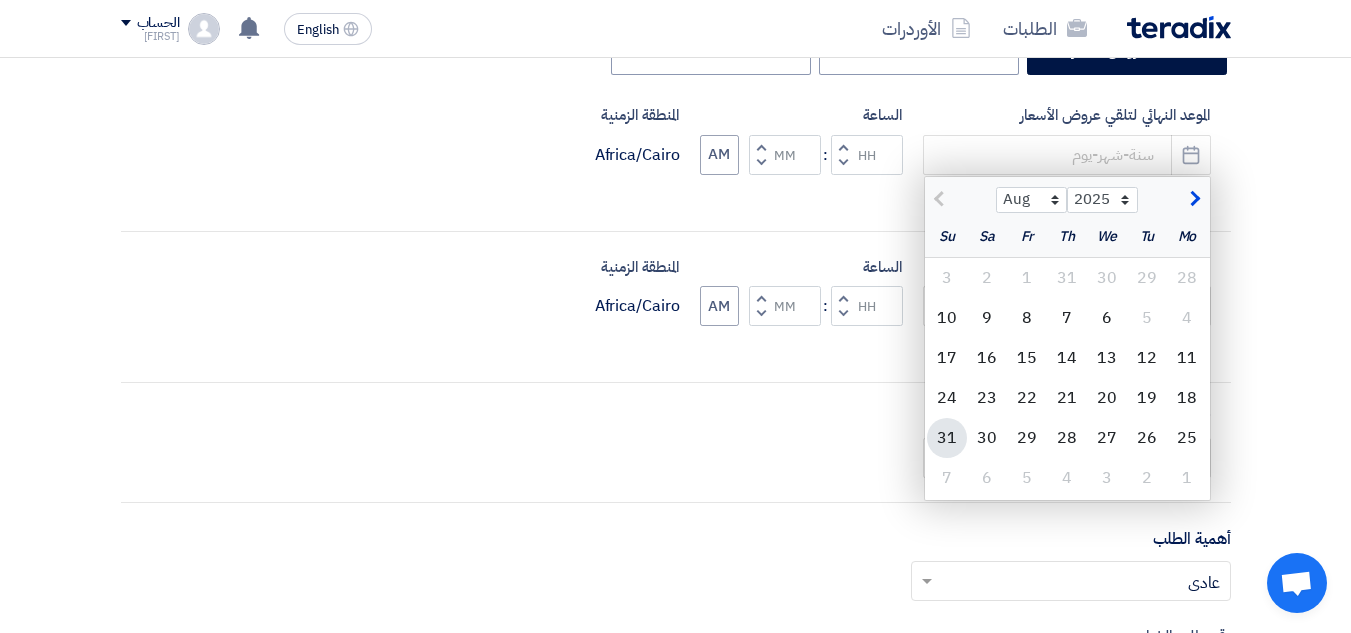 click on "31" 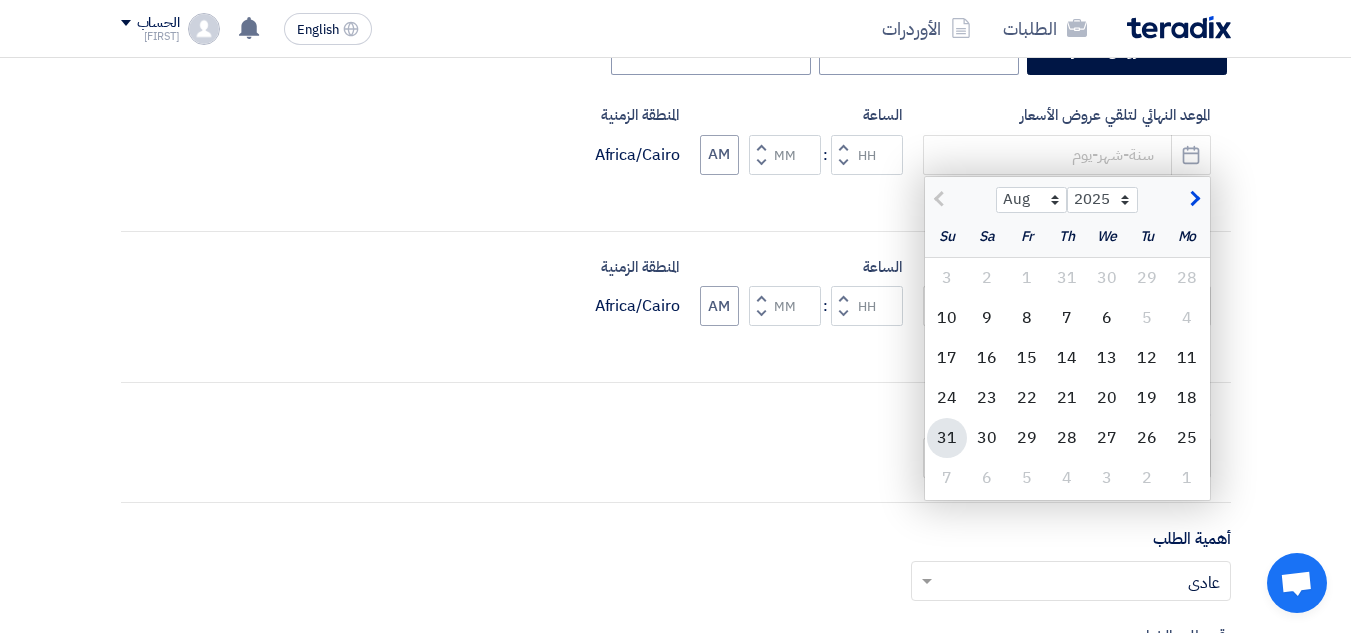 type on "8/31/2025" 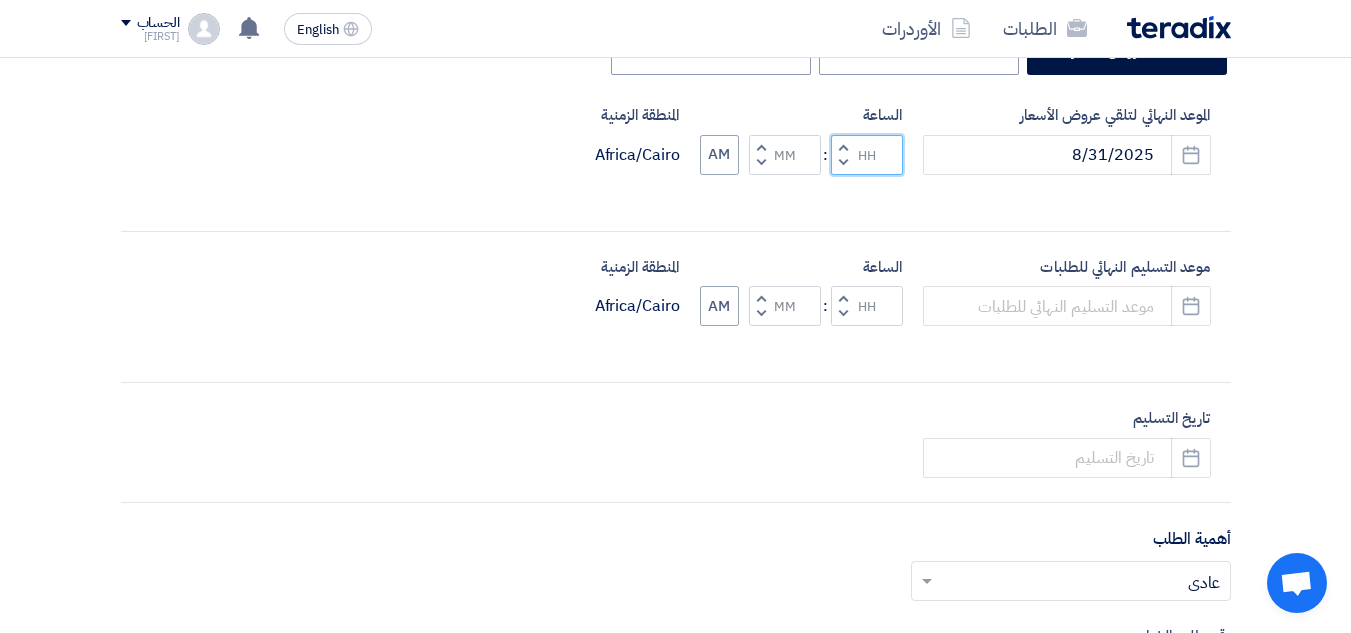 click 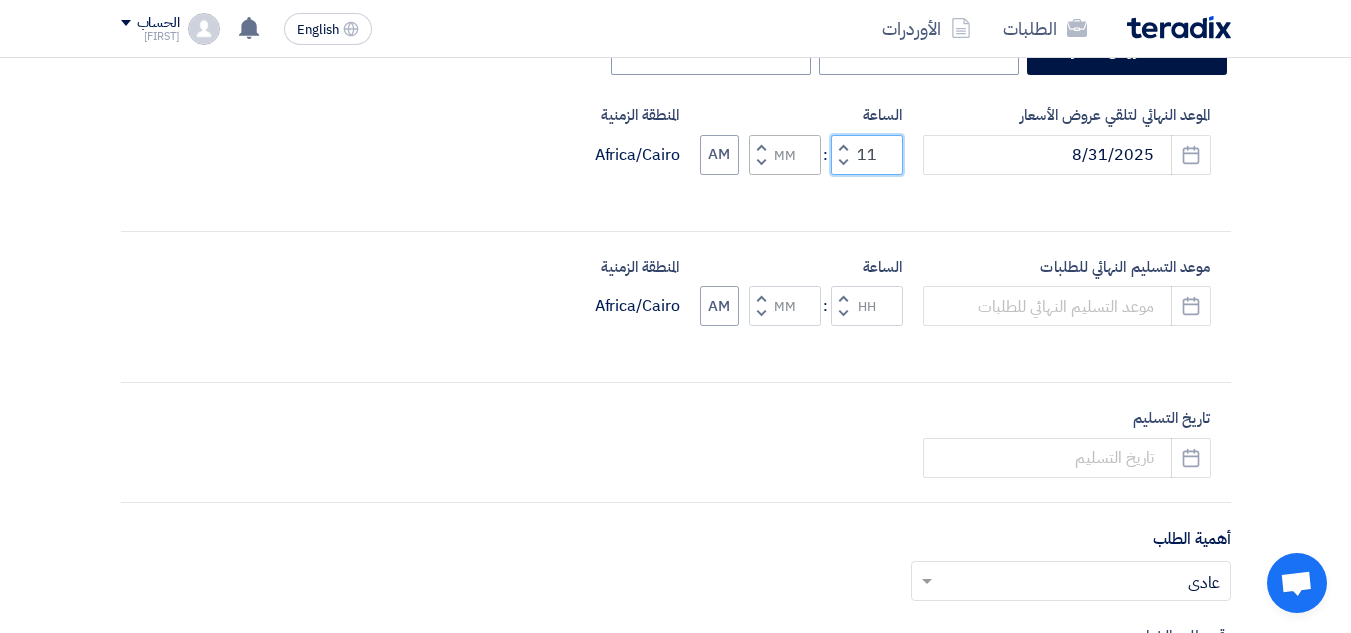 type on "11" 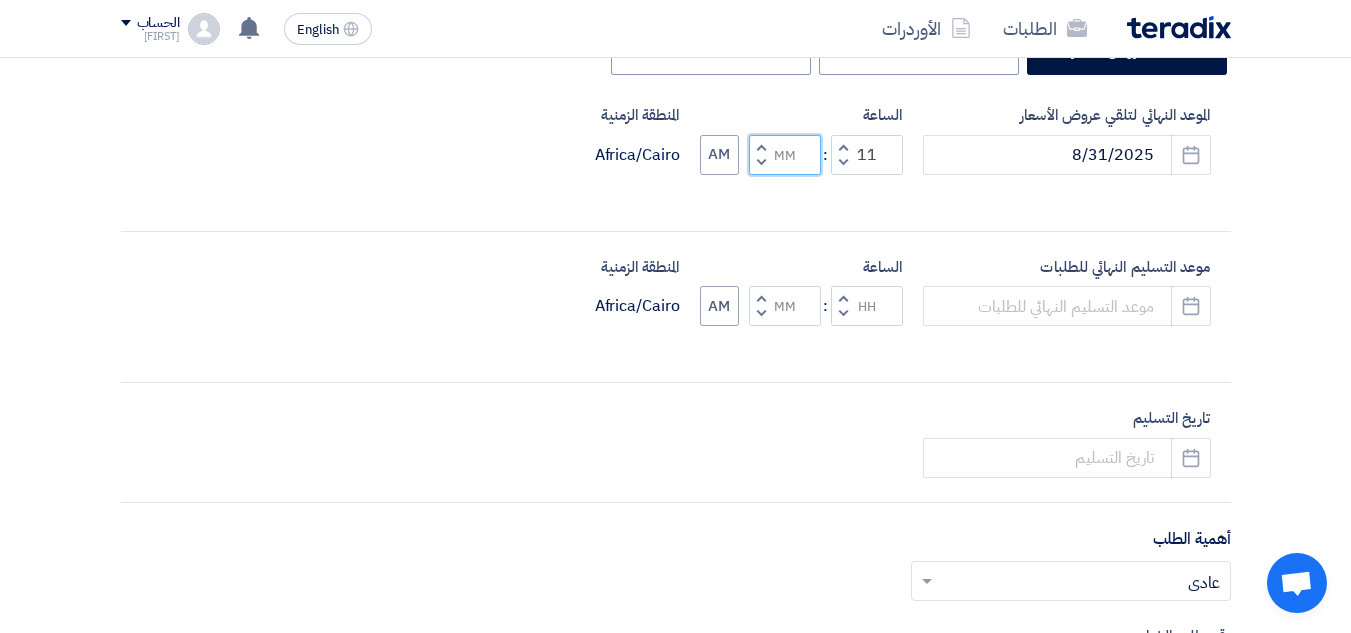 click 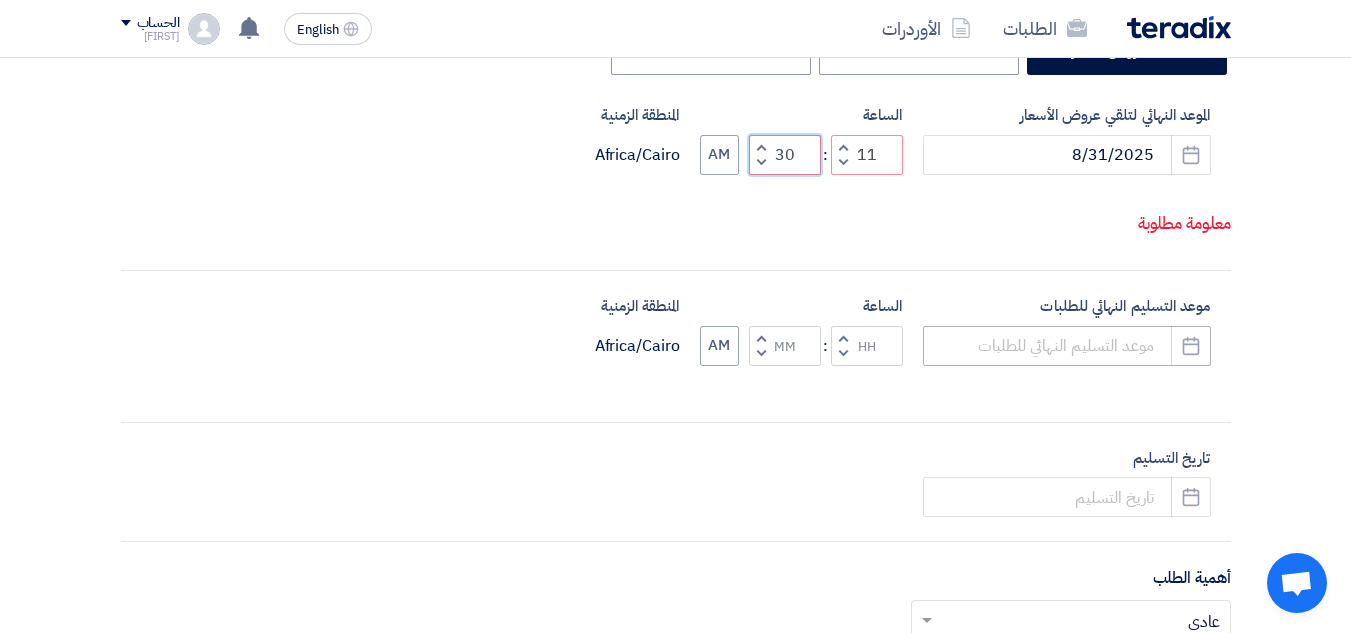type on "30" 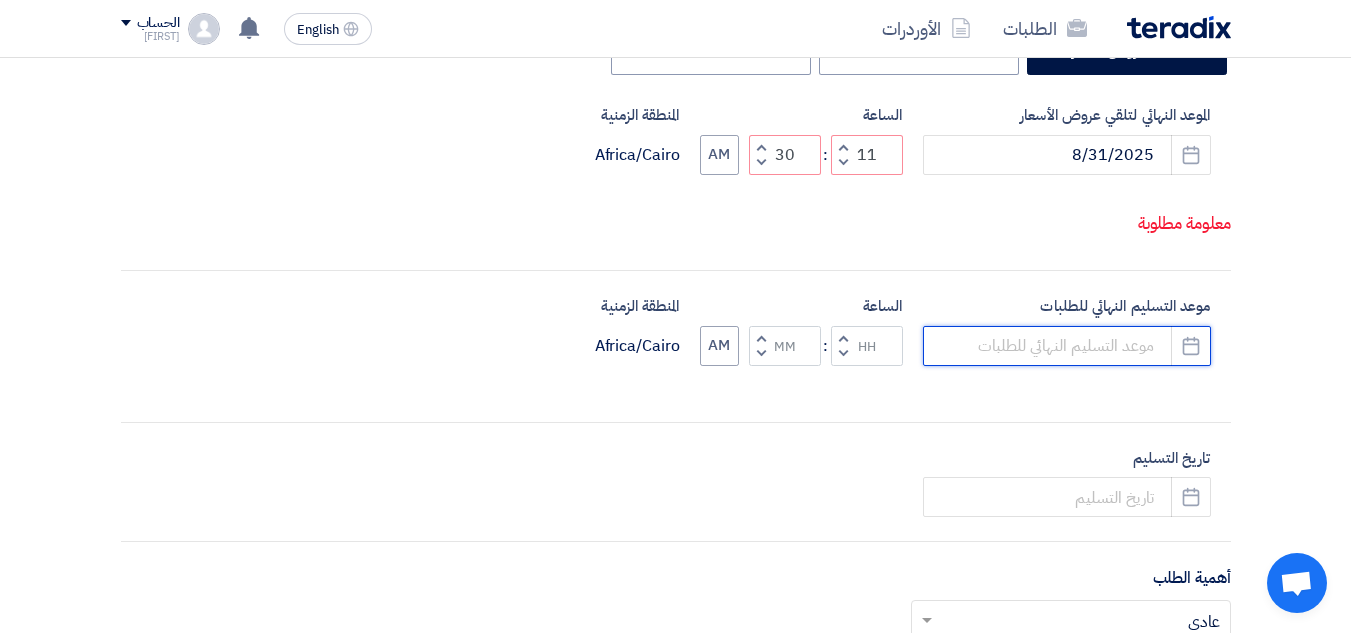 click on "موعد التسليم النهائي للطلبات
Pick a date
الساعة
Increment hours
Decrement hours
:
Increment minutes
Decrement minutes
AM
المنطقة الزمنية
Africa/Cairo" 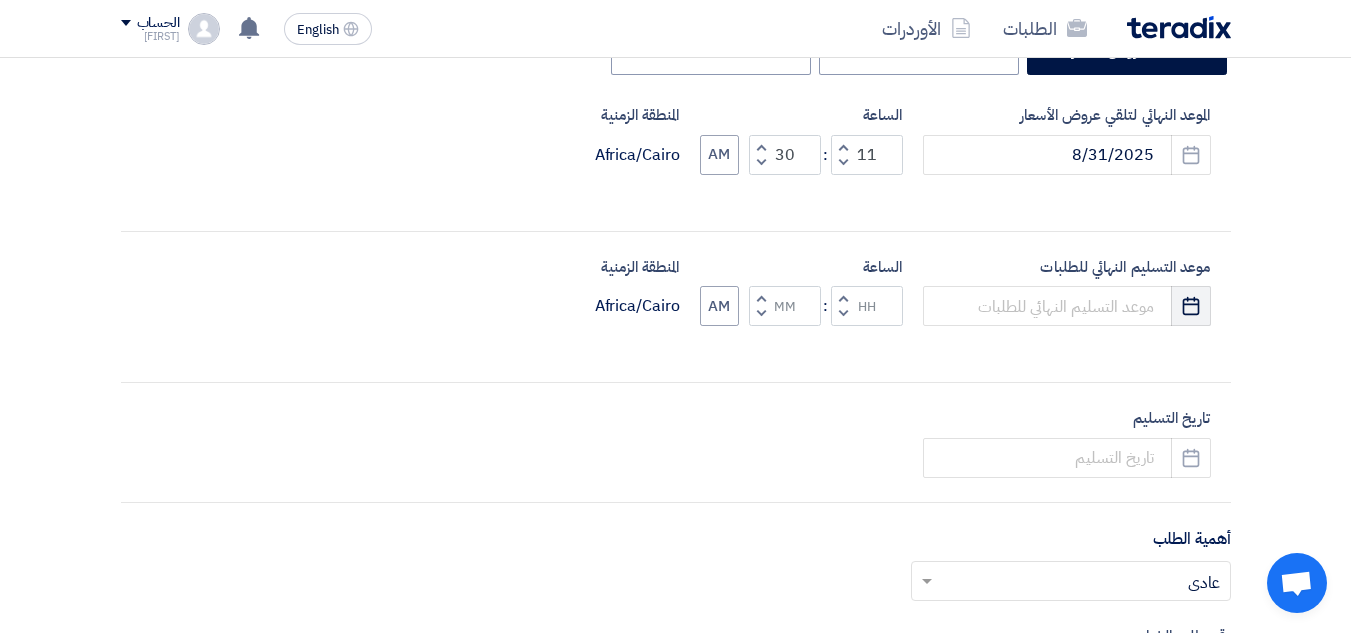click on "Pick a date" 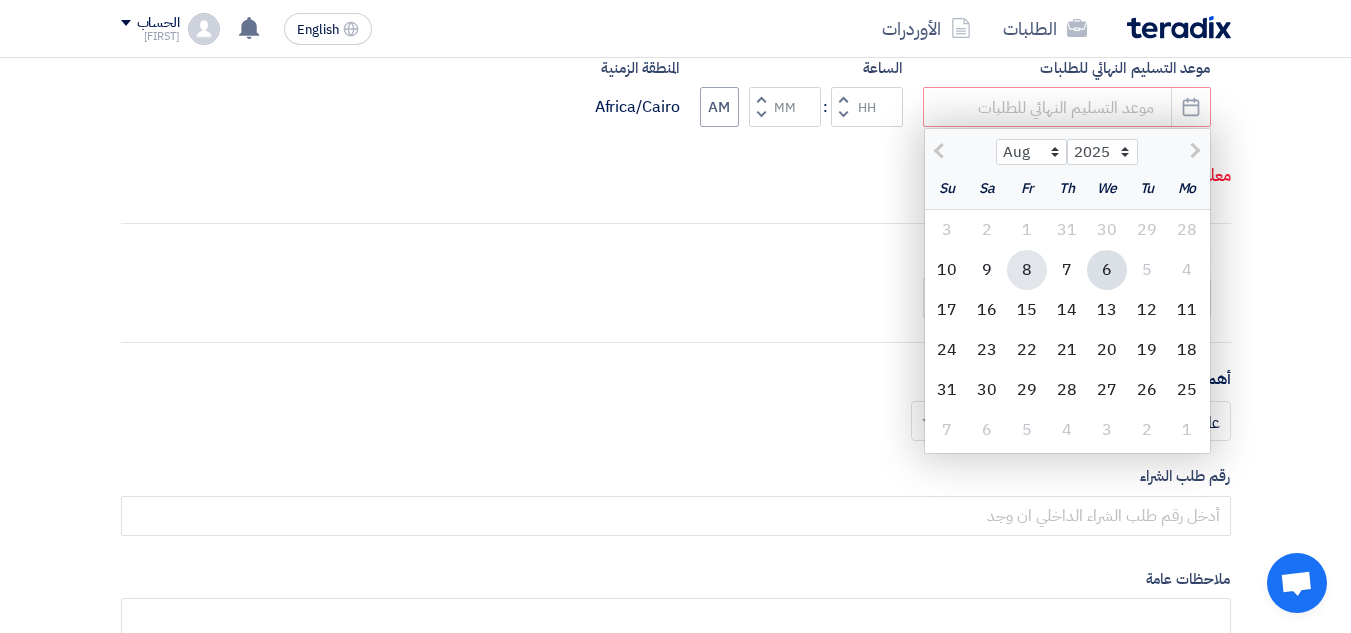 scroll, scrollTop: 700, scrollLeft: 0, axis: vertical 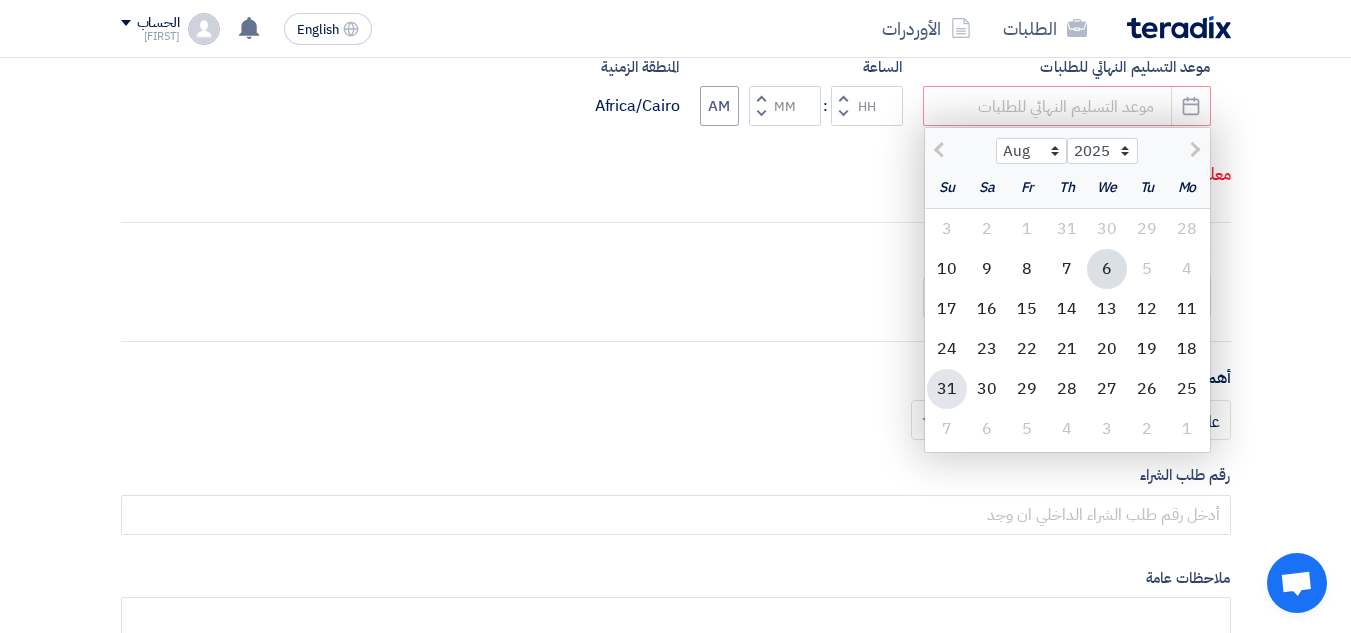 click on "31" 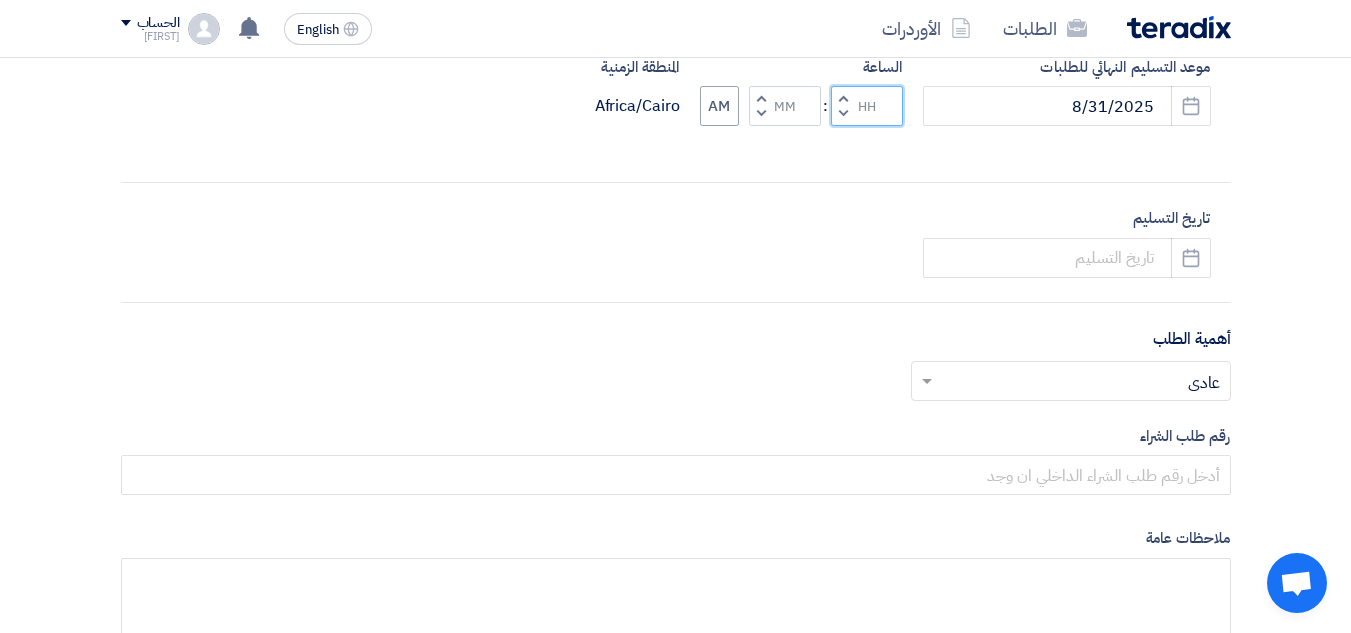 click 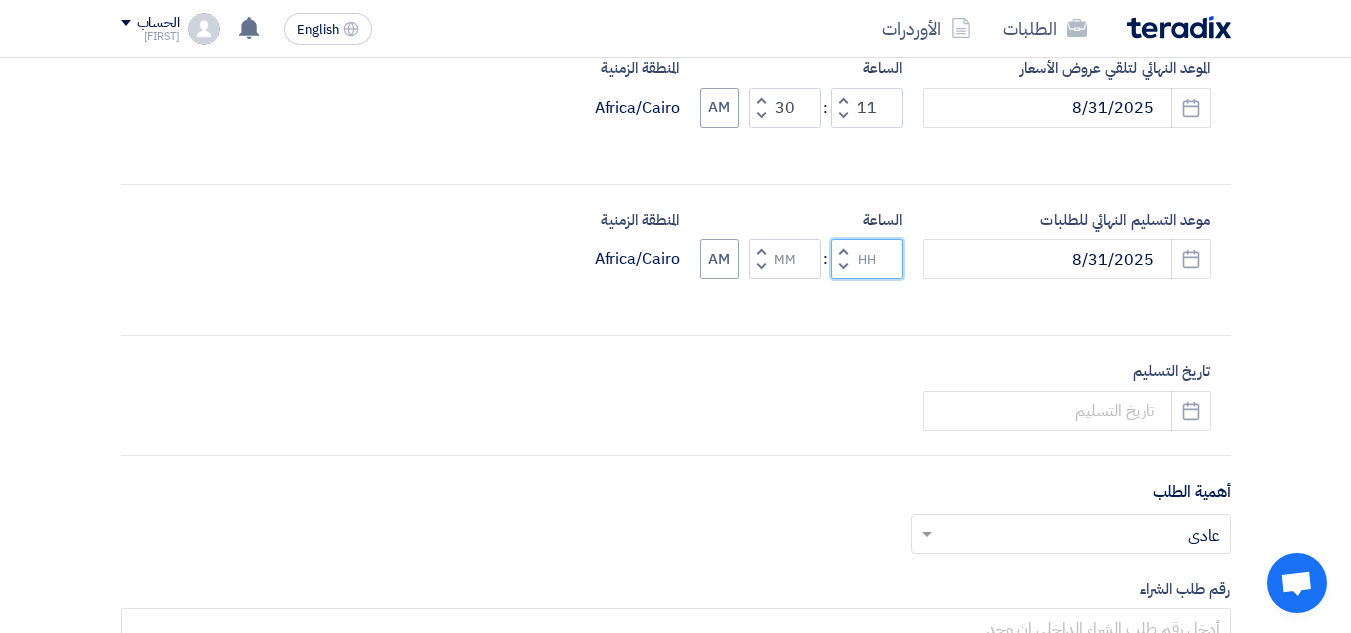 scroll, scrollTop: 500, scrollLeft: 0, axis: vertical 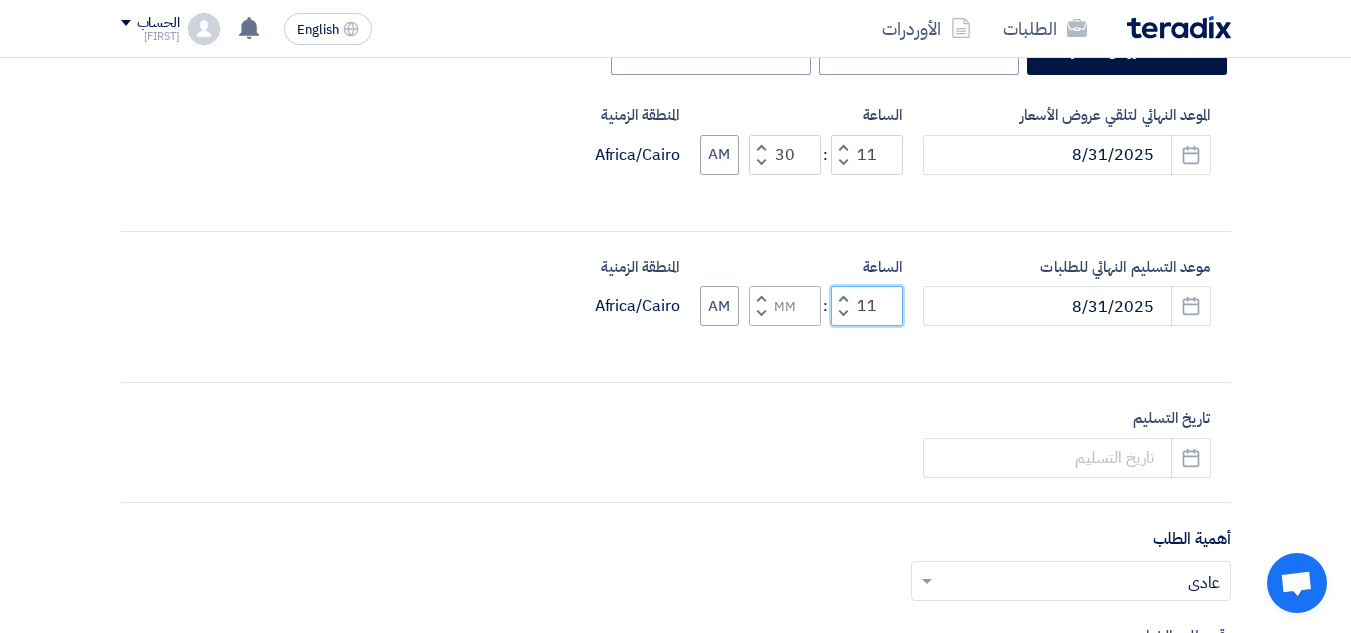 type on "11" 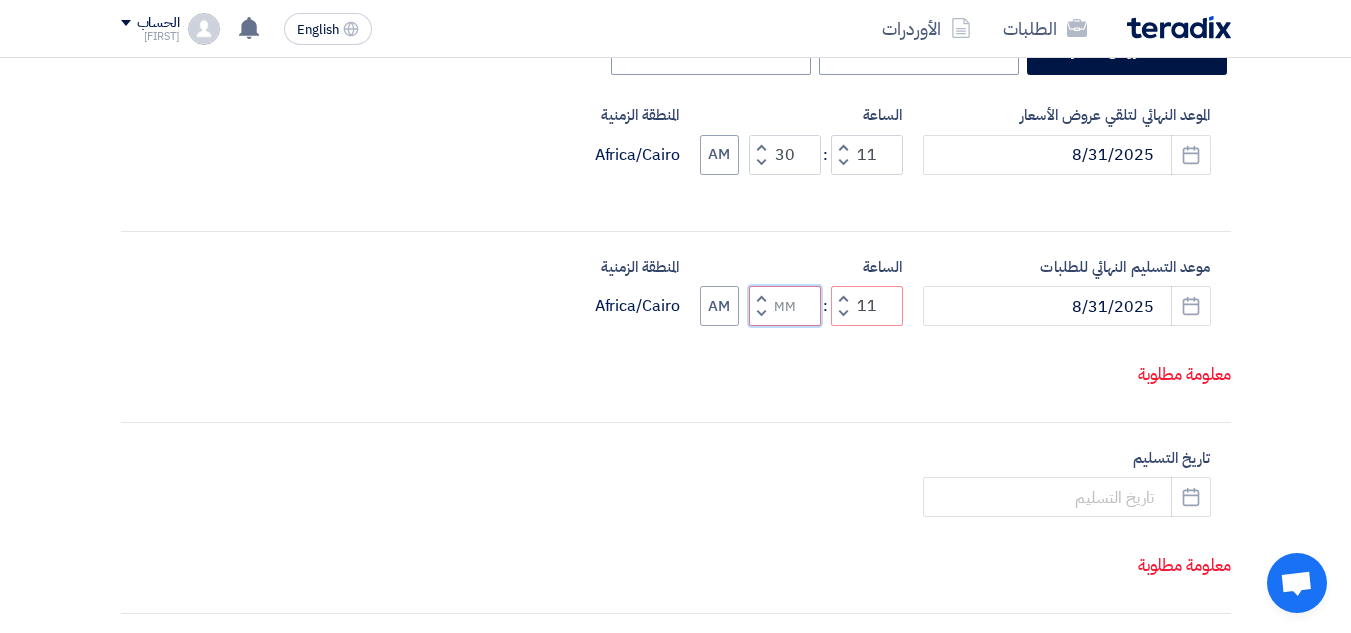 click 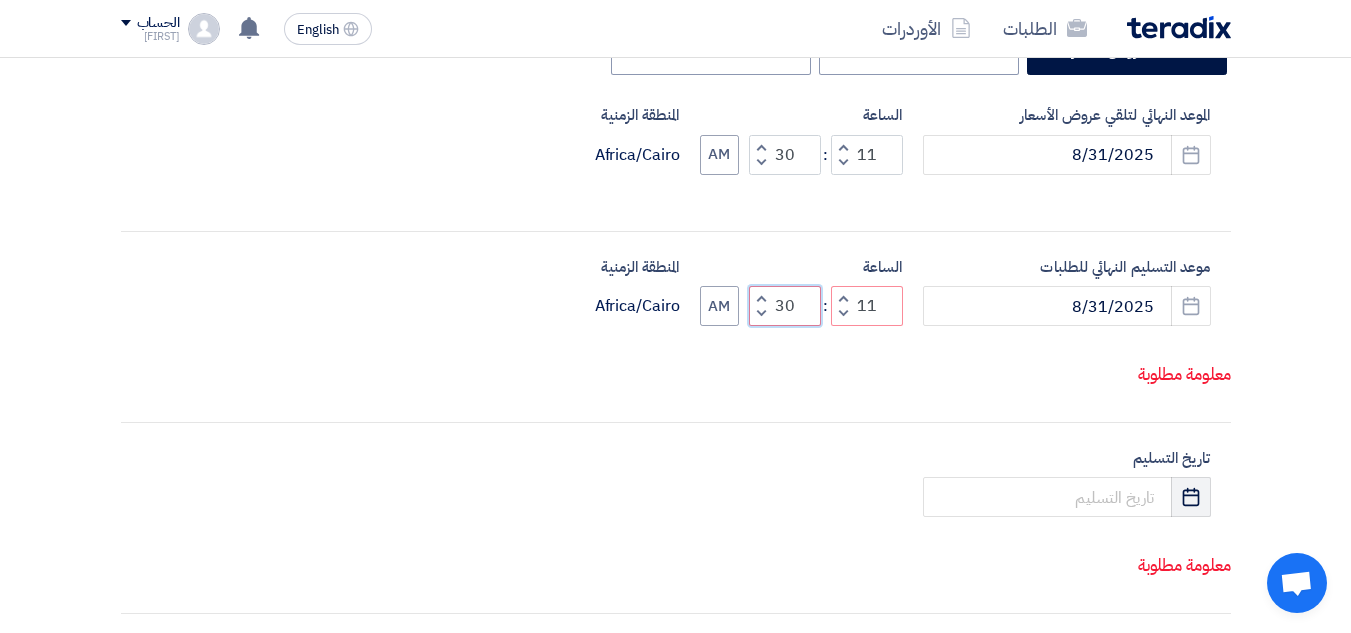 type on "30" 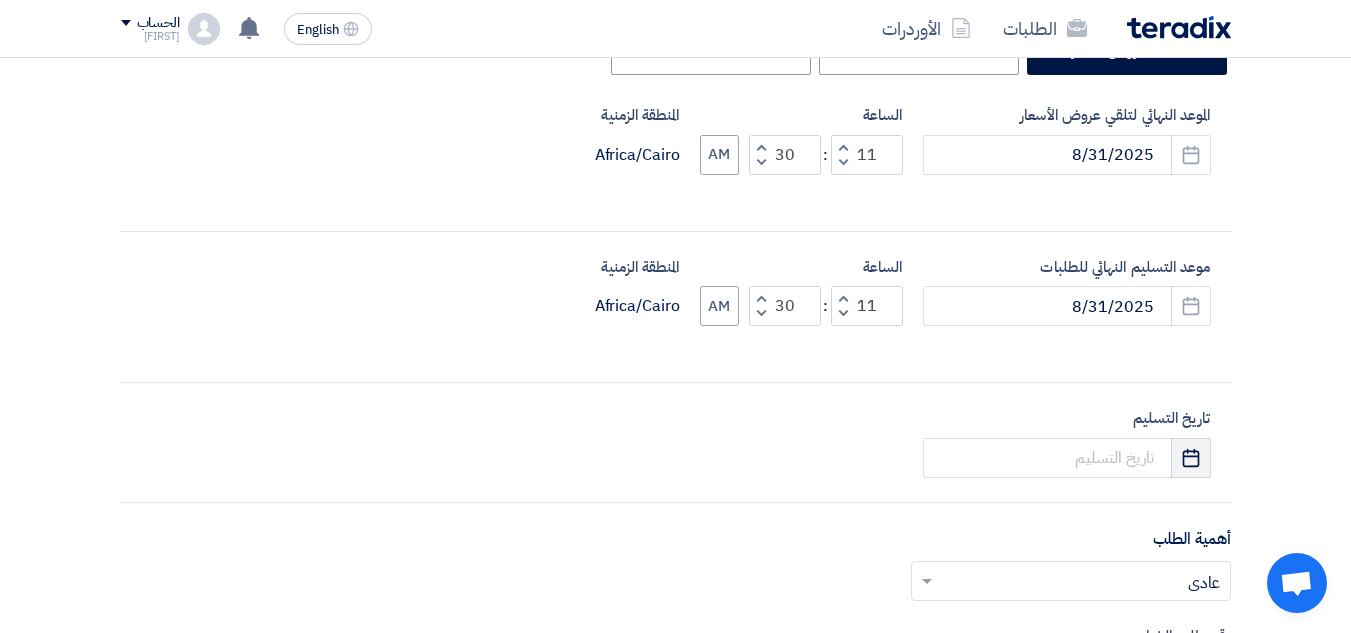 click on "أكتب عنوان لهذا الطلب
Repair rubber valves
نوع طلب عروض الأسعار
طلب عروض أسعار
مناقصه مغلقه
طلب عروض فنية ومالية
الموعد النهائي لتلقي عروض الأسعار
8/31/2025
Pick a date
الساعة
Increment hours
11" 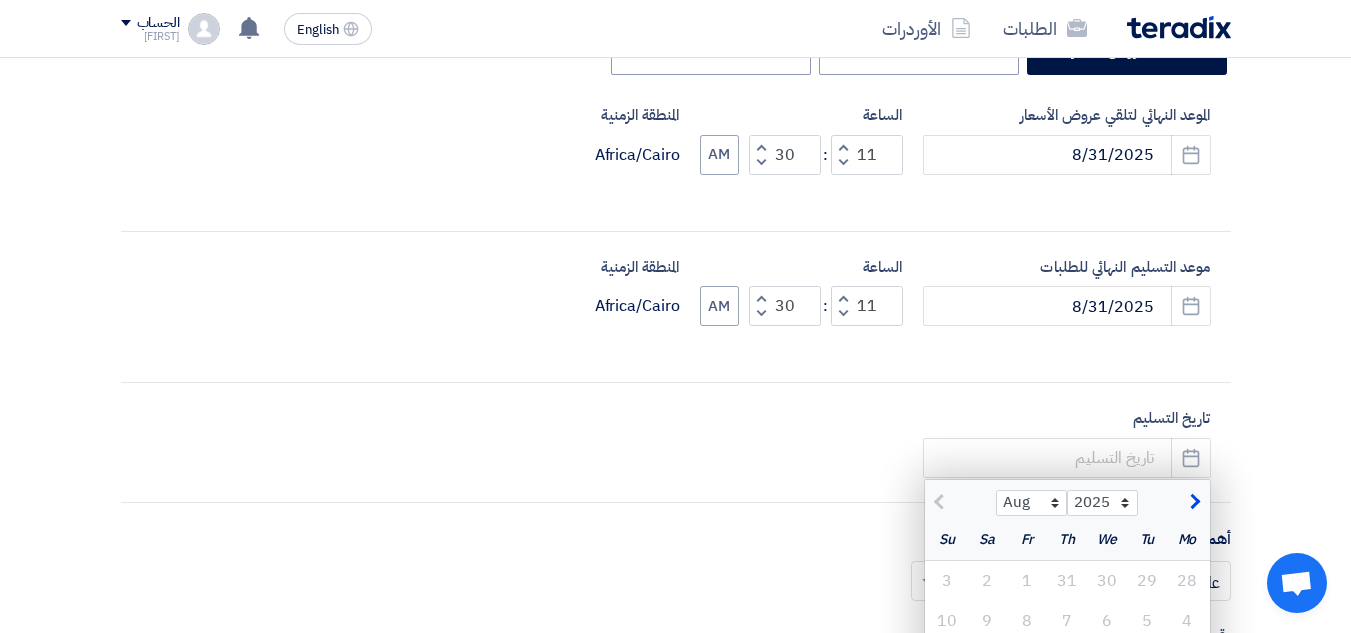 click 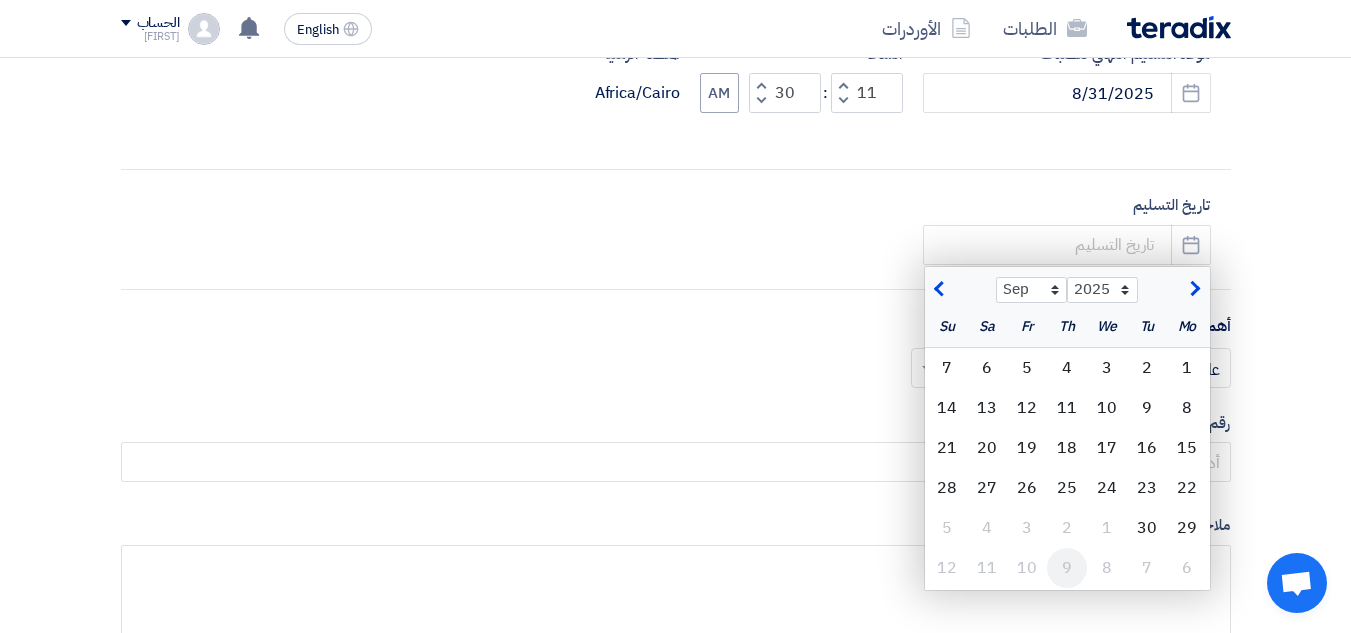 scroll, scrollTop: 800, scrollLeft: 0, axis: vertical 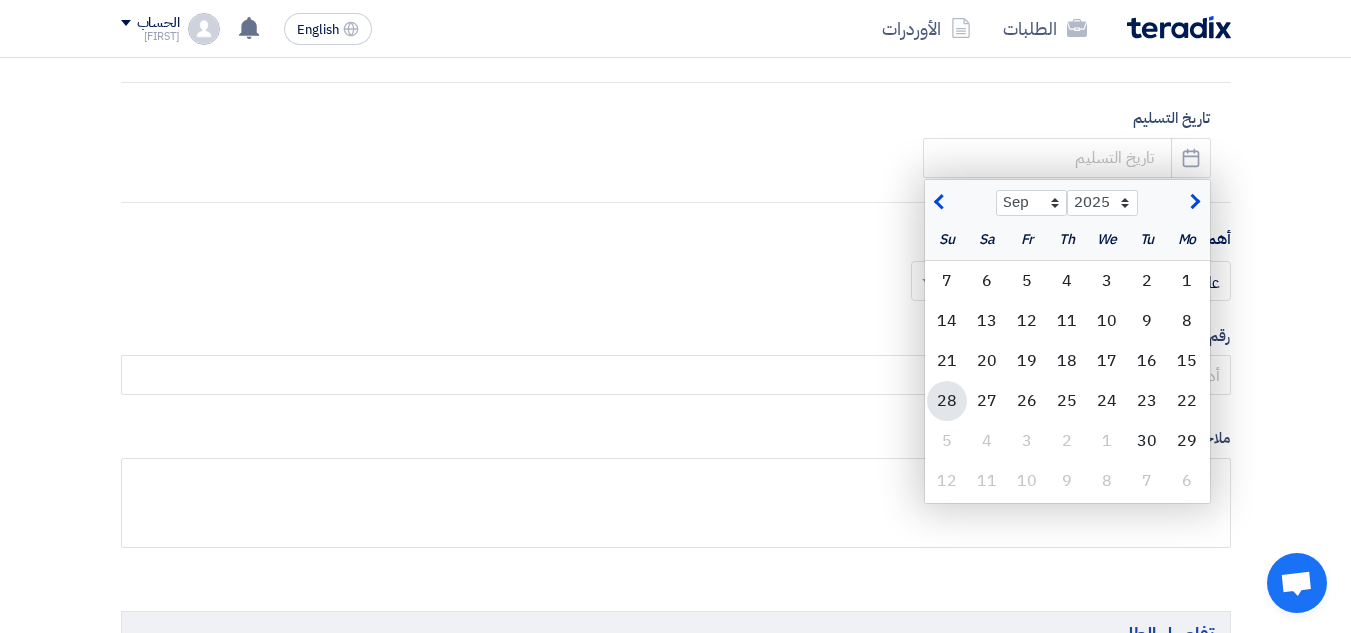 click on "28" 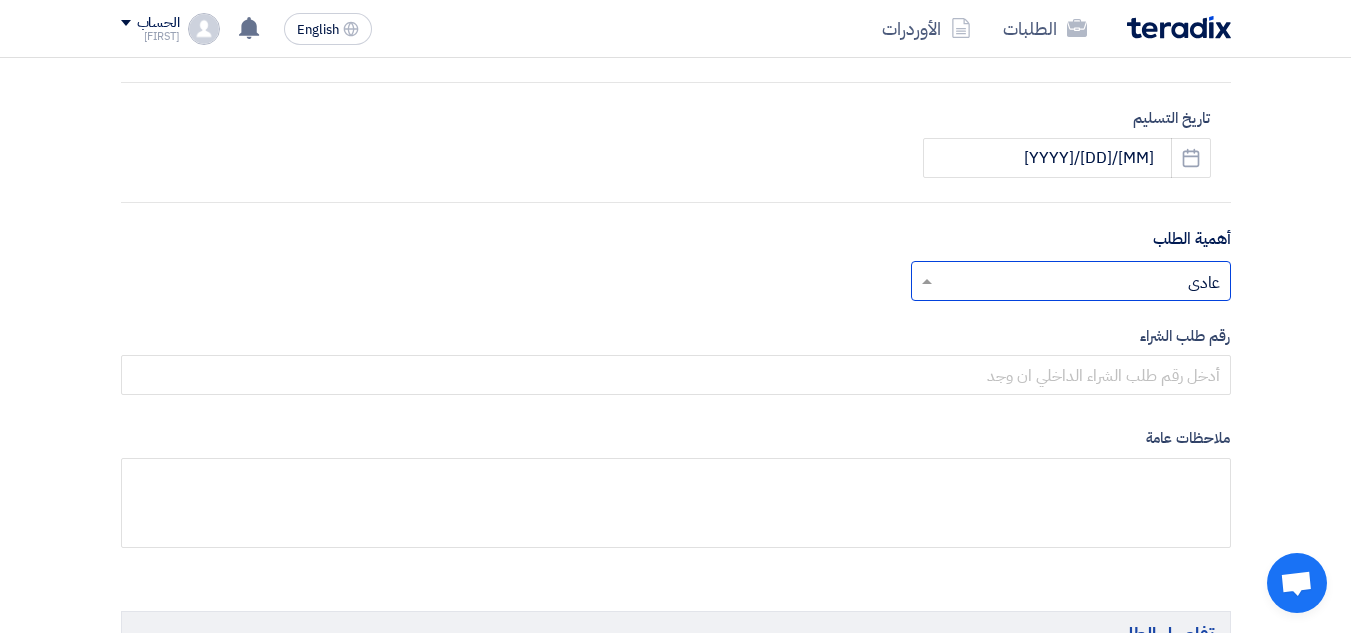click 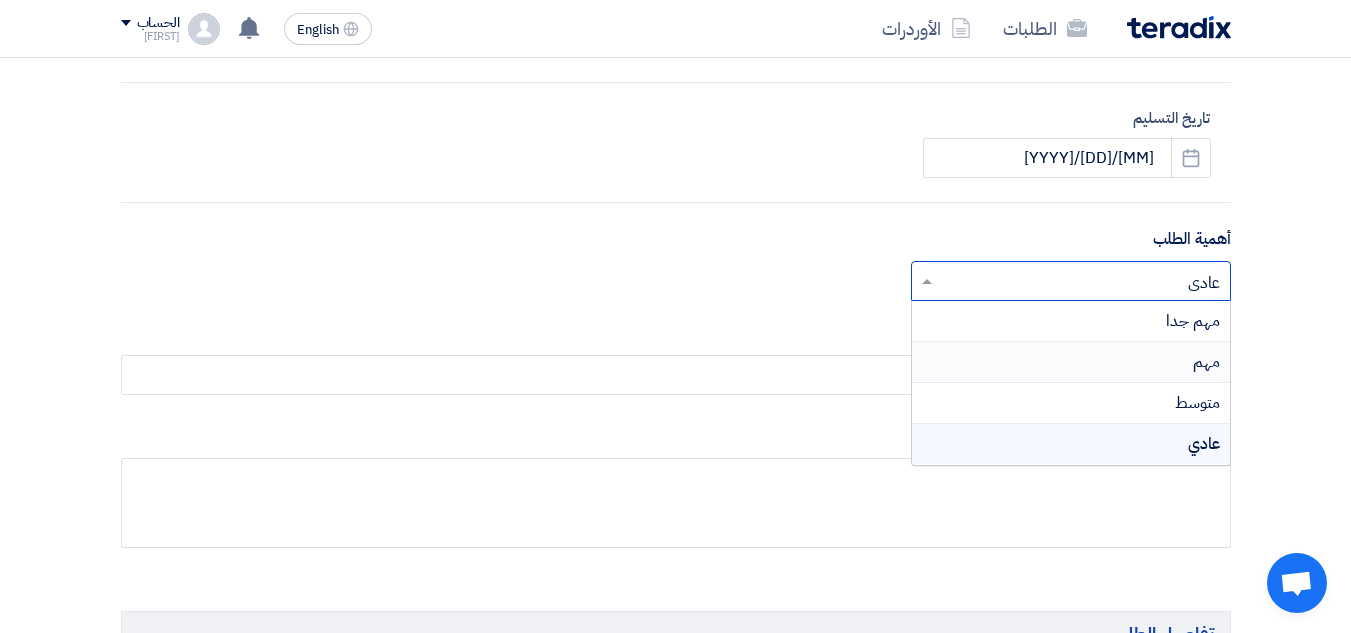 click on "مهم" at bounding box center (1071, 362) 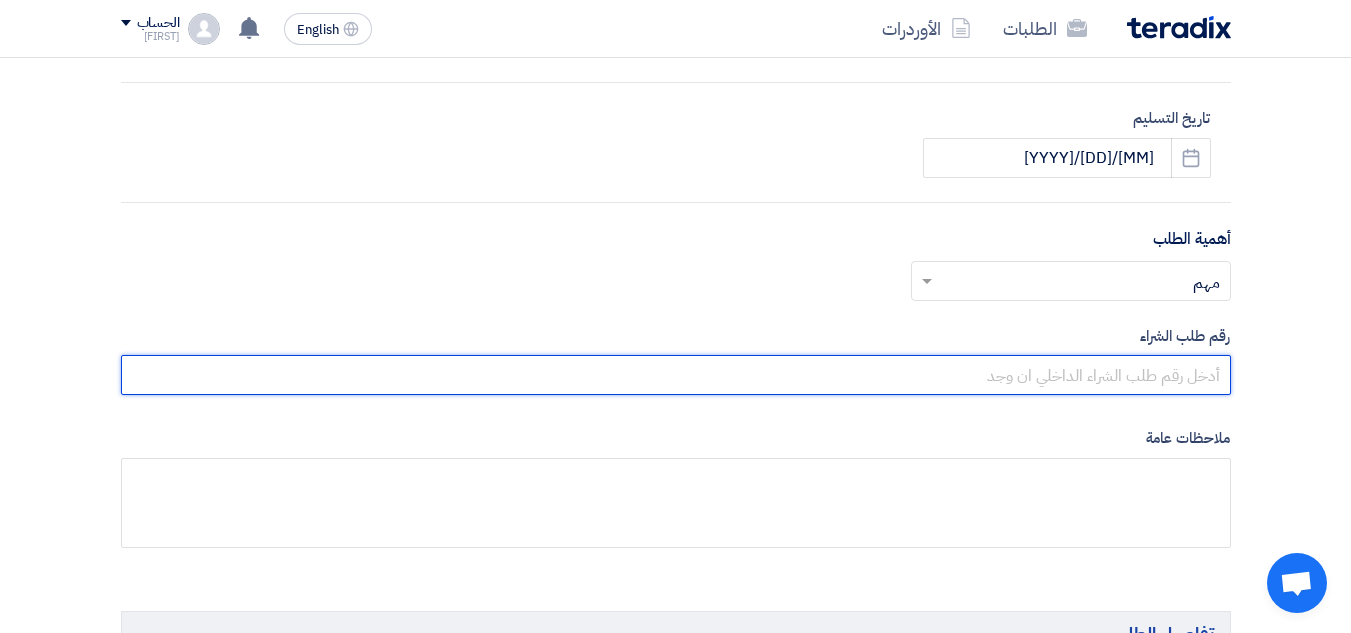 click at bounding box center (676, 375) 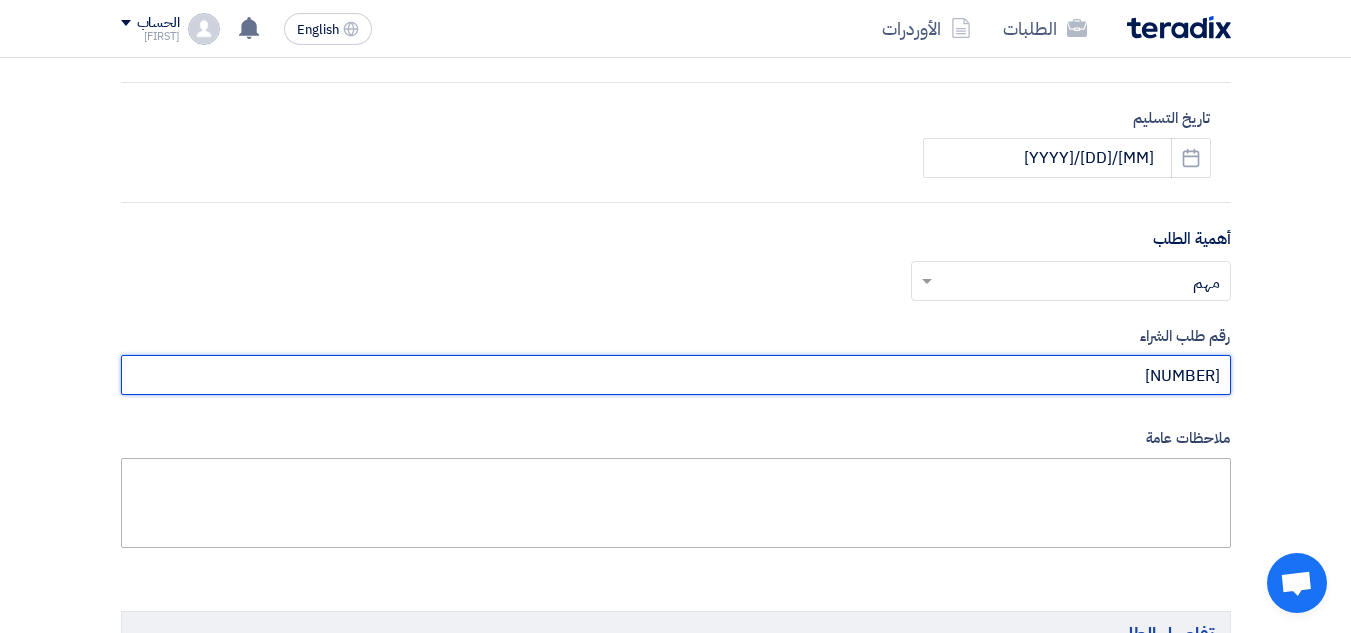 type on "[NUMBER]" 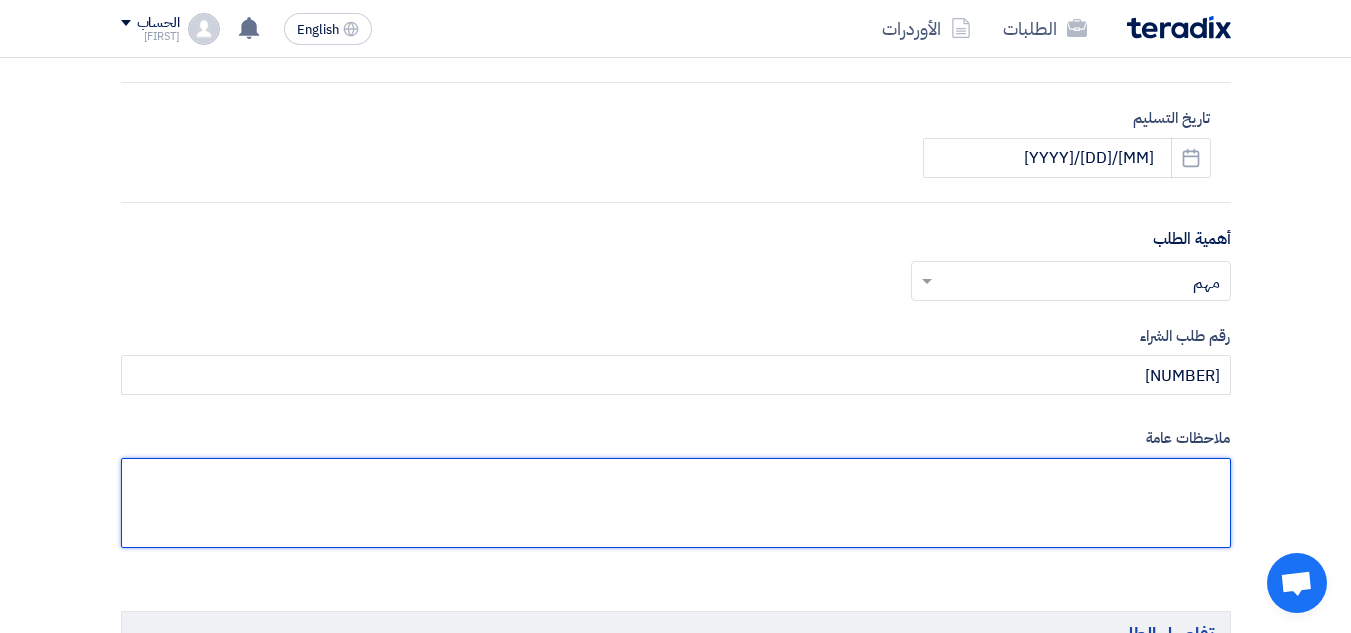 click 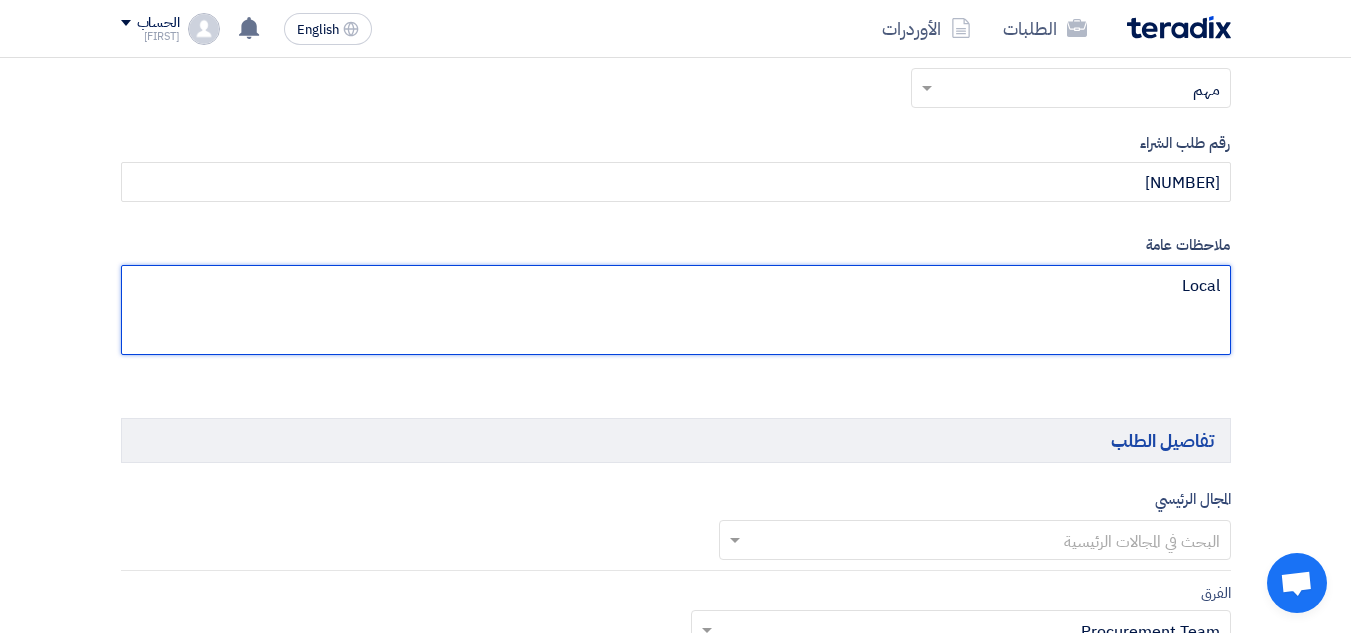 scroll, scrollTop: 1000, scrollLeft: 0, axis: vertical 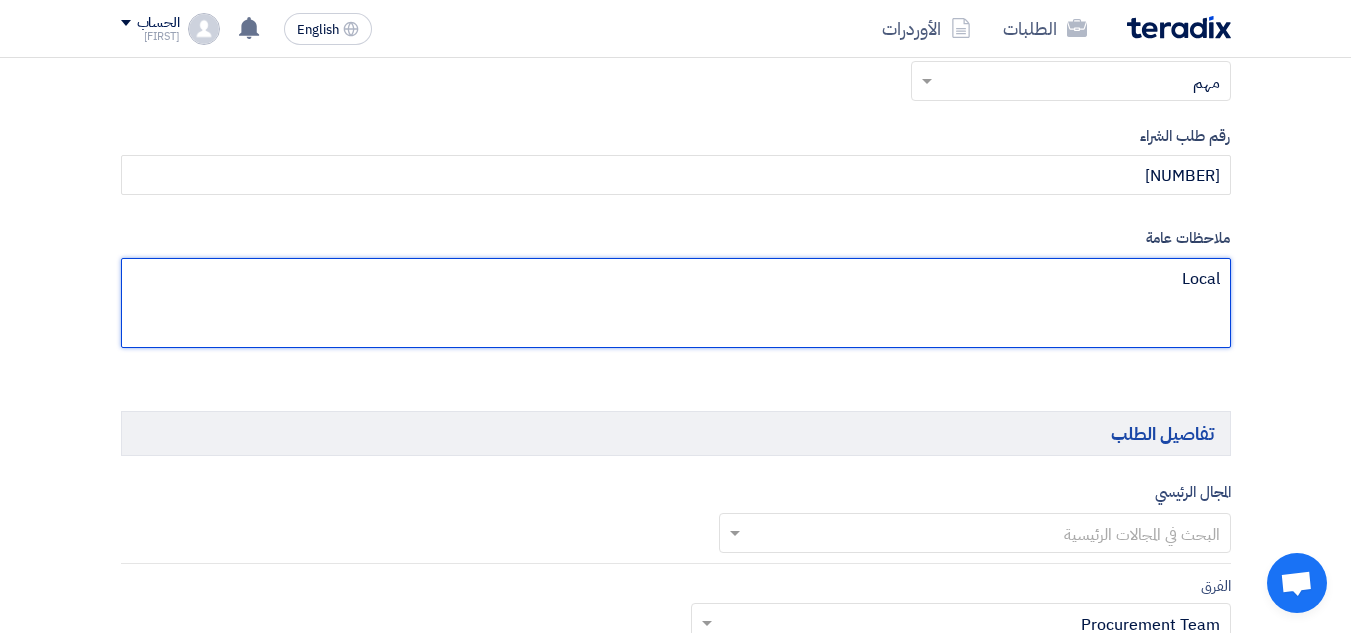 type on "Local" 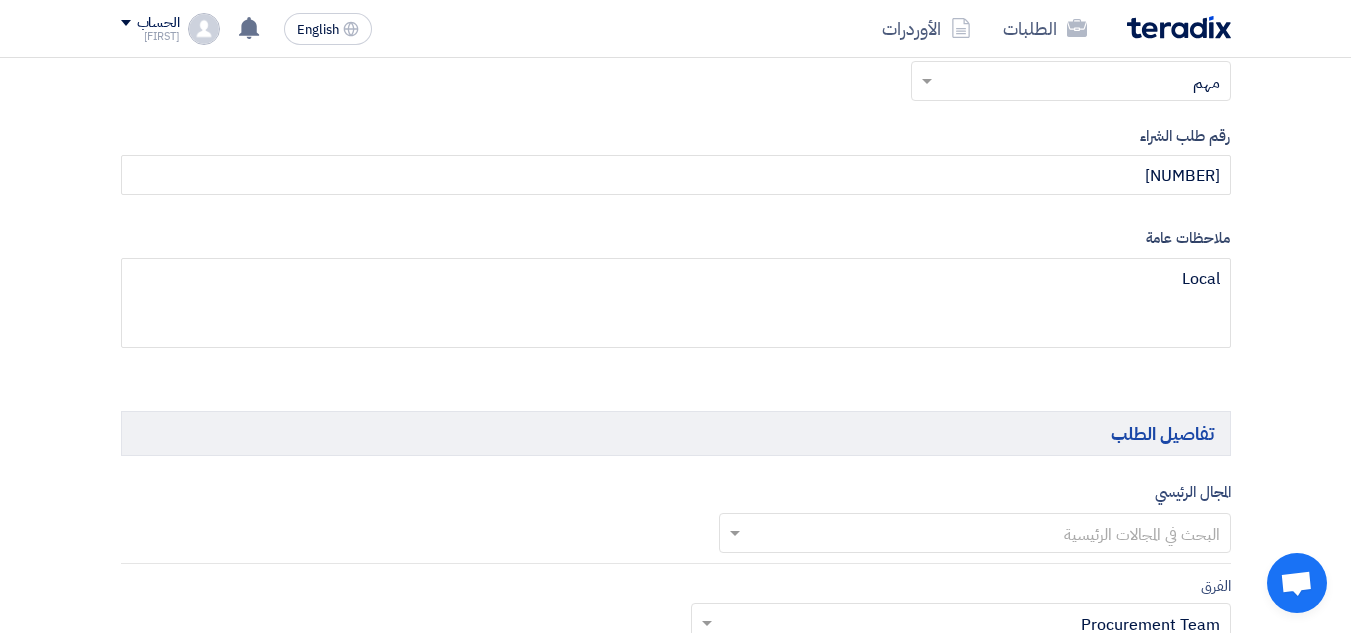 click at bounding box center (986, 535) 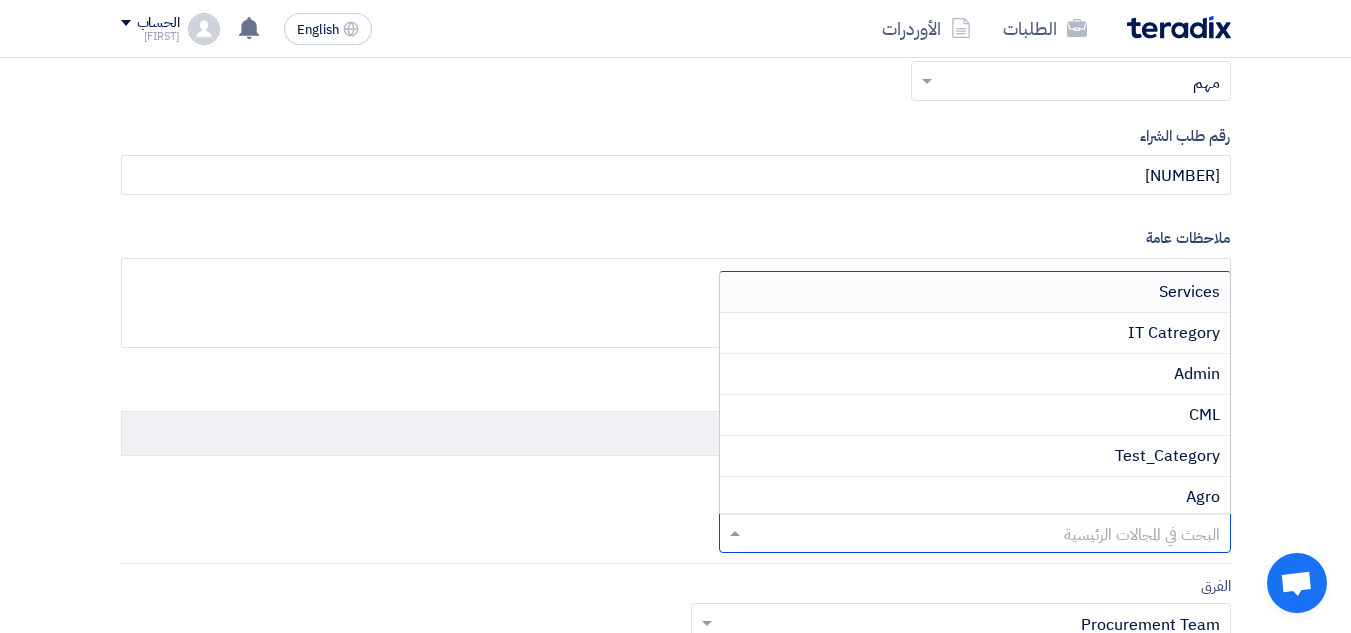 click on "Services" at bounding box center (975, 292) 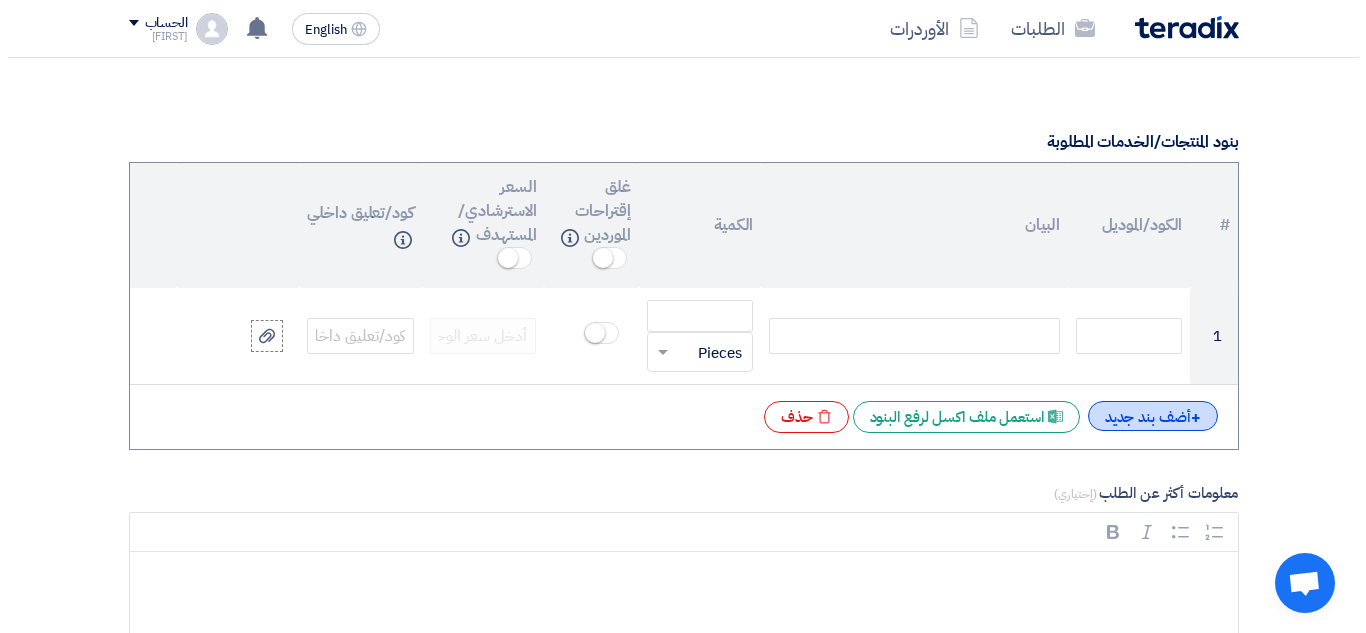 scroll, scrollTop: 1700, scrollLeft: 0, axis: vertical 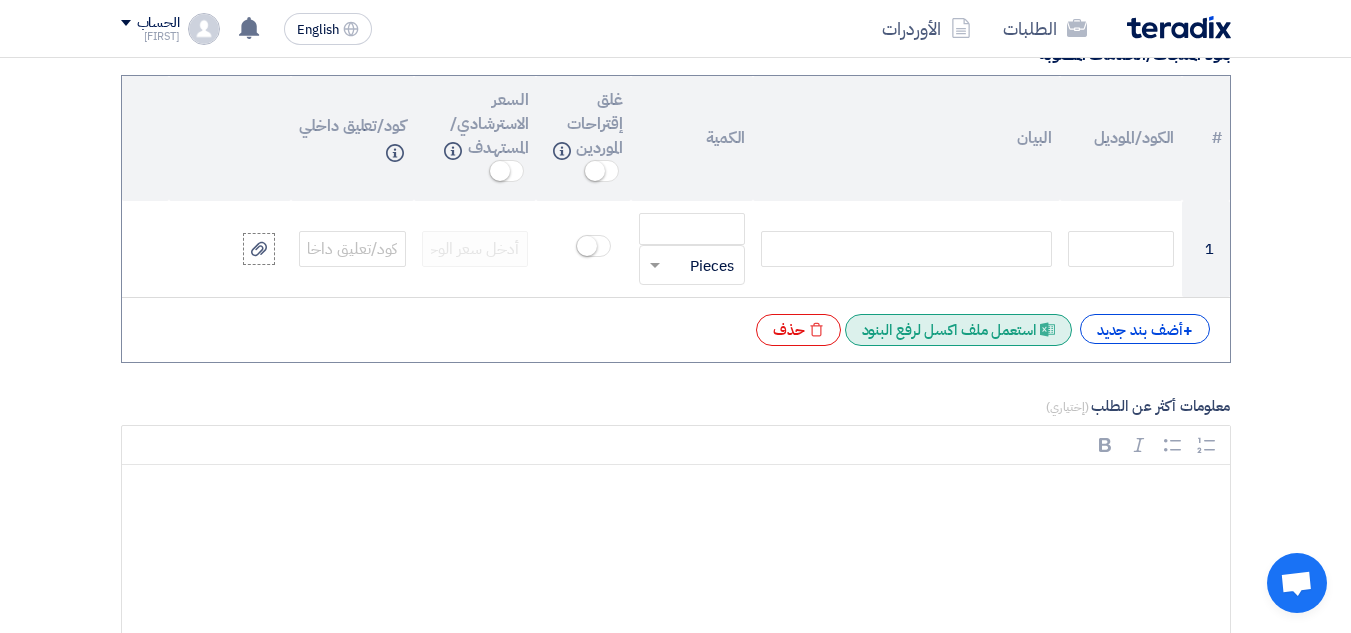 click on "Excel file
استعمل ملف اكسل لرفع البنود" 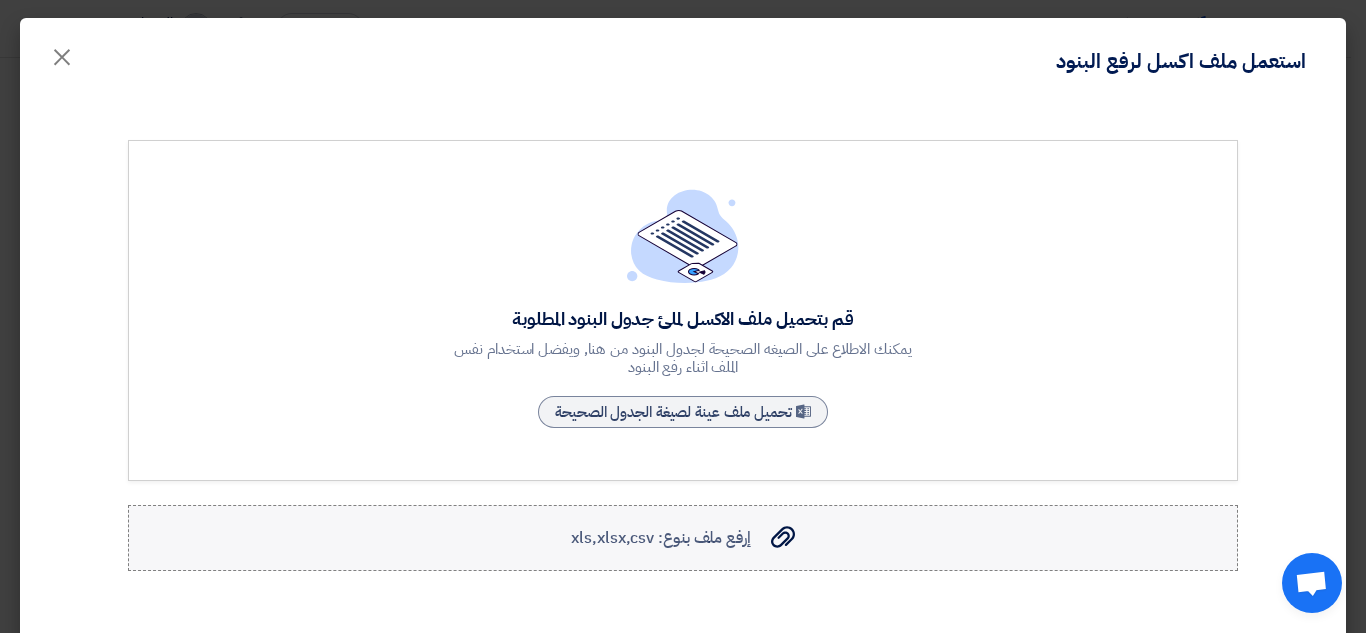 click on "إرفع ملف بنوع: xls,xlsx,csv
إرفع ملف بنوع: xls,xlsx,csv" 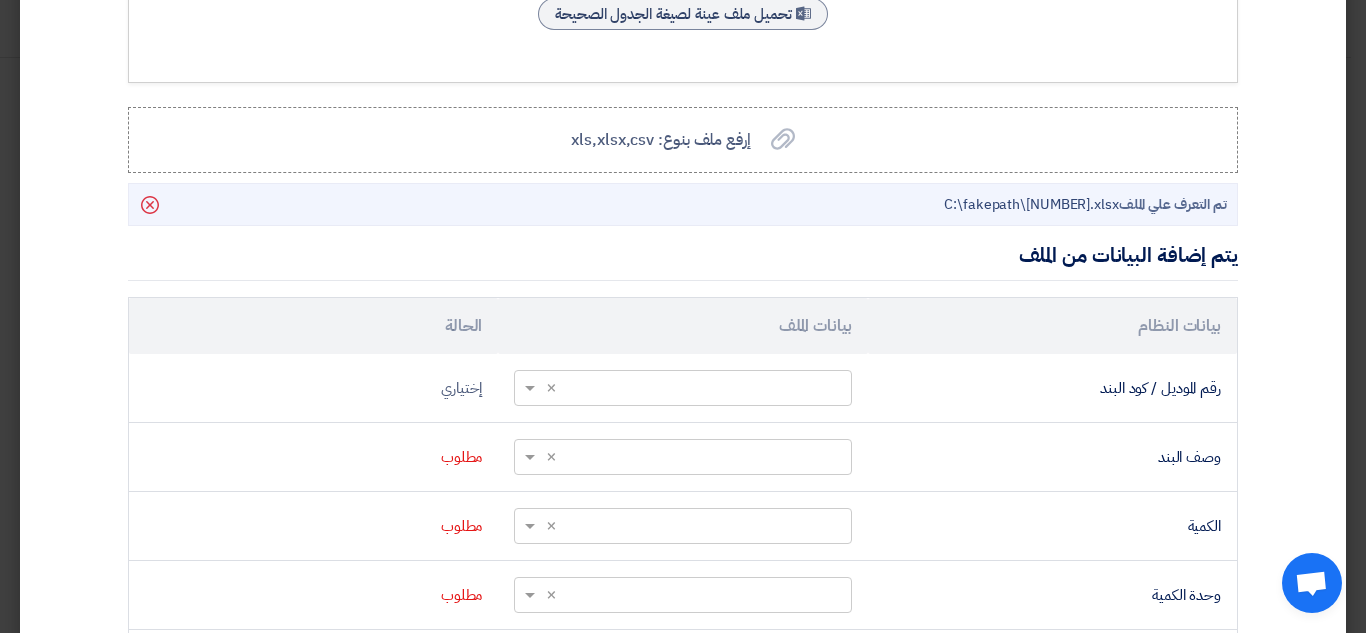 scroll, scrollTop: 400, scrollLeft: 0, axis: vertical 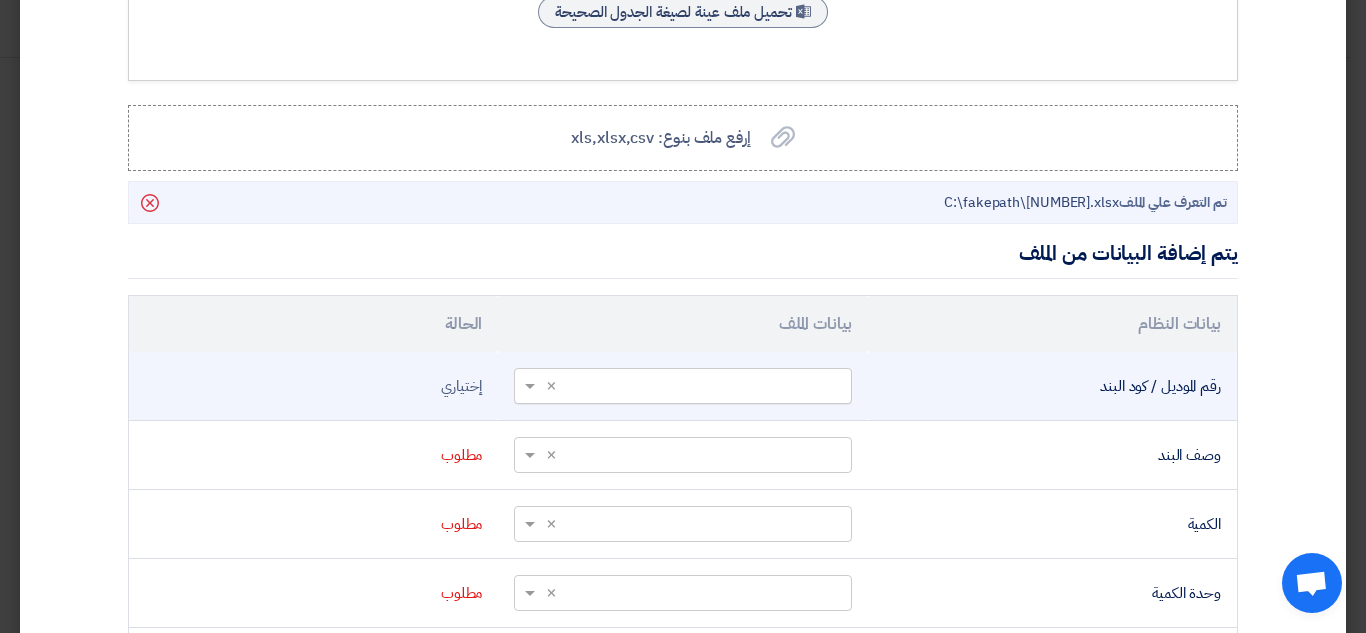 click 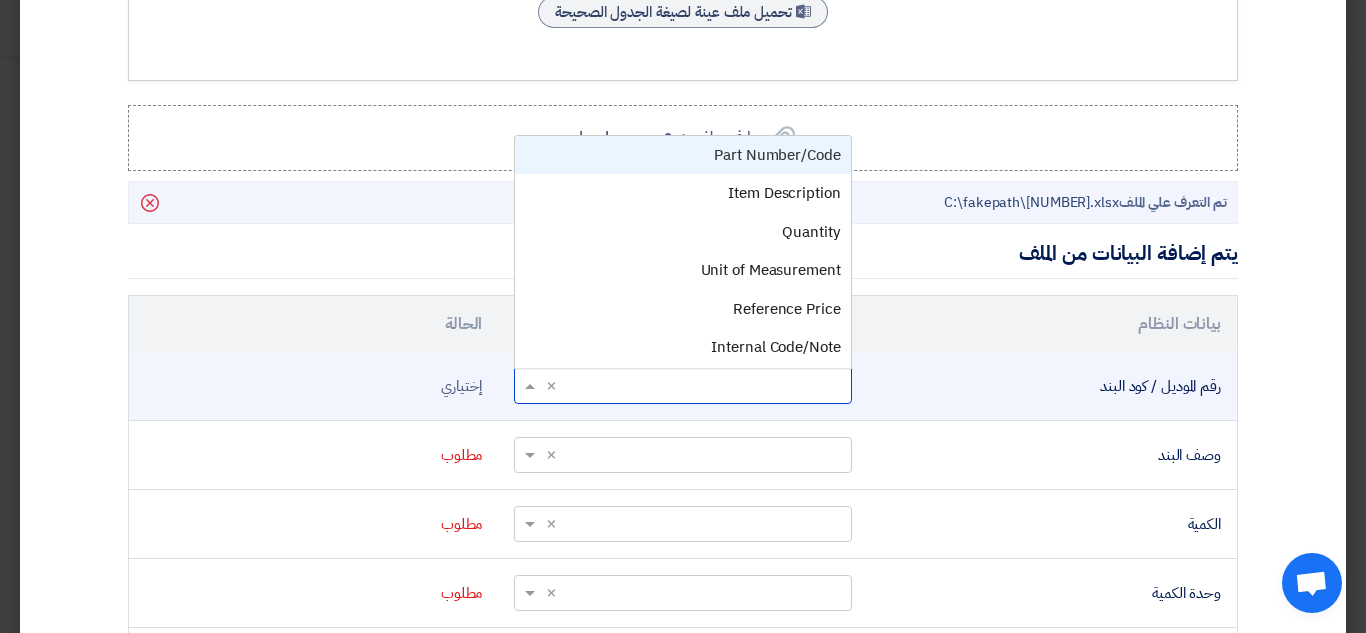 click on "Part Number/Code" at bounding box center [777, 155] 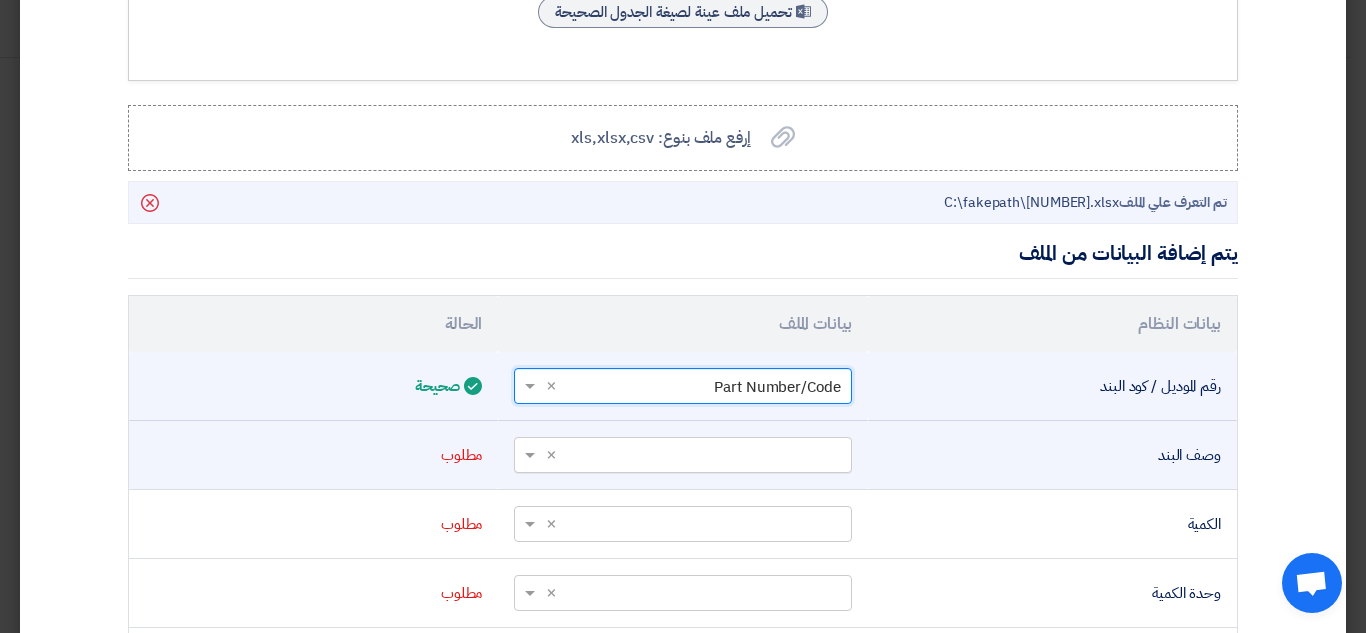 click 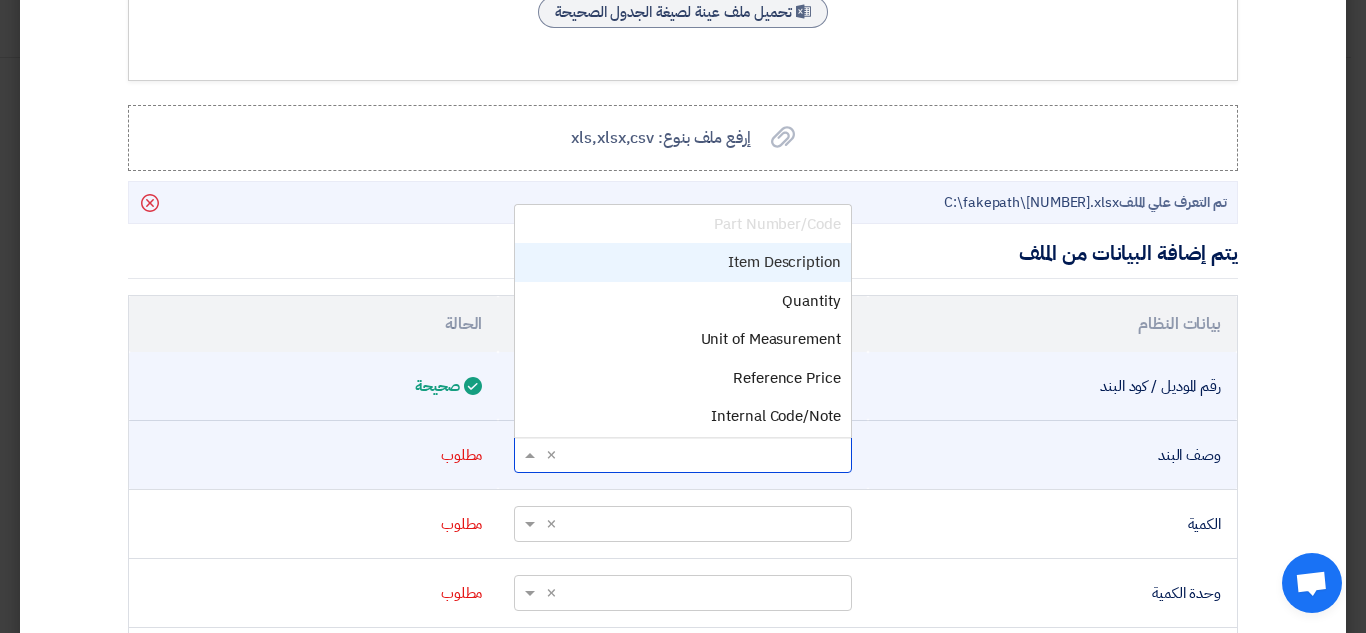click on "Item Description" at bounding box center (784, 262) 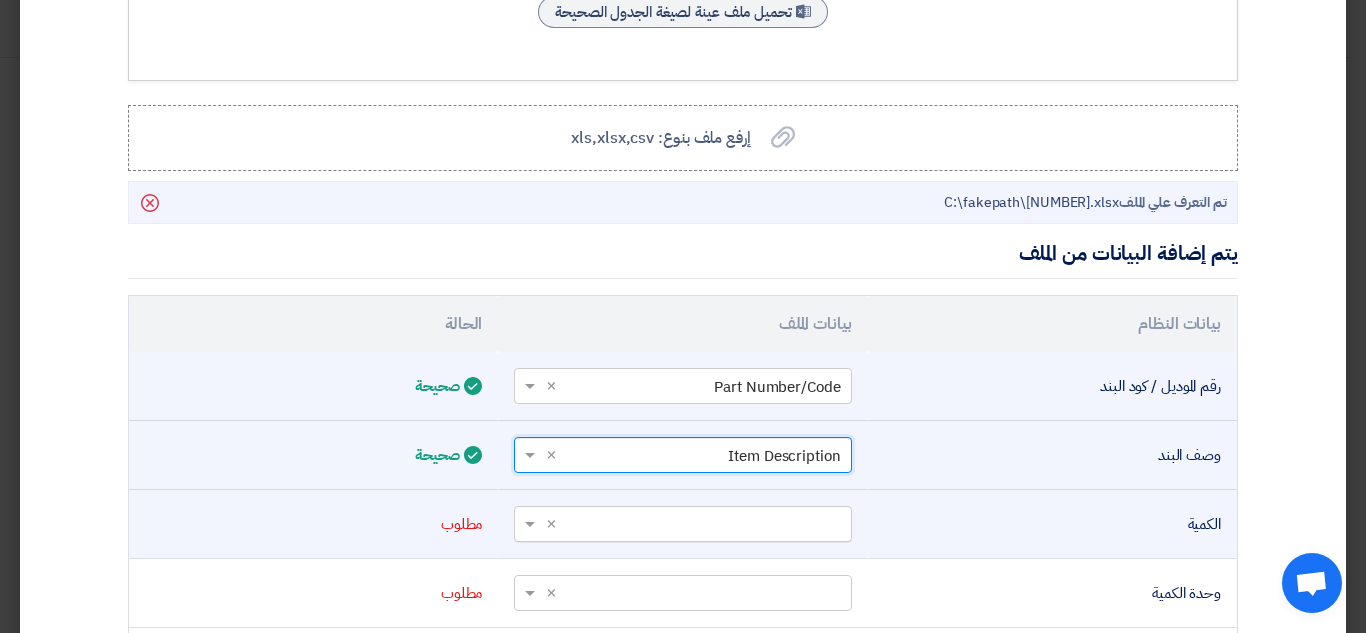 click 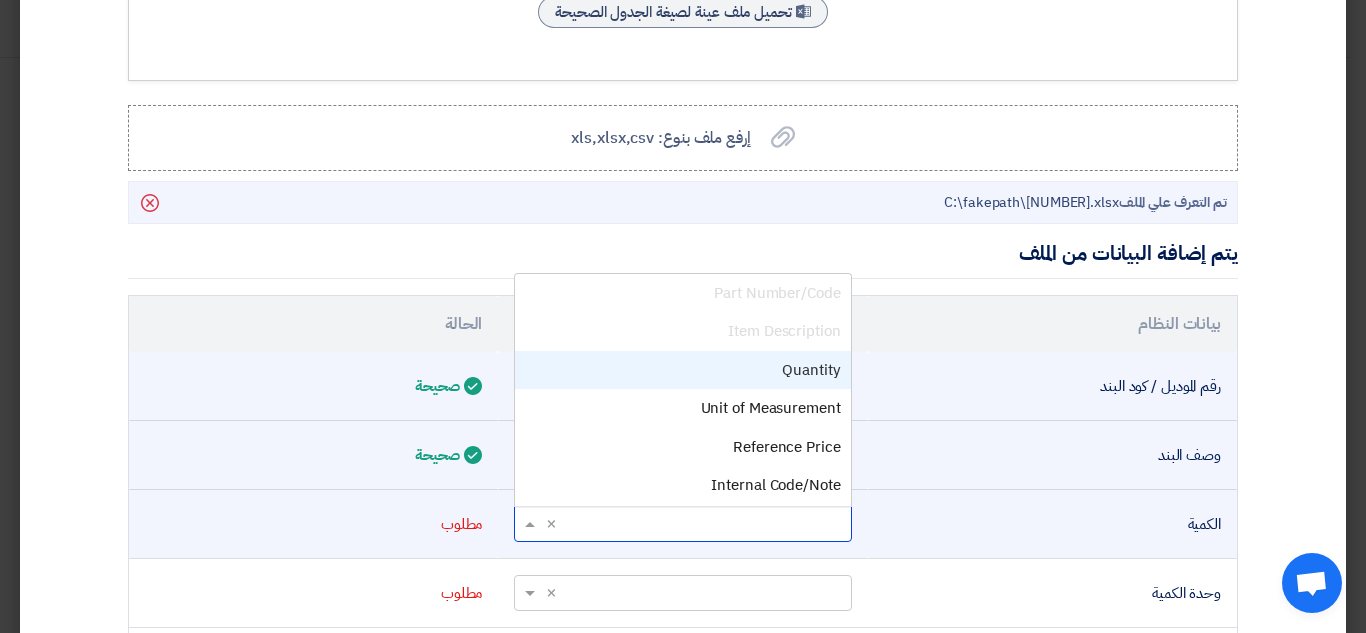 click on "Quantity" at bounding box center [682, 370] 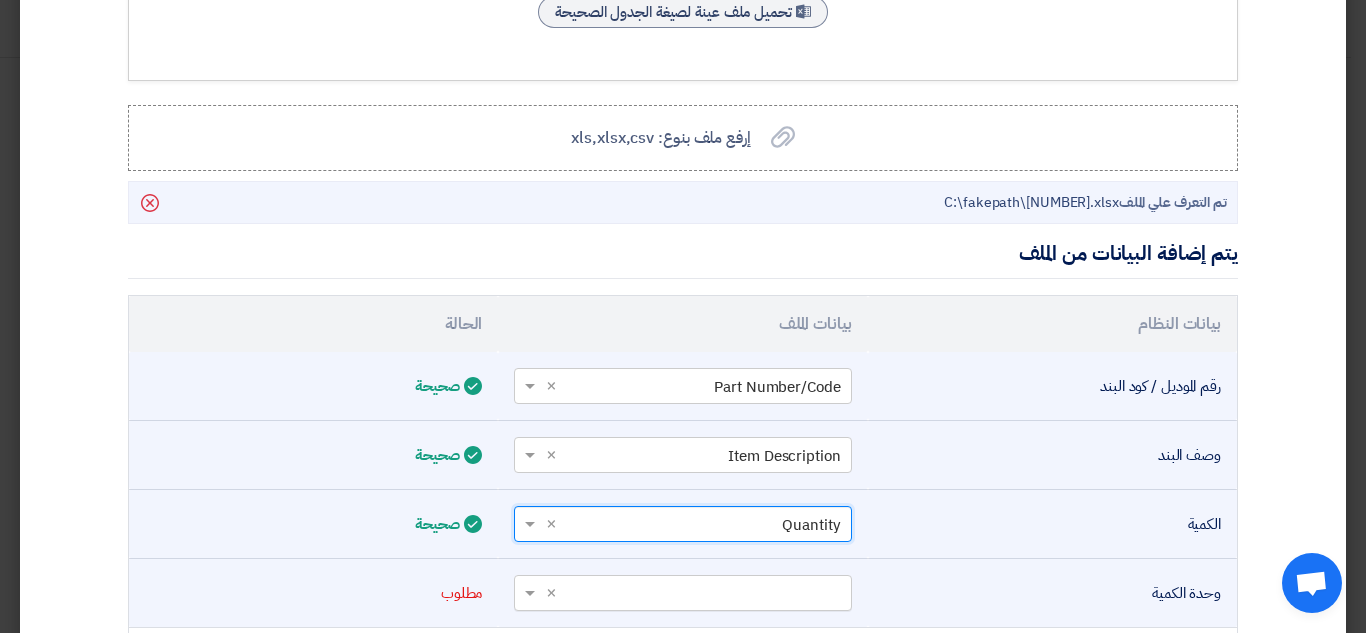 click 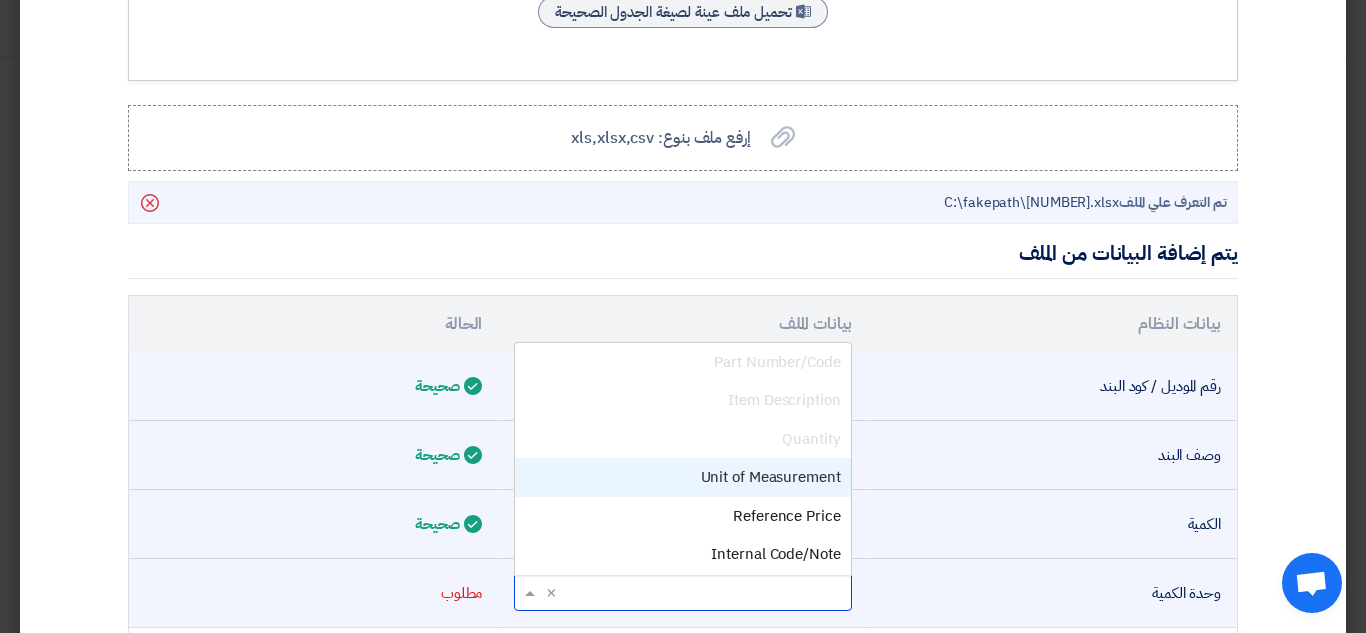click on "Unit of Measurement" at bounding box center [771, 477] 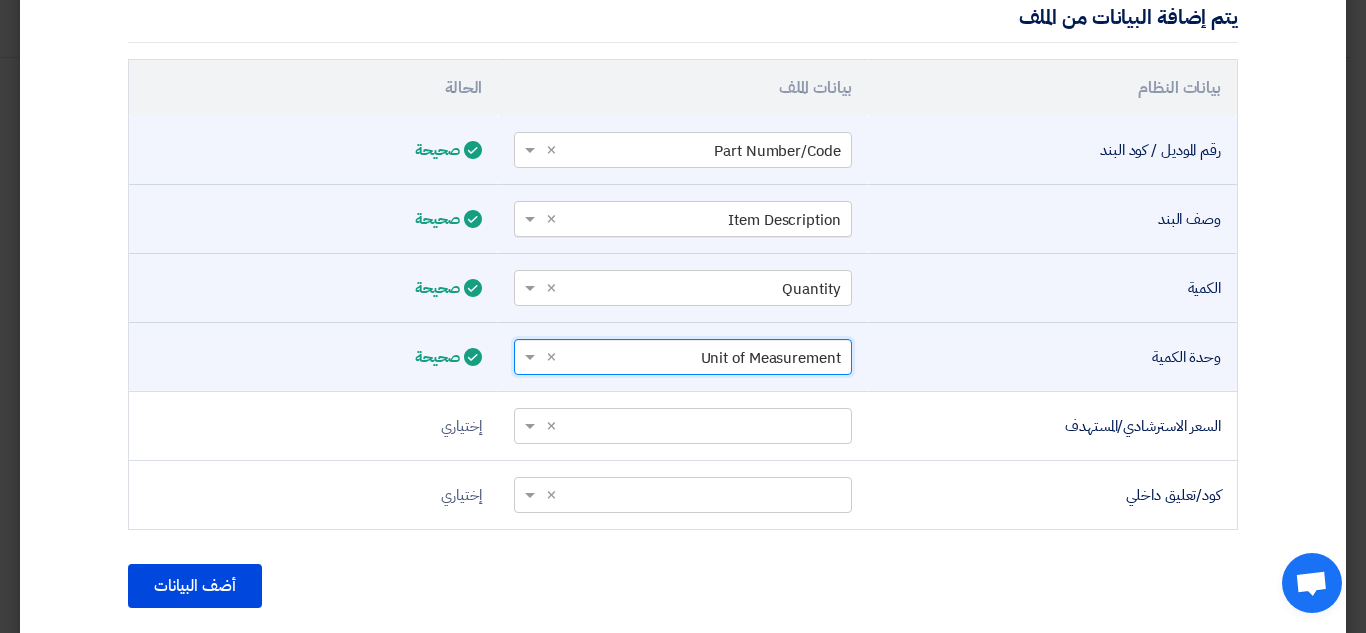 scroll, scrollTop: 702, scrollLeft: 0, axis: vertical 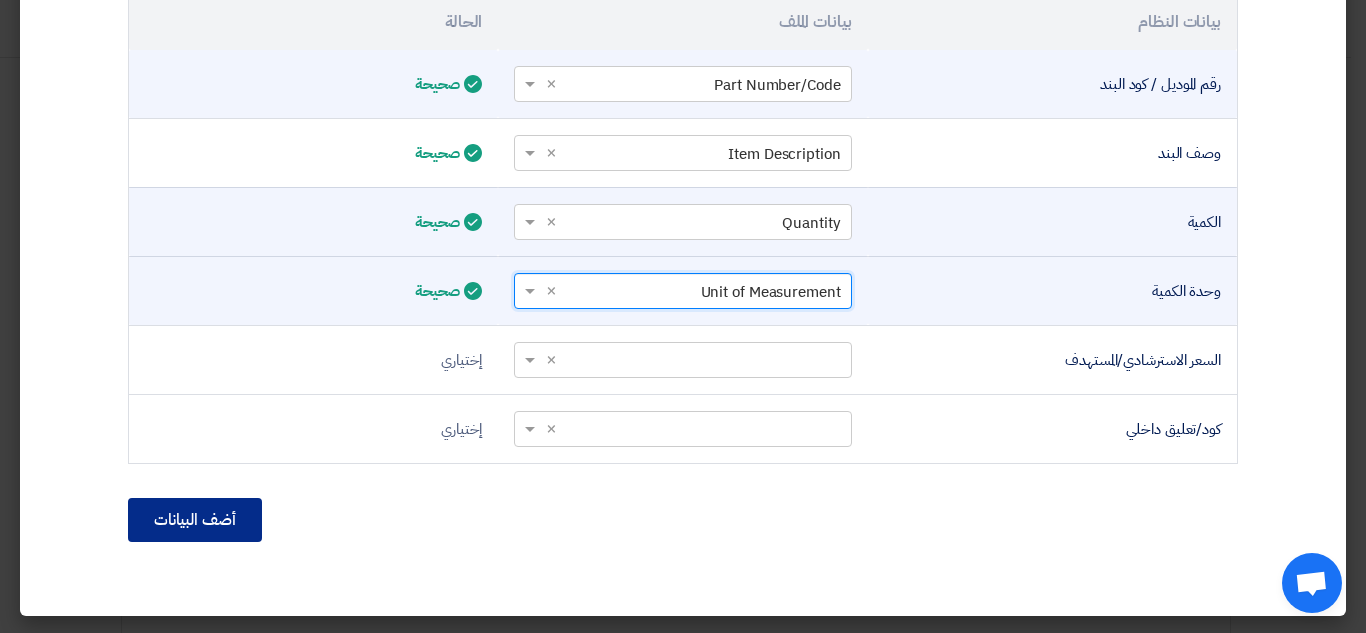 click on "أضف البيانات" 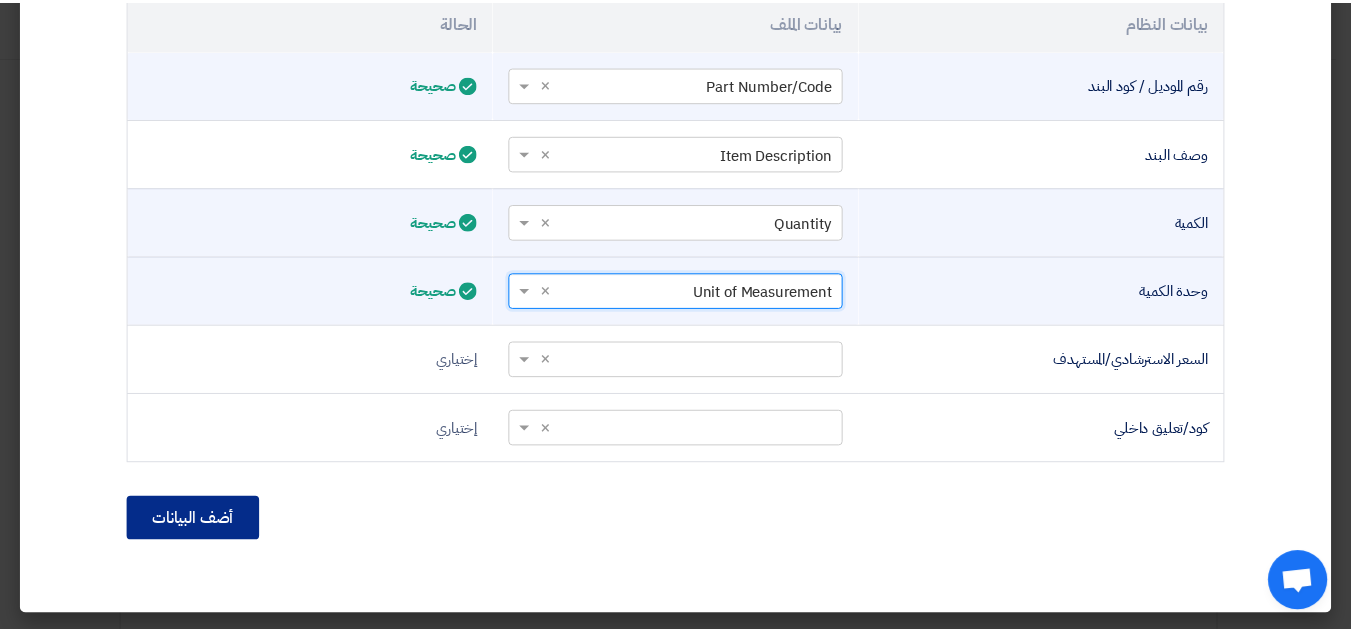 scroll, scrollTop: 491, scrollLeft: 0, axis: vertical 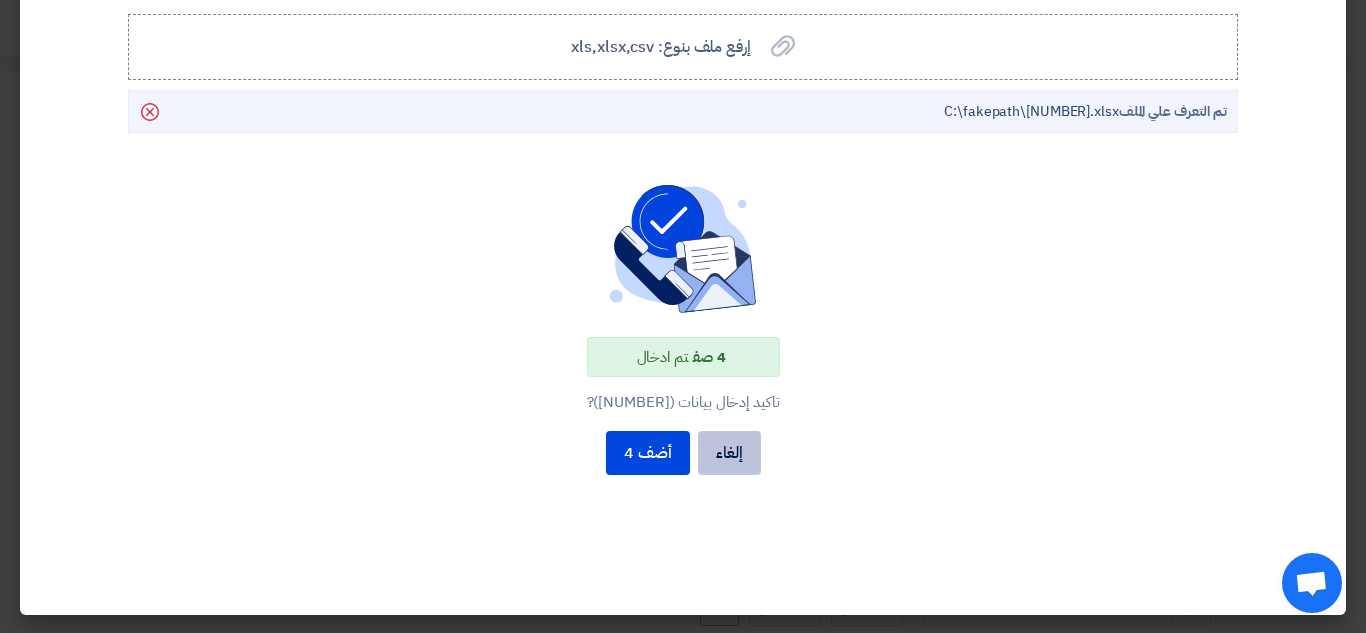 click on "إلغاء" at bounding box center (729, 453) 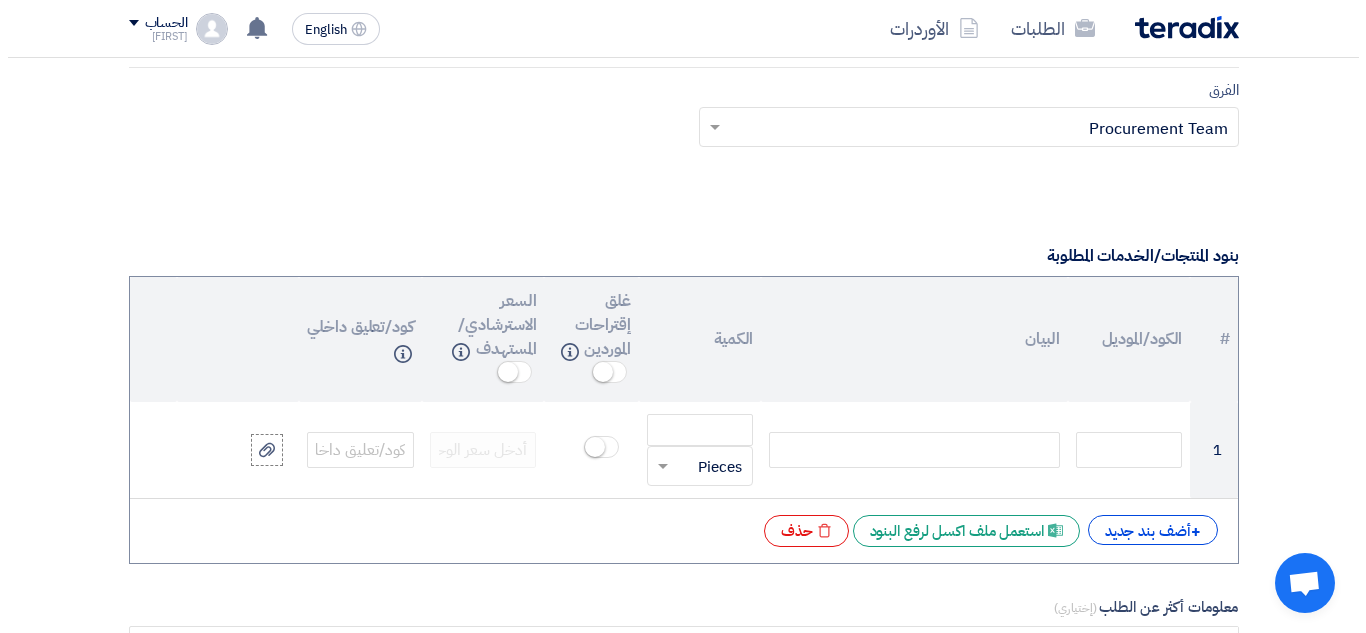 scroll, scrollTop: 1600, scrollLeft: 0, axis: vertical 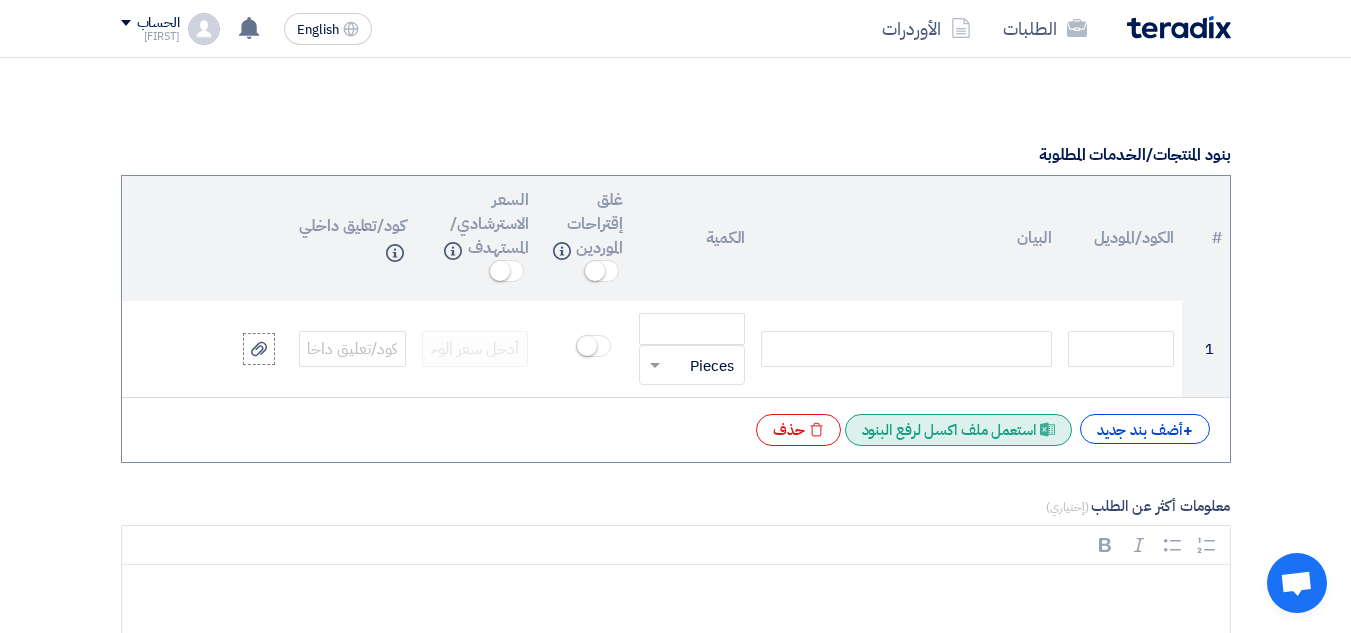 click on "Excel file
استعمل ملف اكسل لرفع البنود" 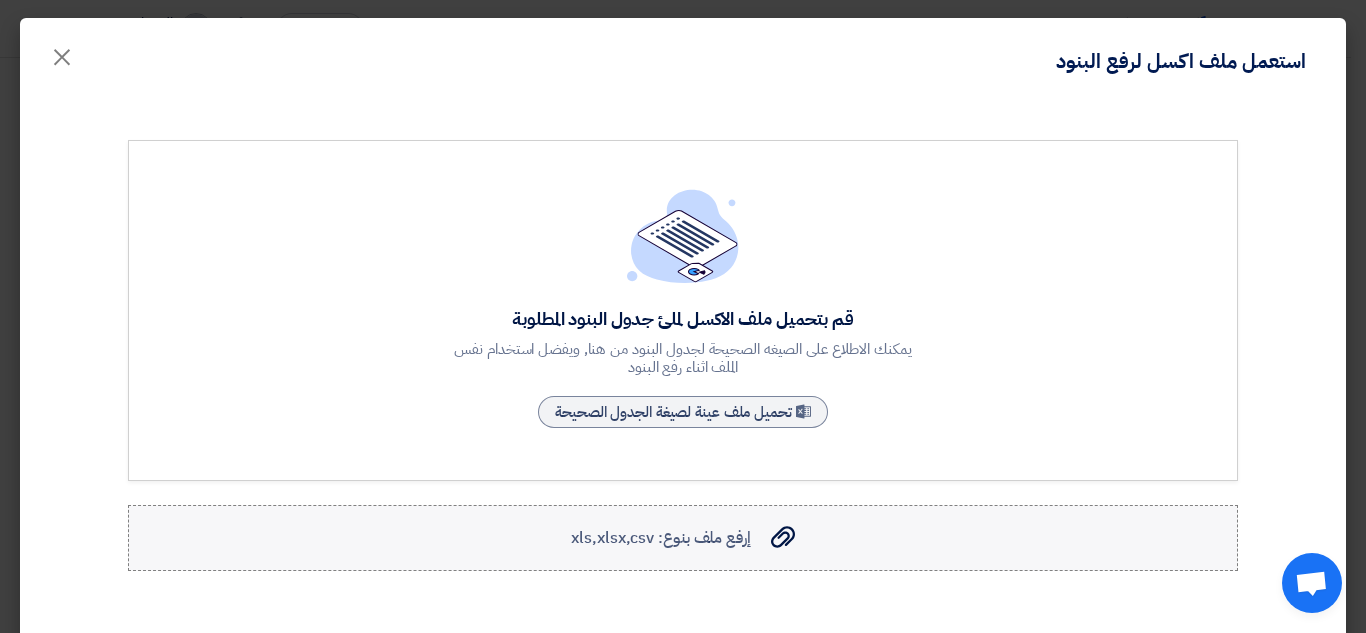 click on "إرفع ملف بنوع: xls,xlsx,csv" 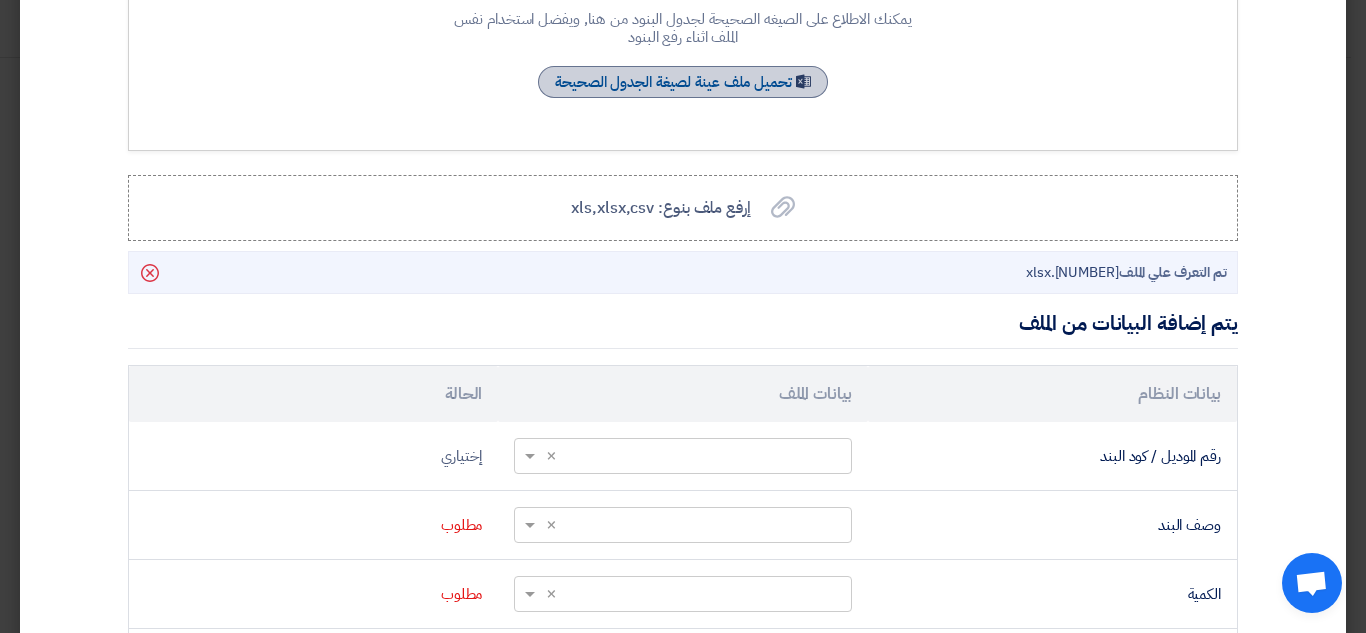 scroll, scrollTop: 400, scrollLeft: 0, axis: vertical 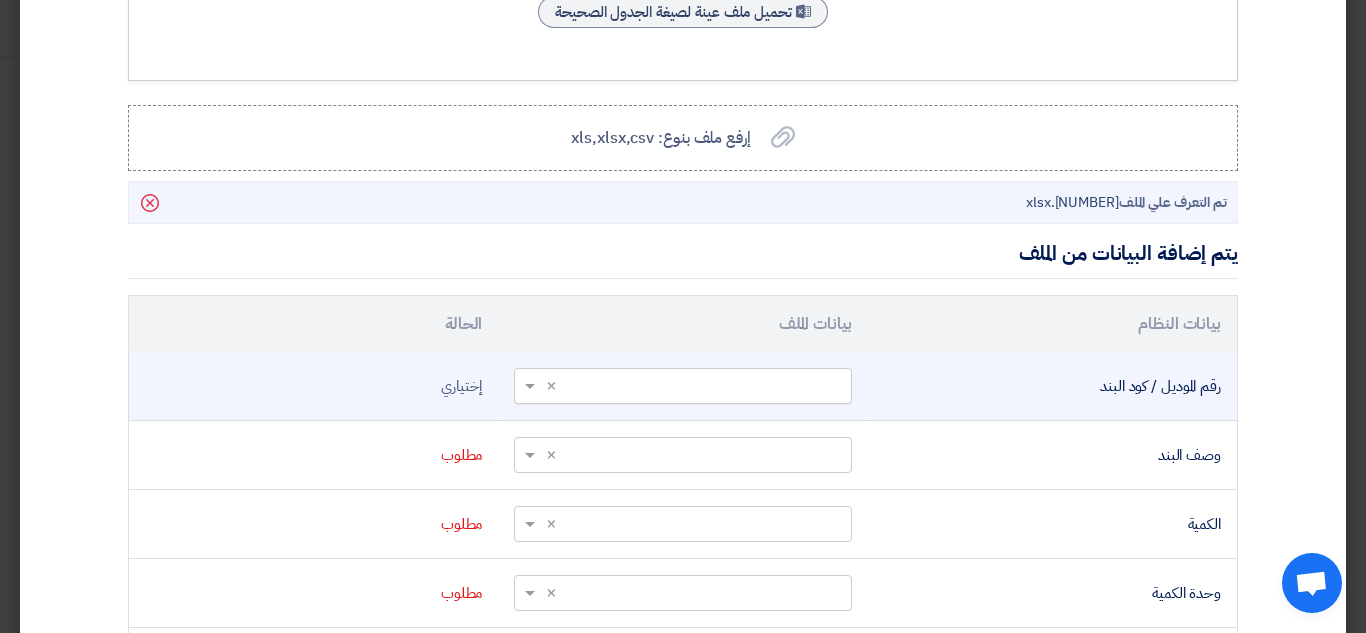 click 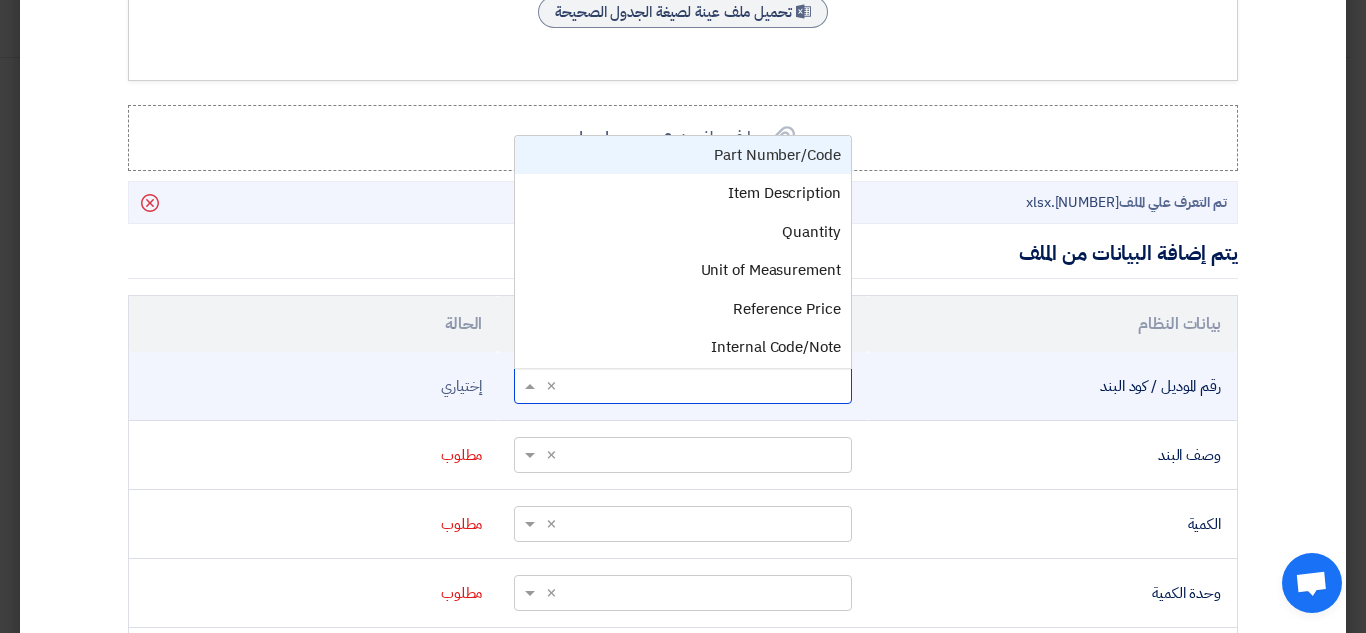 click on "Part Number/Code" at bounding box center [777, 155] 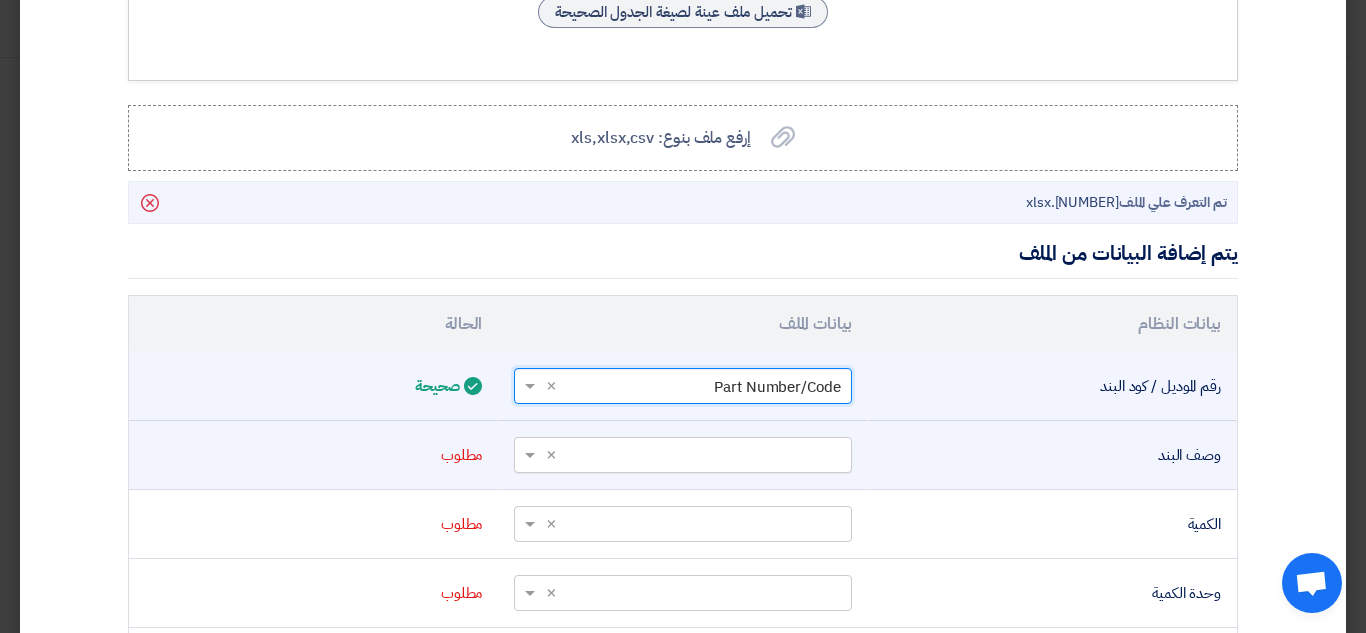 click 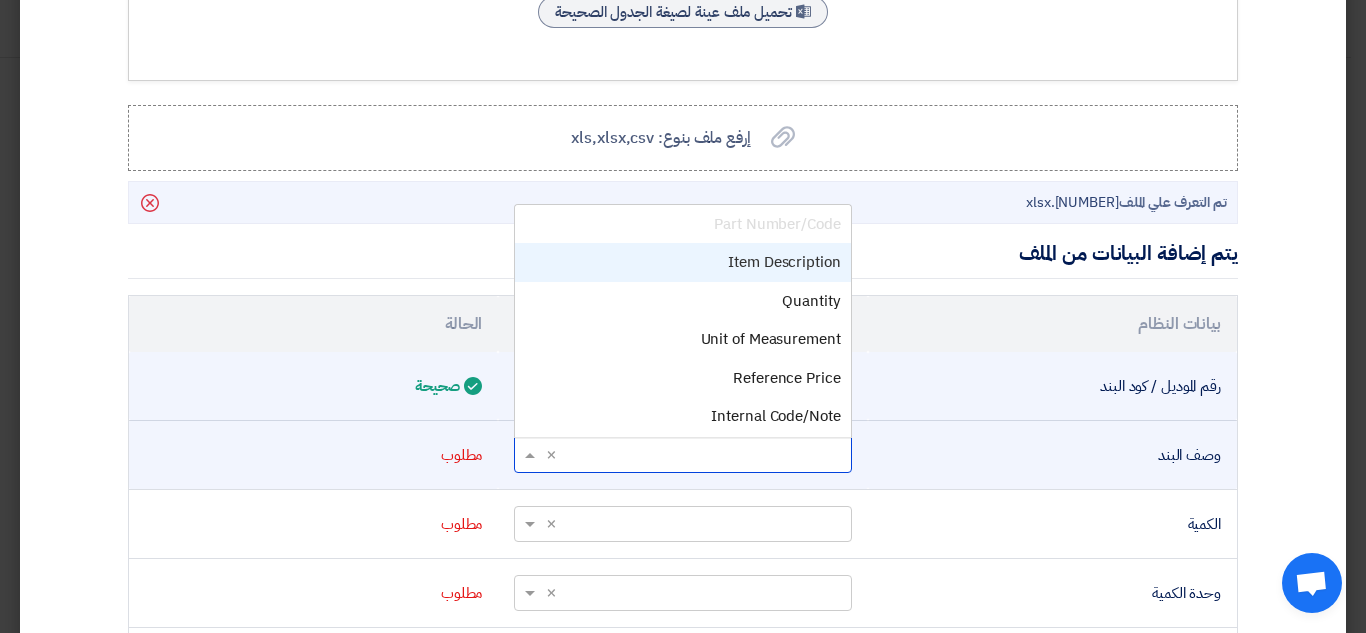 click on "Item Description" at bounding box center (784, 262) 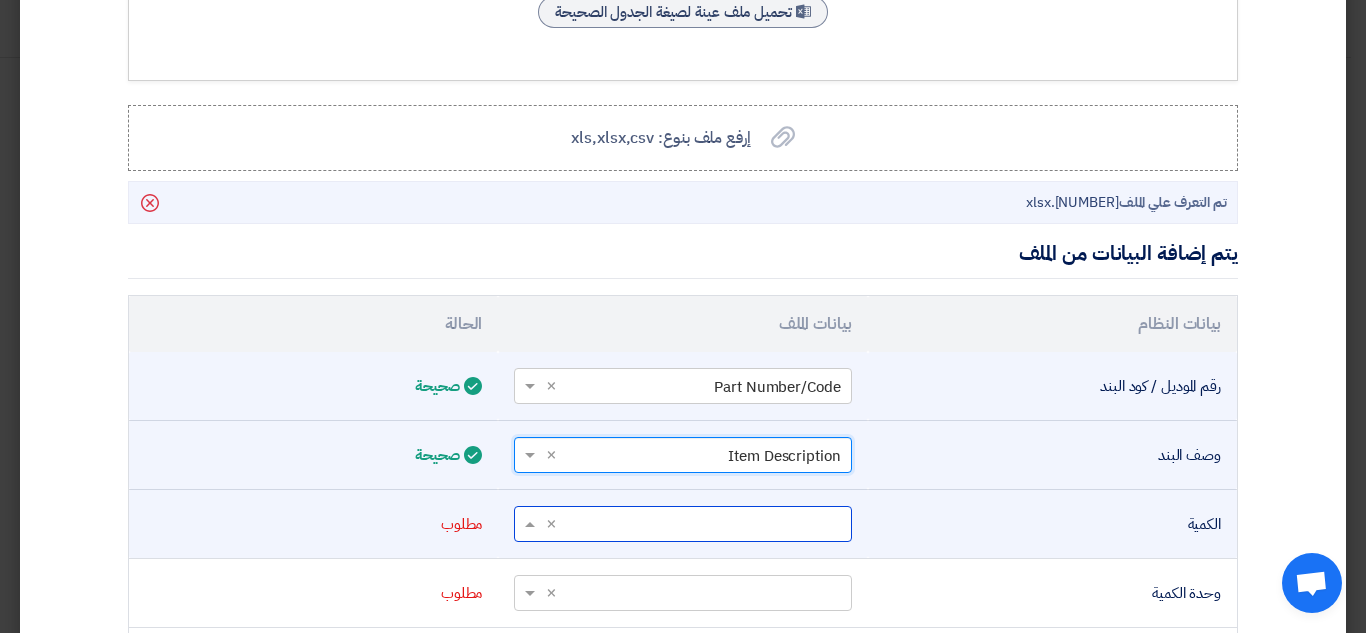 click 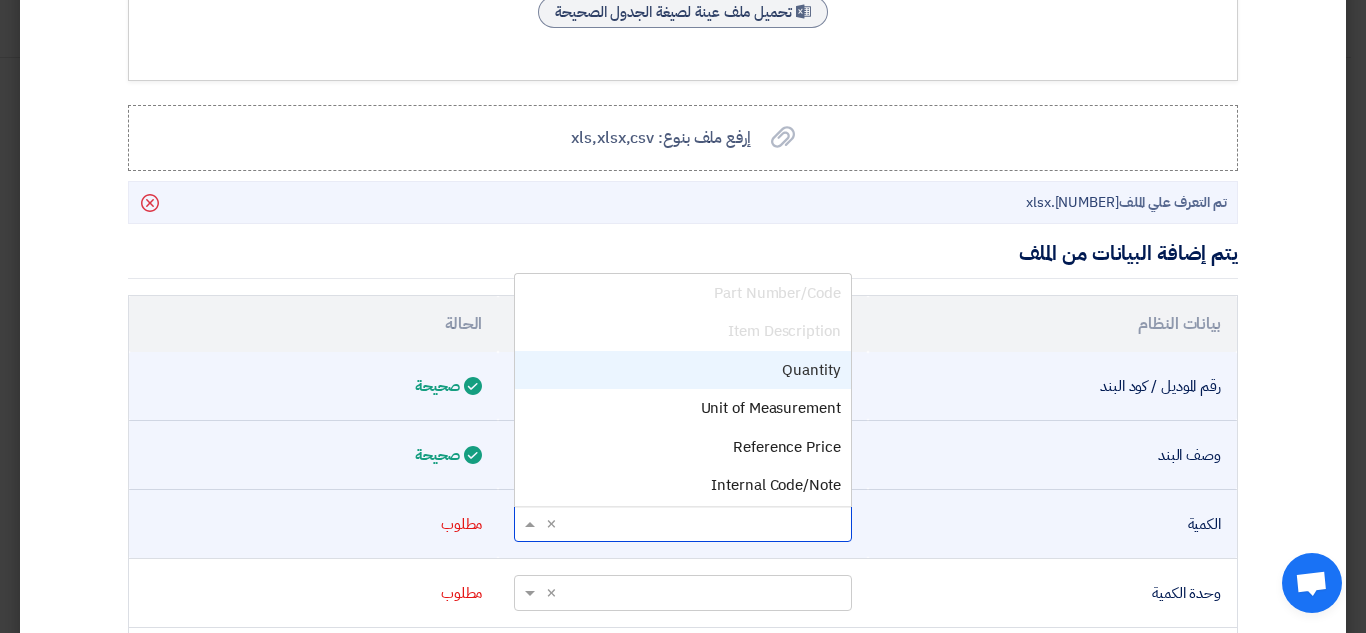 click on "Quantity" at bounding box center (682, 370) 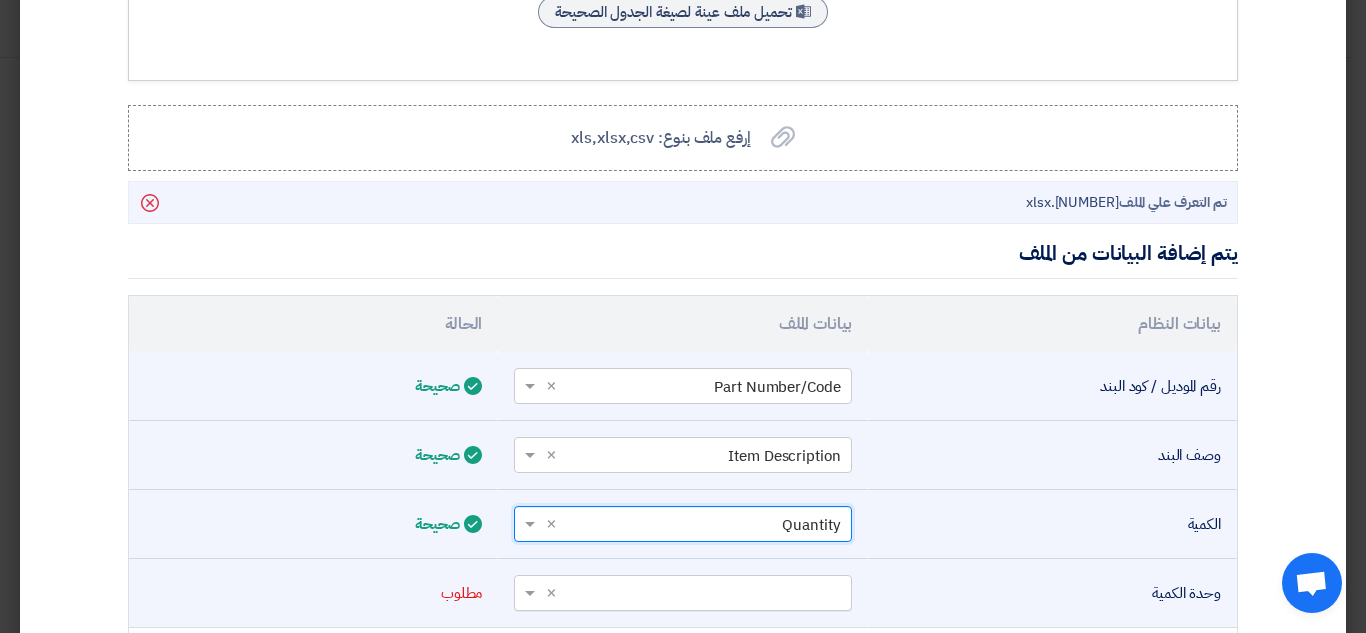 click 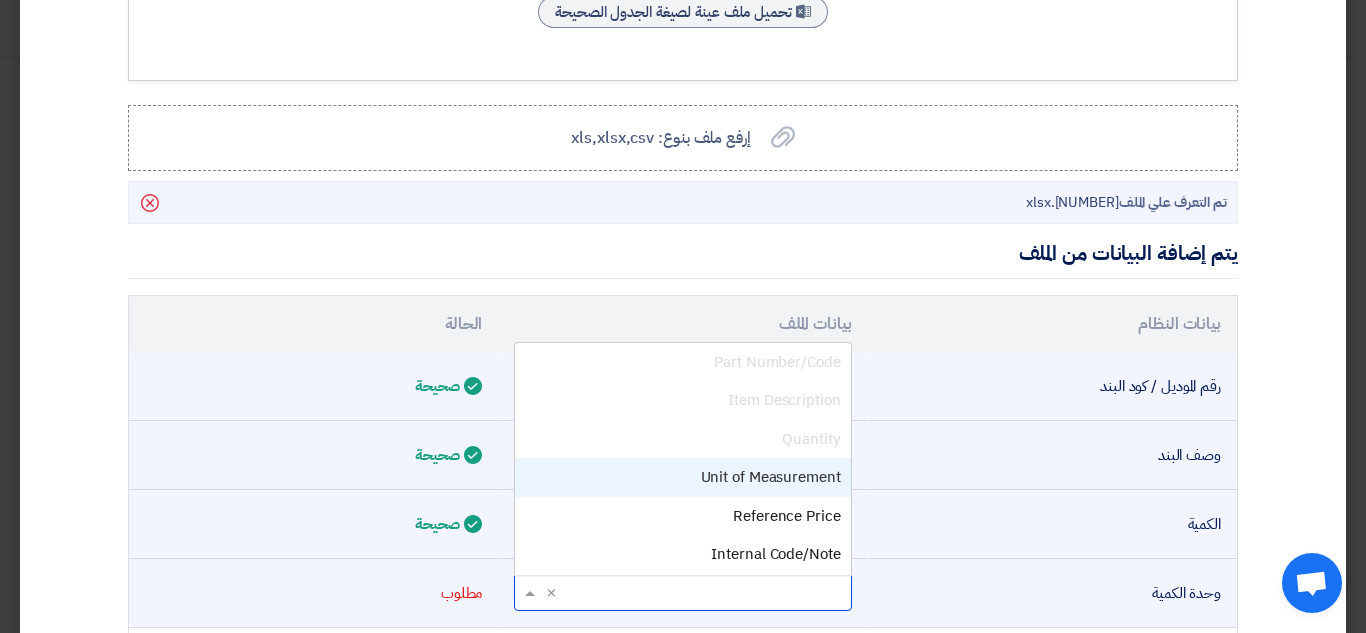click on "Unit of Measurement" at bounding box center (771, 477) 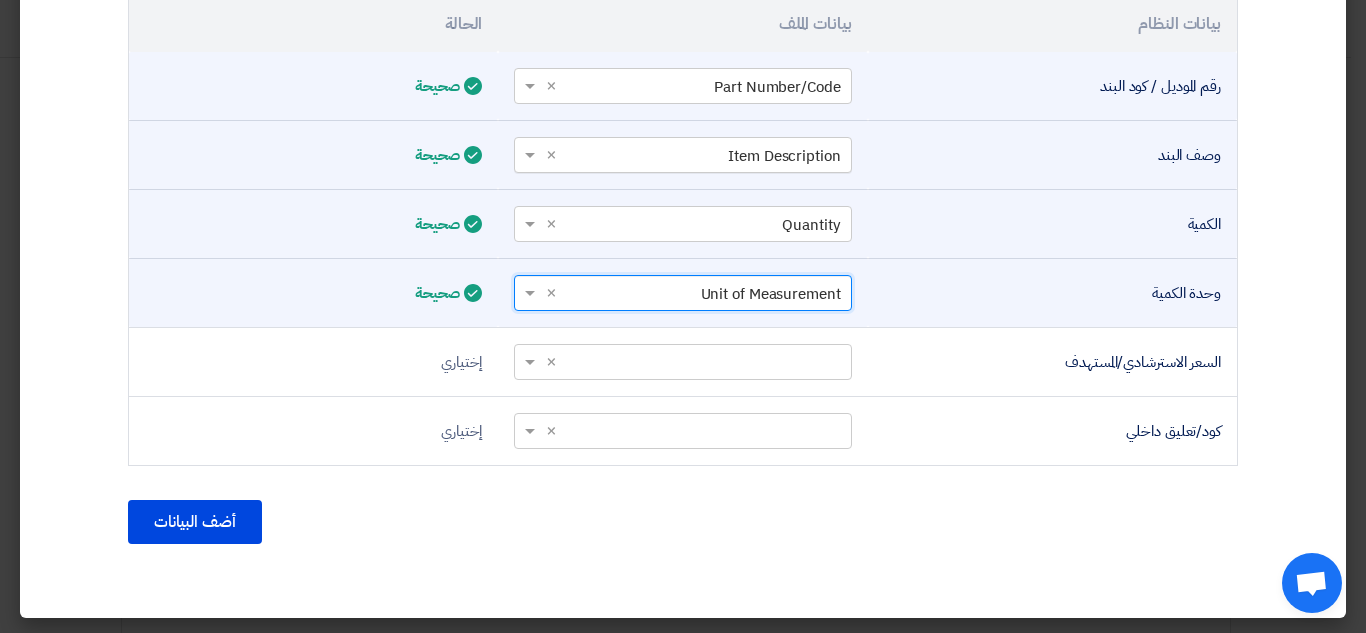 scroll, scrollTop: 702, scrollLeft: 0, axis: vertical 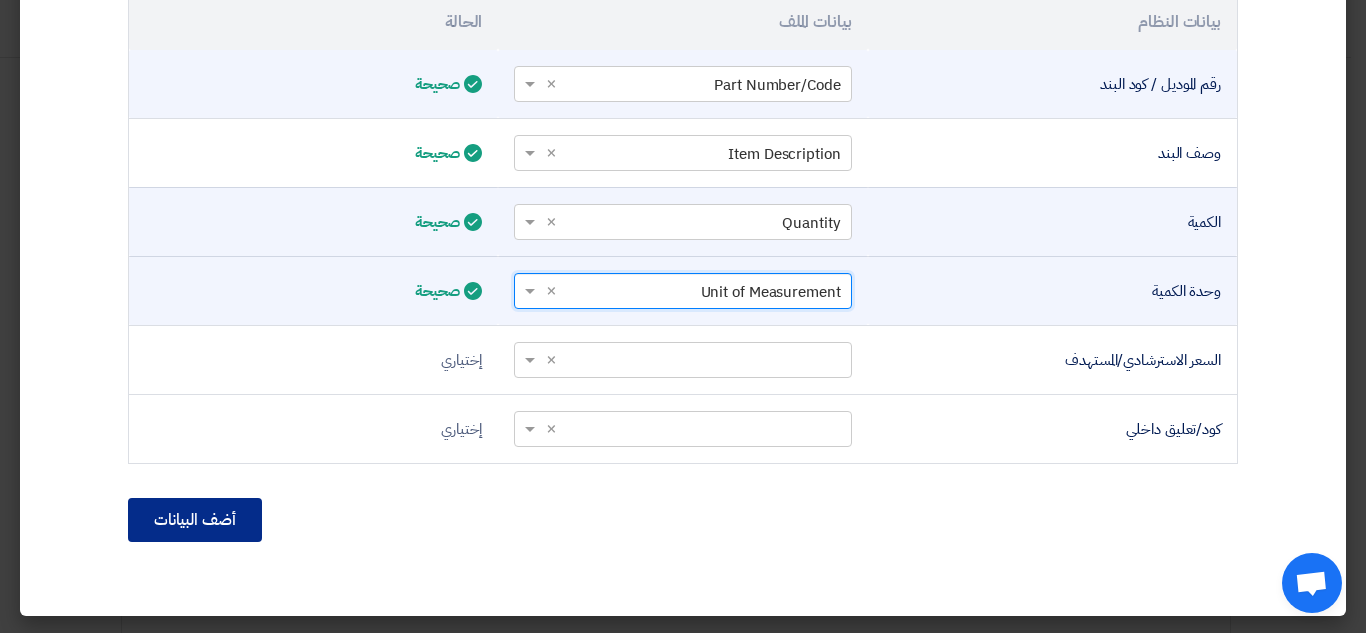 click on "أضف البيانات" 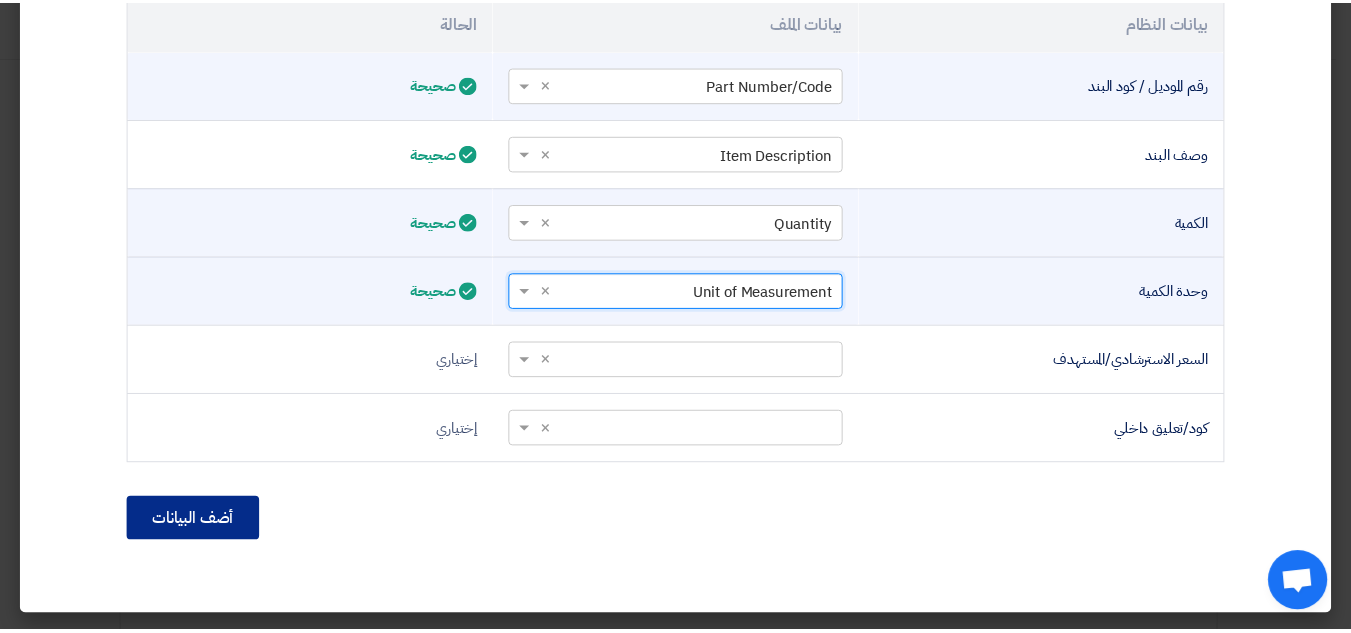 scroll, scrollTop: 491, scrollLeft: 0, axis: vertical 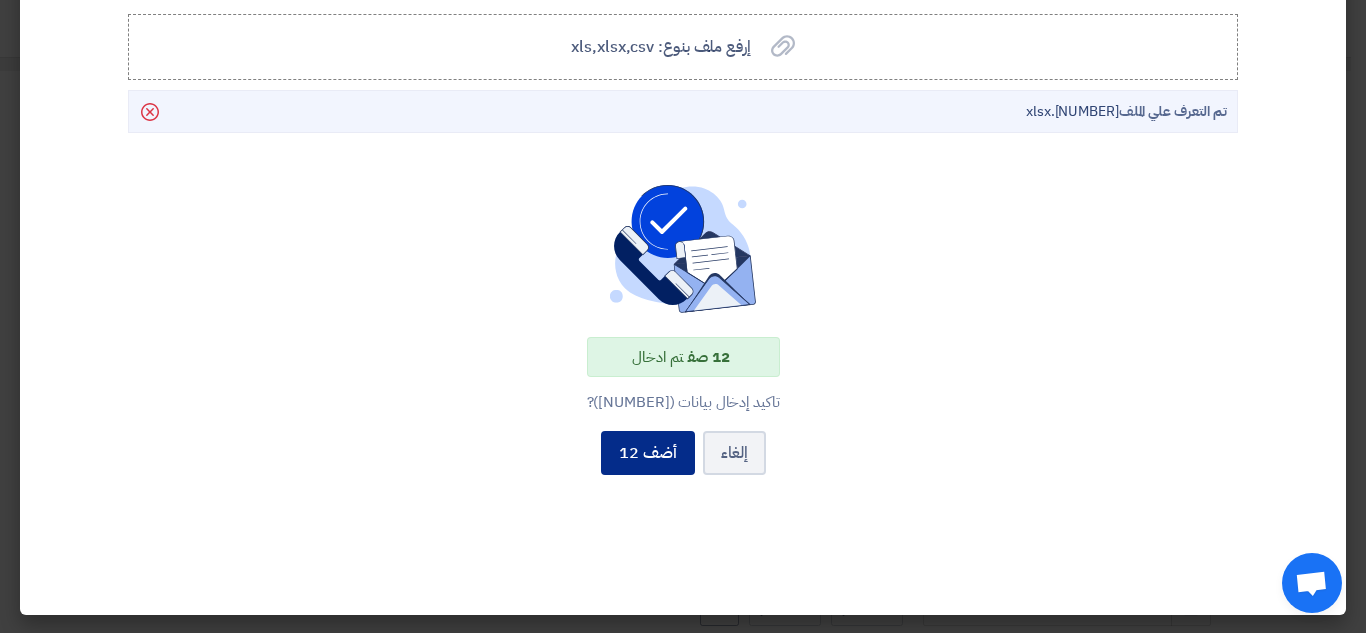 click on "أضف 12" at bounding box center [648, 453] 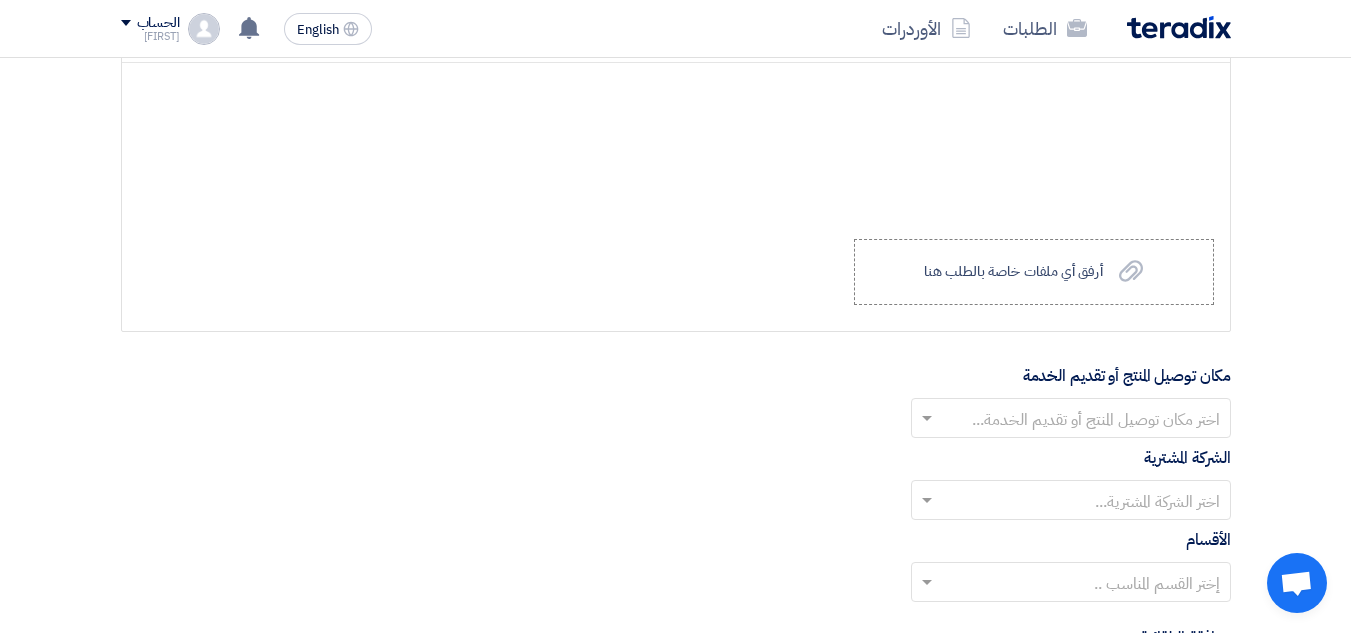 scroll, scrollTop: 3200, scrollLeft: 0, axis: vertical 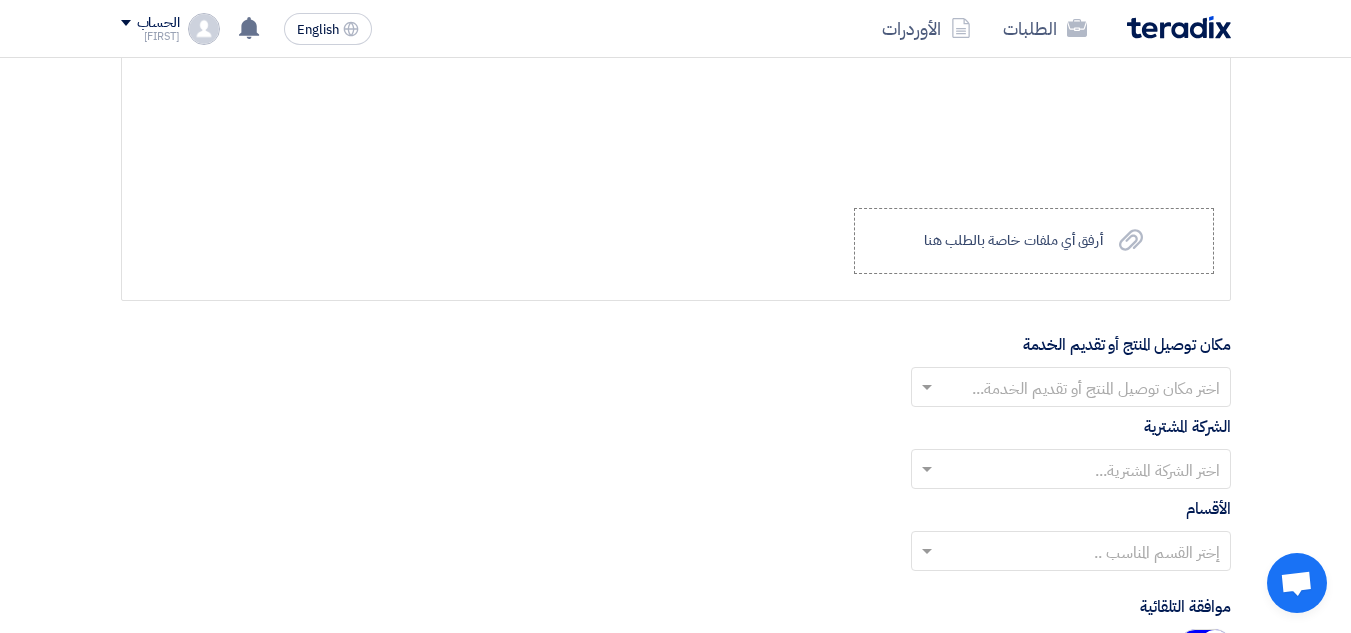 click 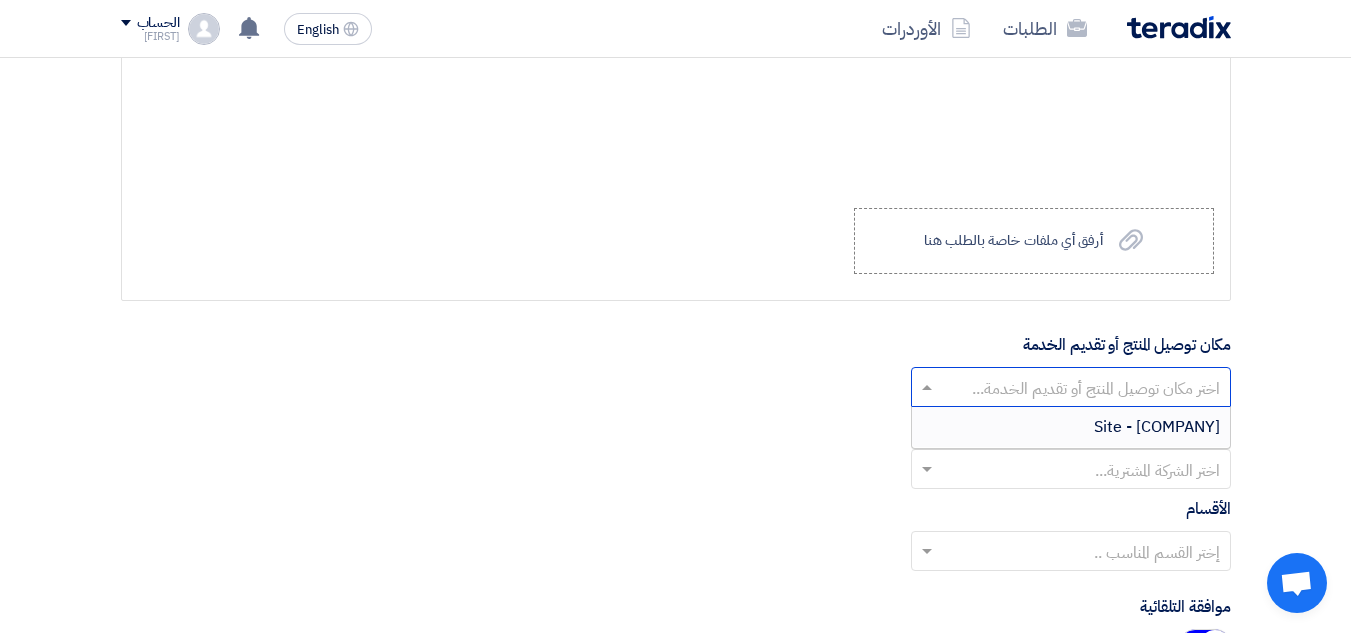click on "[COMPANY] - Site" at bounding box center [1157, 427] 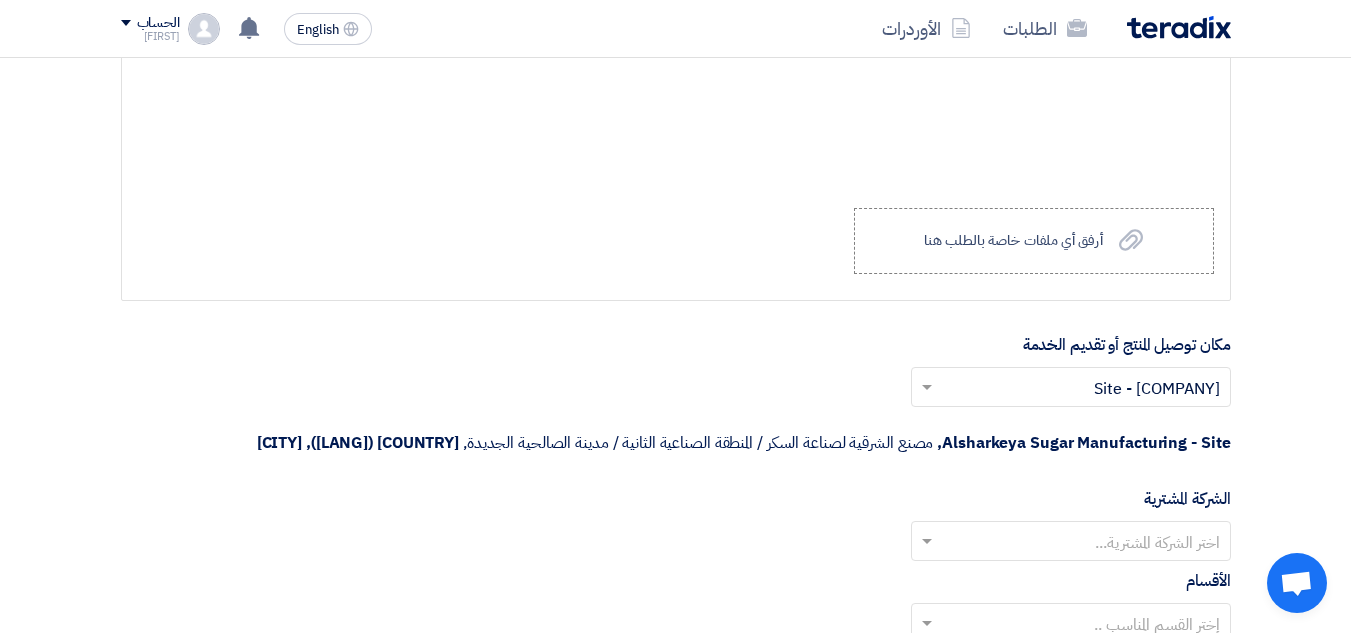 click 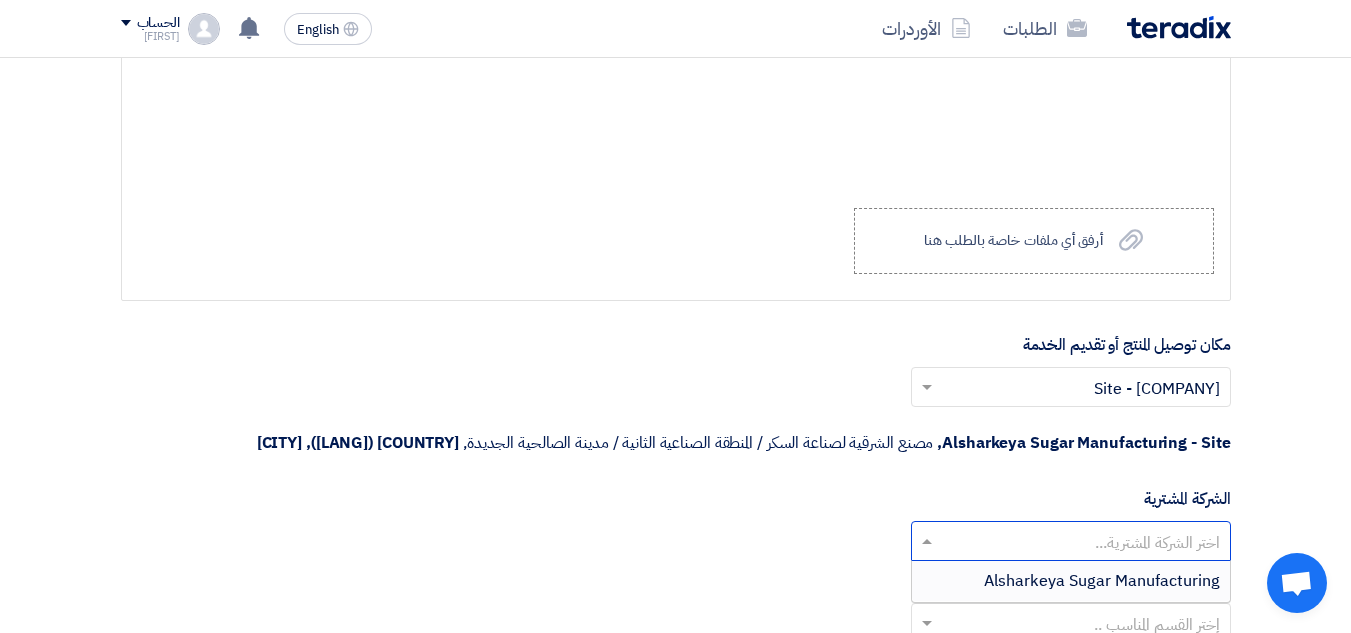 click on "Alsharkeya Sugar Manufacturing" at bounding box center (1102, 581) 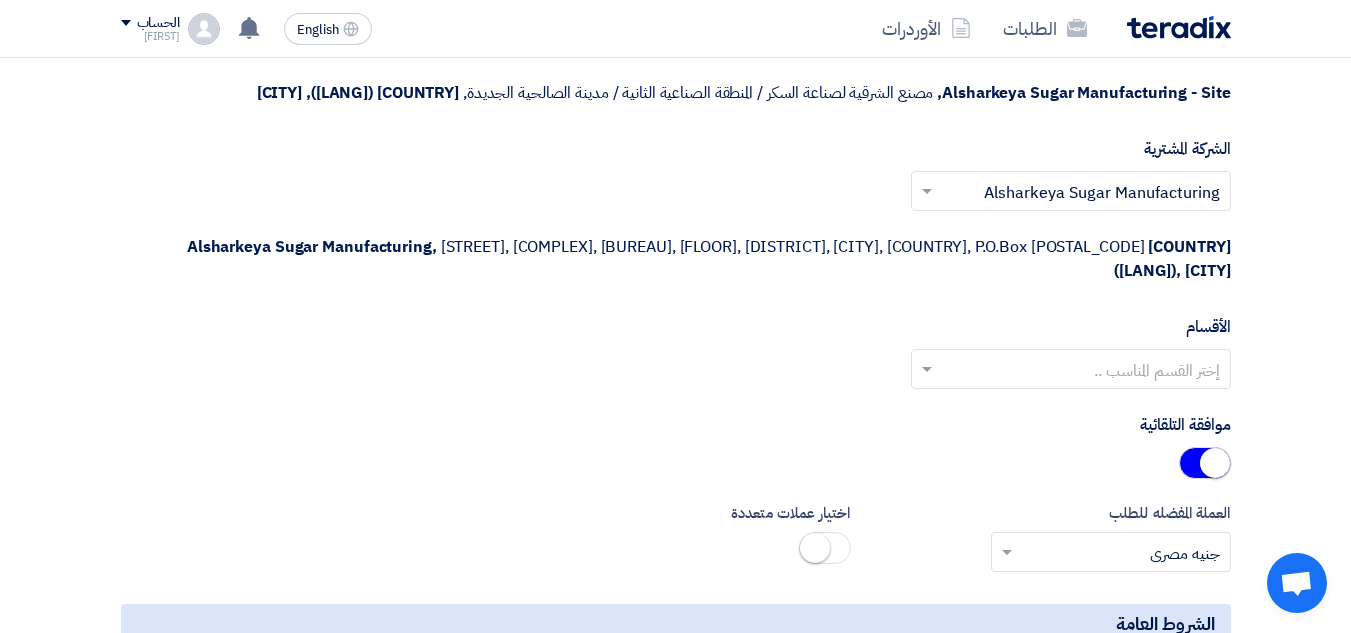 scroll, scrollTop: 3600, scrollLeft: 0, axis: vertical 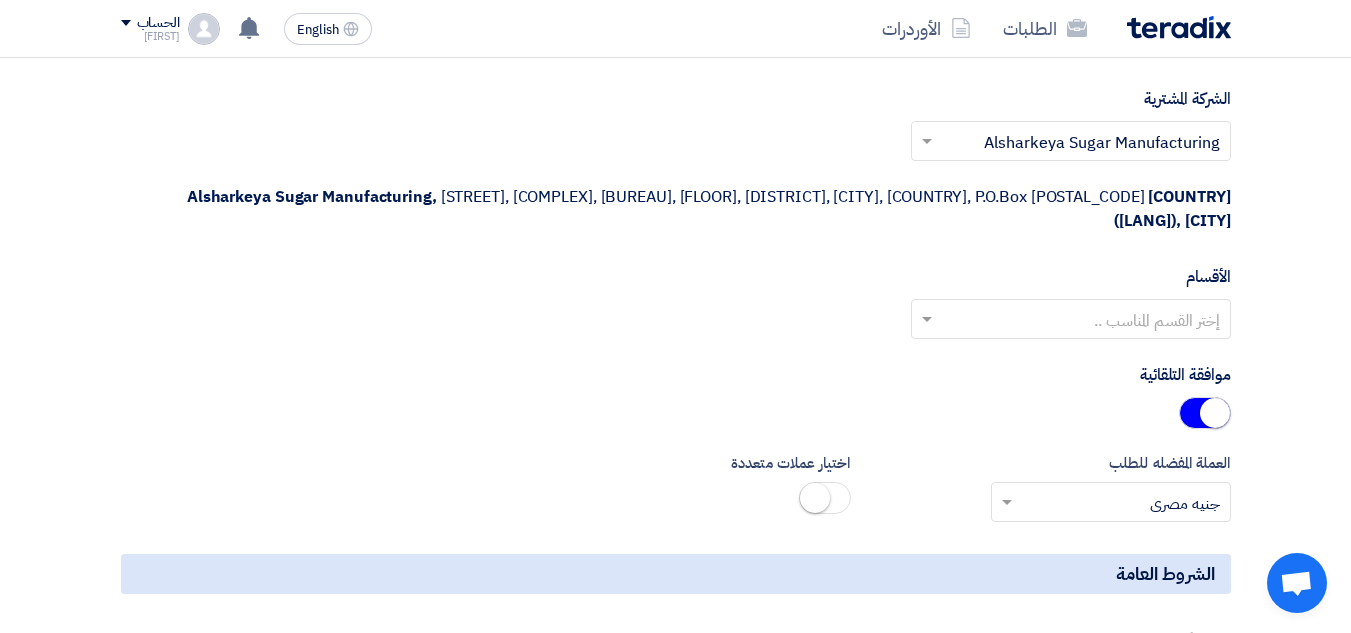 click 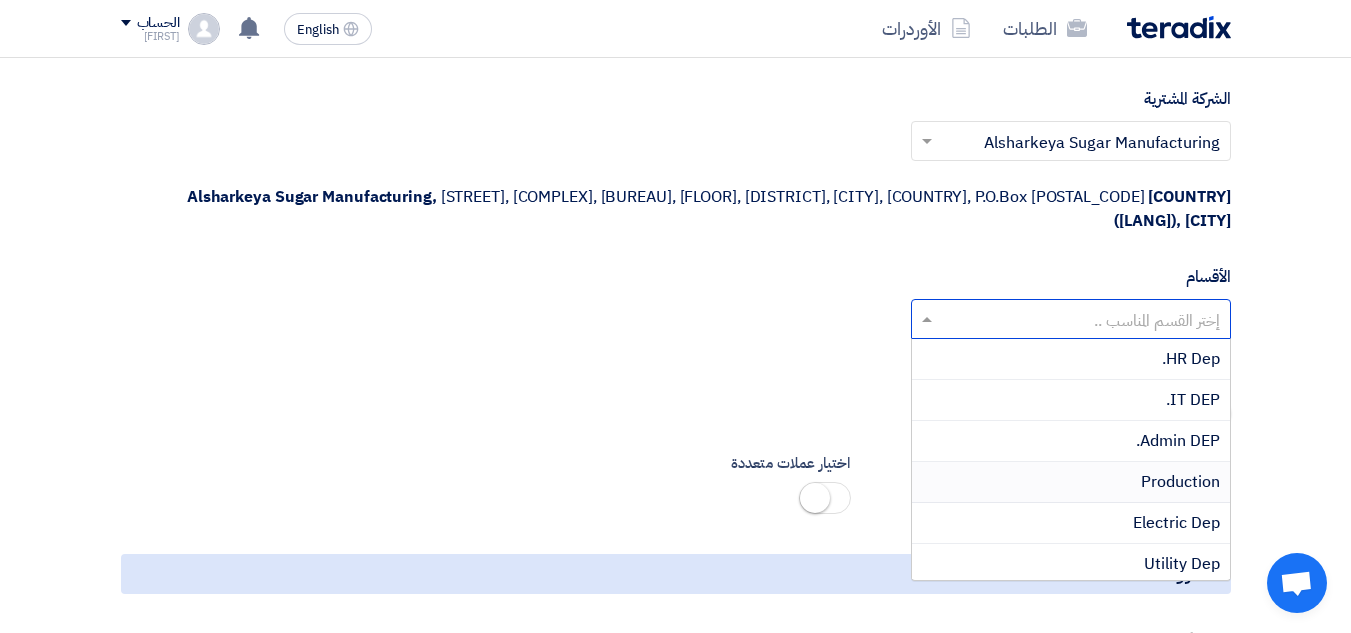click on "Production" at bounding box center [1180, 482] 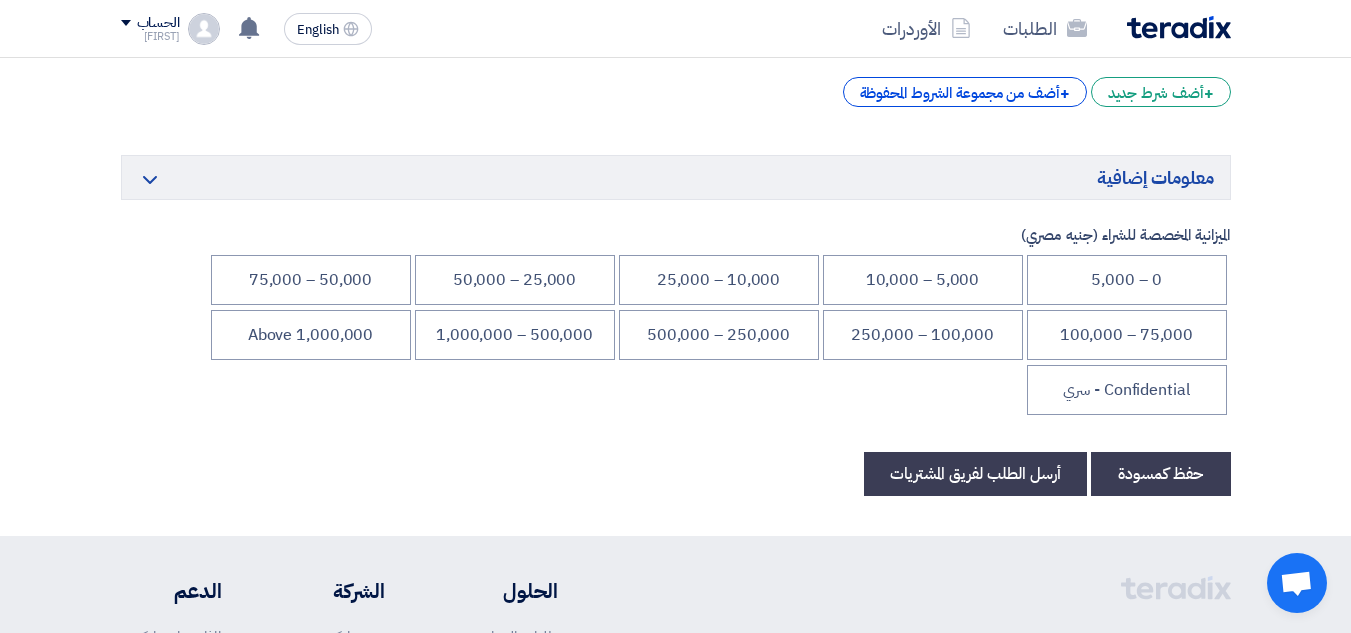 scroll, scrollTop: 4200, scrollLeft: 0, axis: vertical 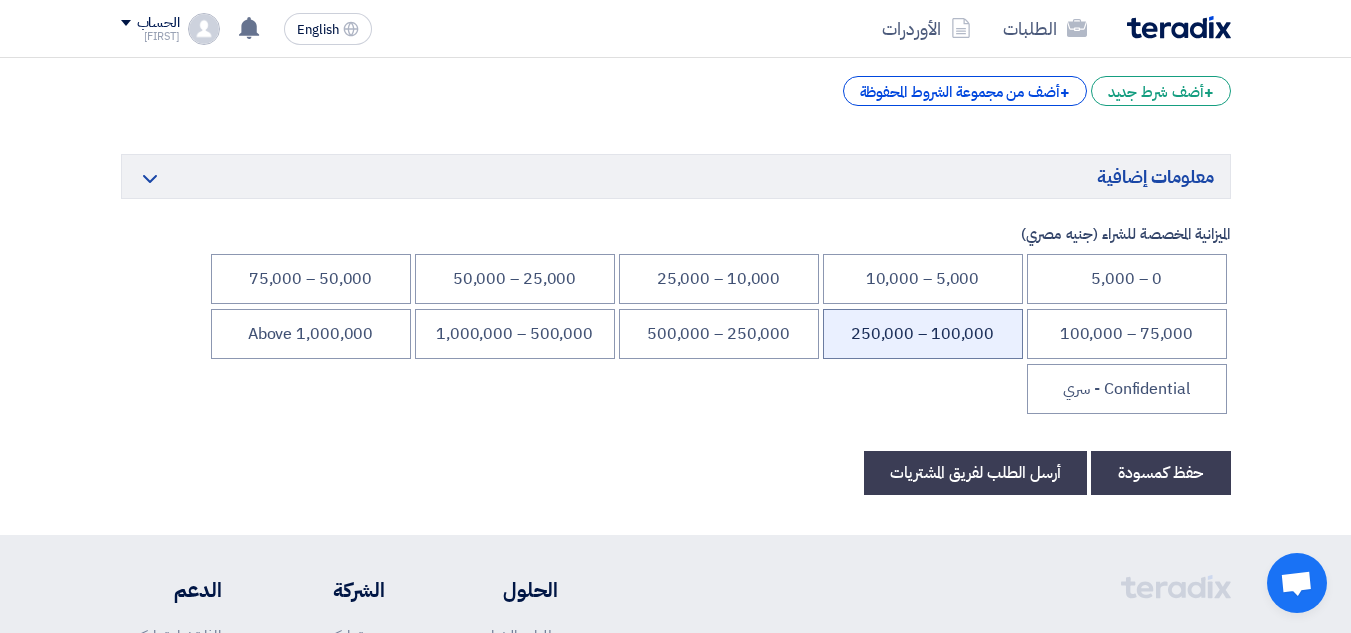 click on "100,000 – 250,000" at bounding box center (923, 334) 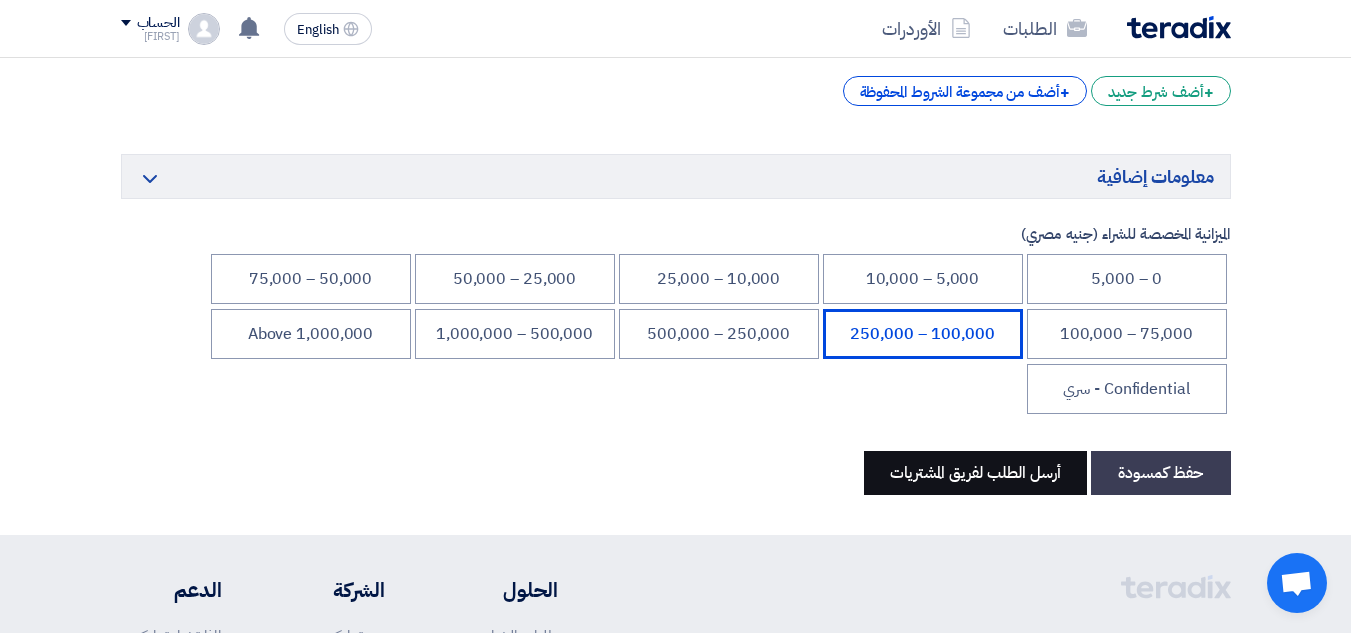 click on "أرسل الطلب لفريق المشتريات" 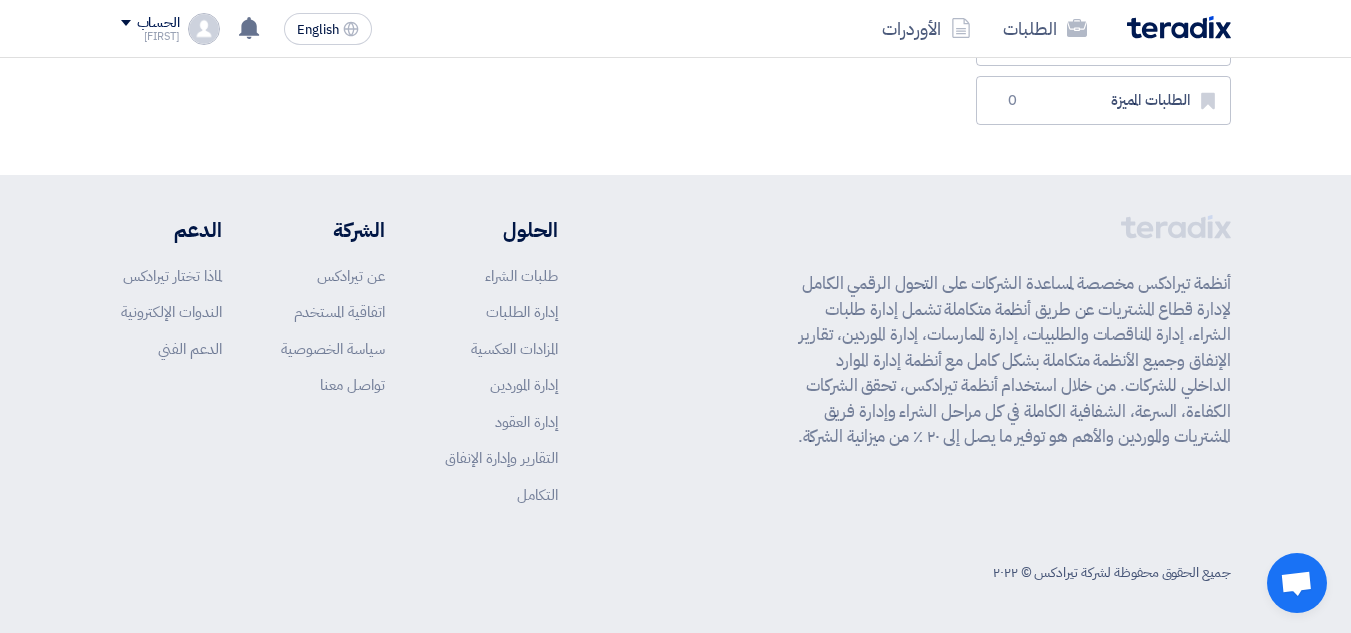 scroll, scrollTop: 0, scrollLeft: 0, axis: both 